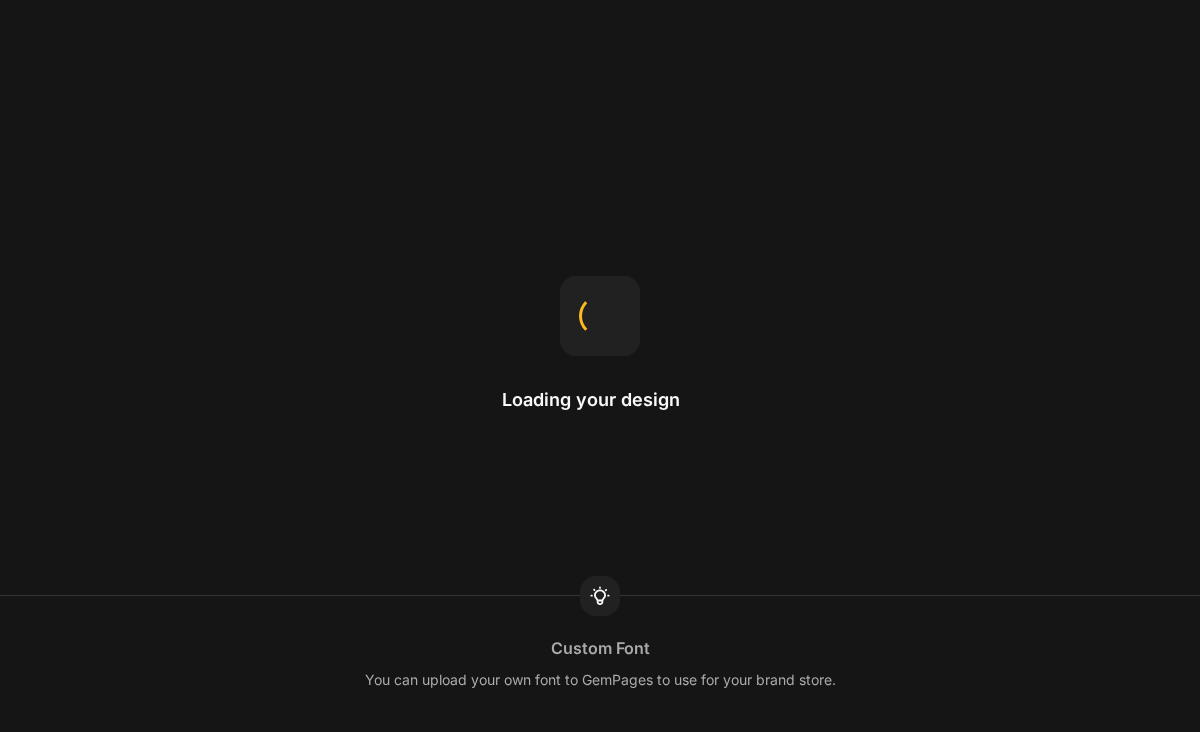 scroll, scrollTop: 0, scrollLeft: 0, axis: both 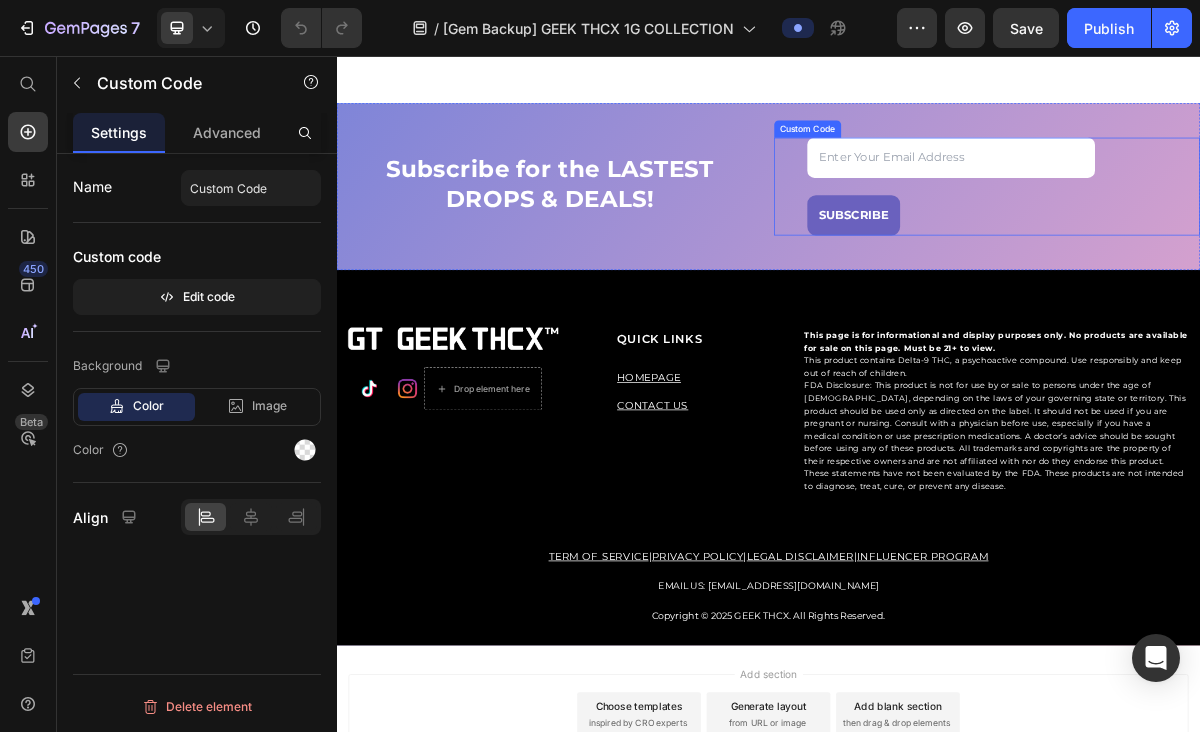 click on "SUBSCRIBE" at bounding box center [1241, 237] 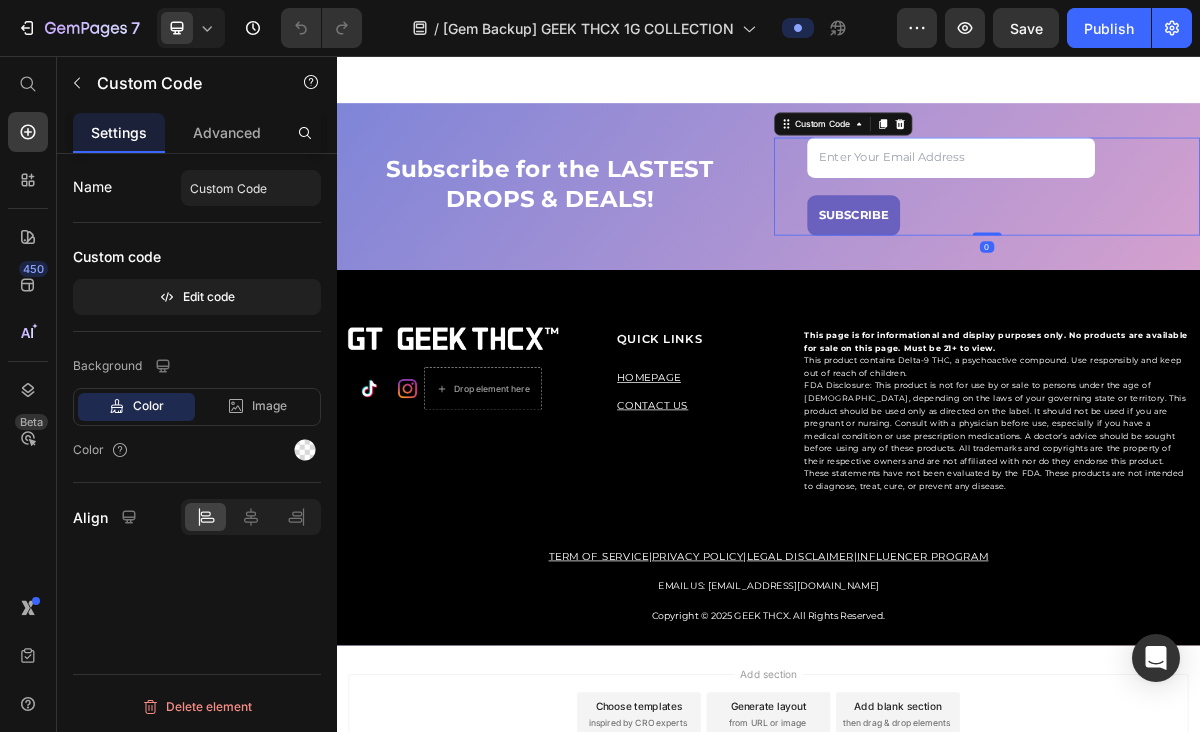click on "SUBSCRIBE" at bounding box center [1241, 237] 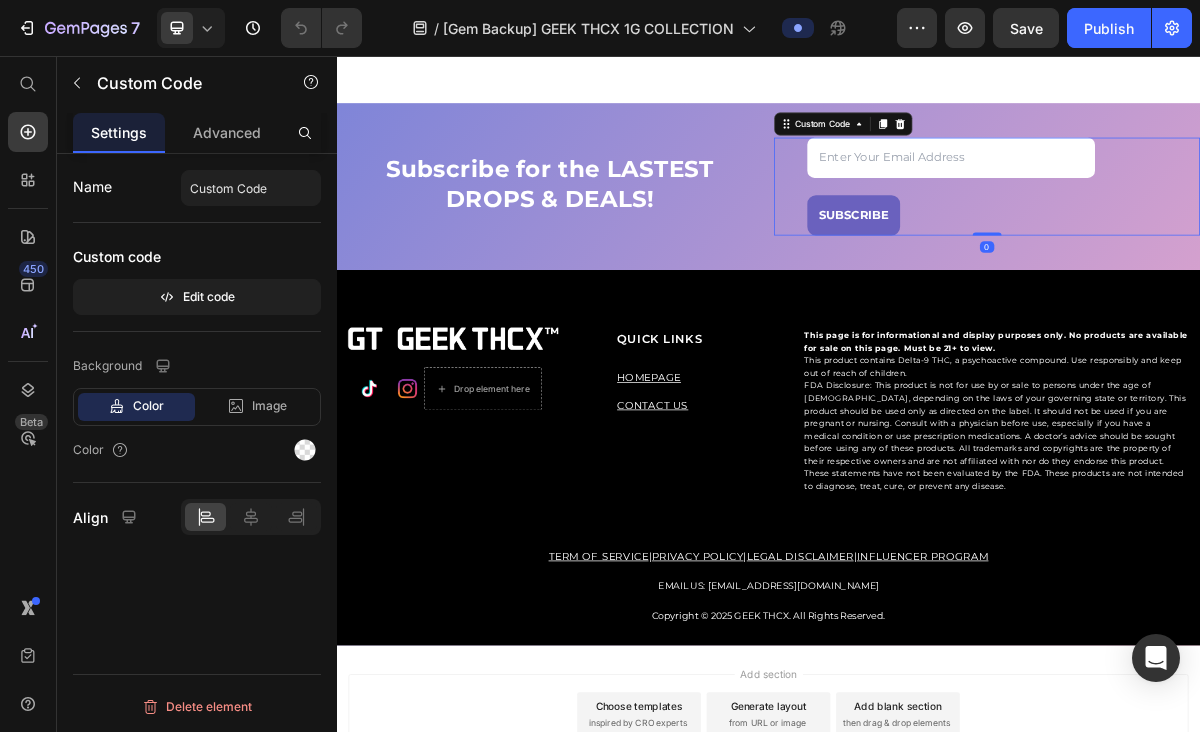 click on "SUBSCRIBE" at bounding box center (1241, 237) 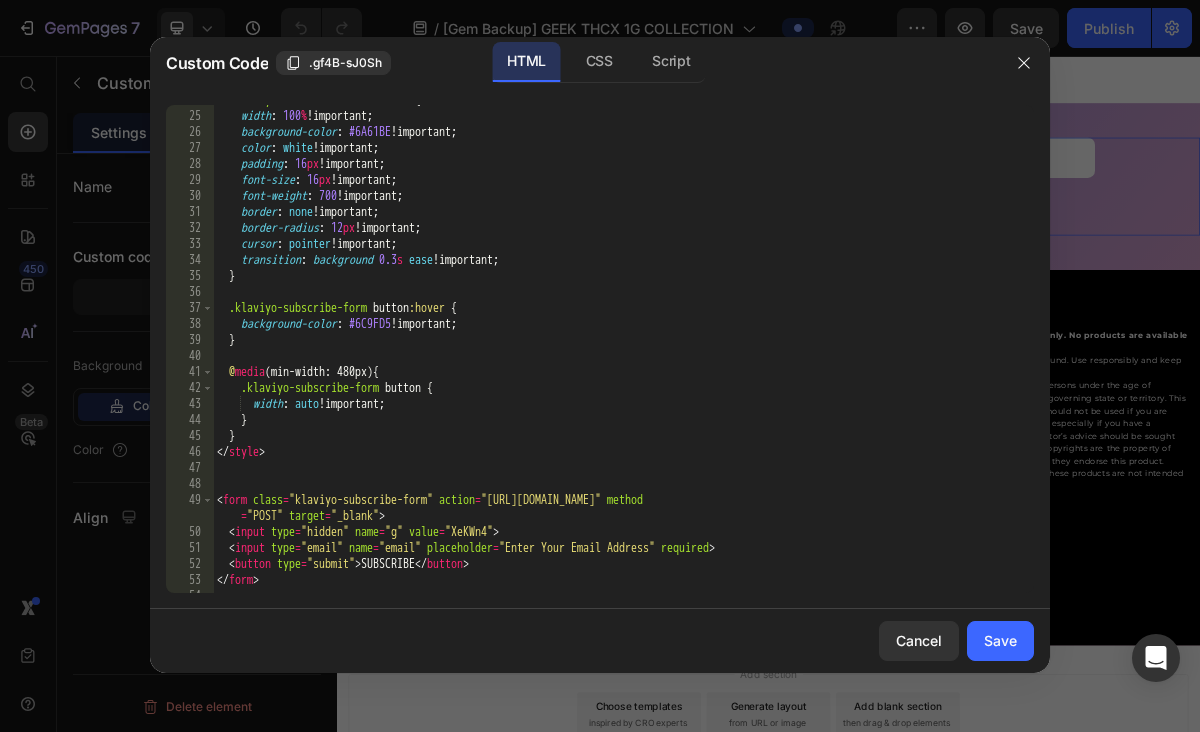 scroll, scrollTop: 424, scrollLeft: 0, axis: vertical 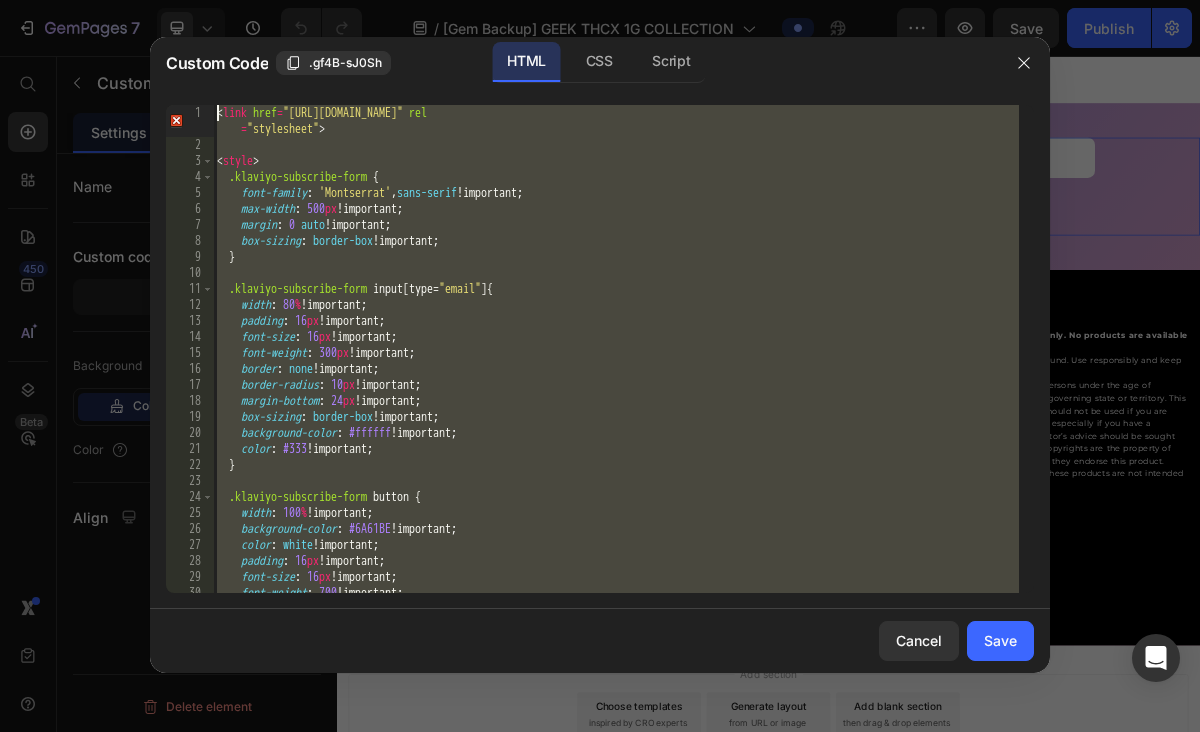 drag, startPoint x: 291, startPoint y: 576, endPoint x: 187, endPoint y: 71, distance: 515.5977 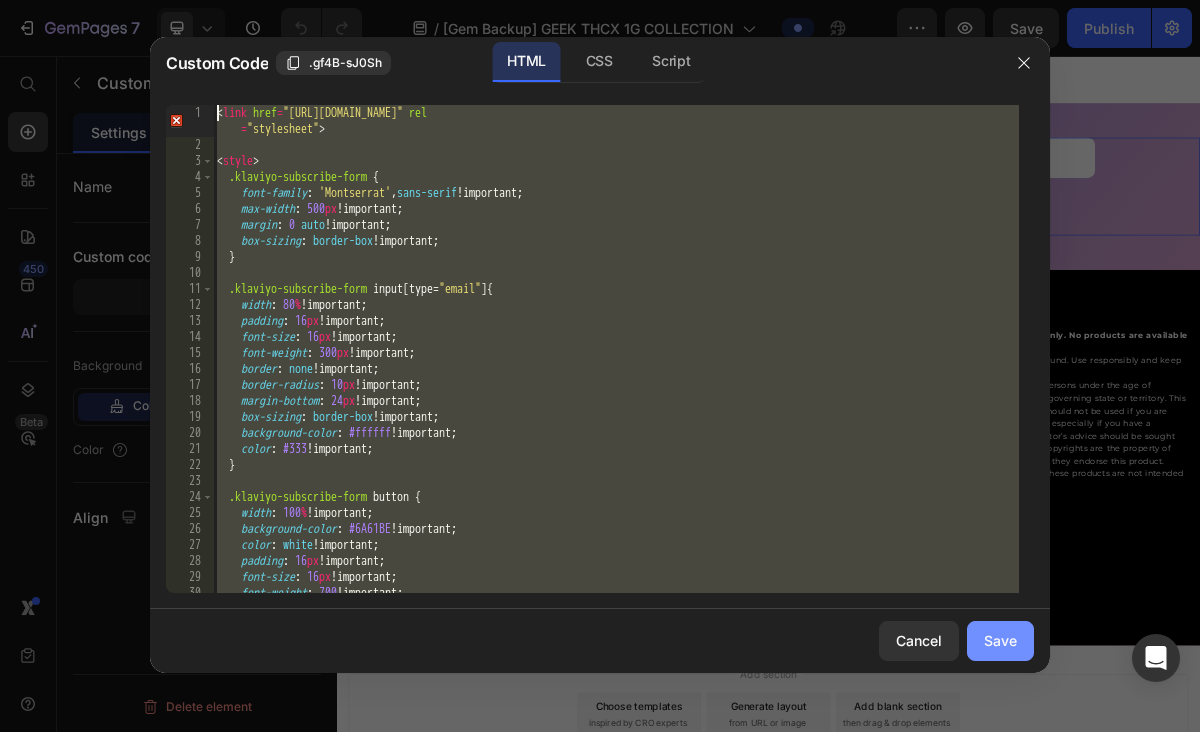 click on "Save" at bounding box center [1000, 640] 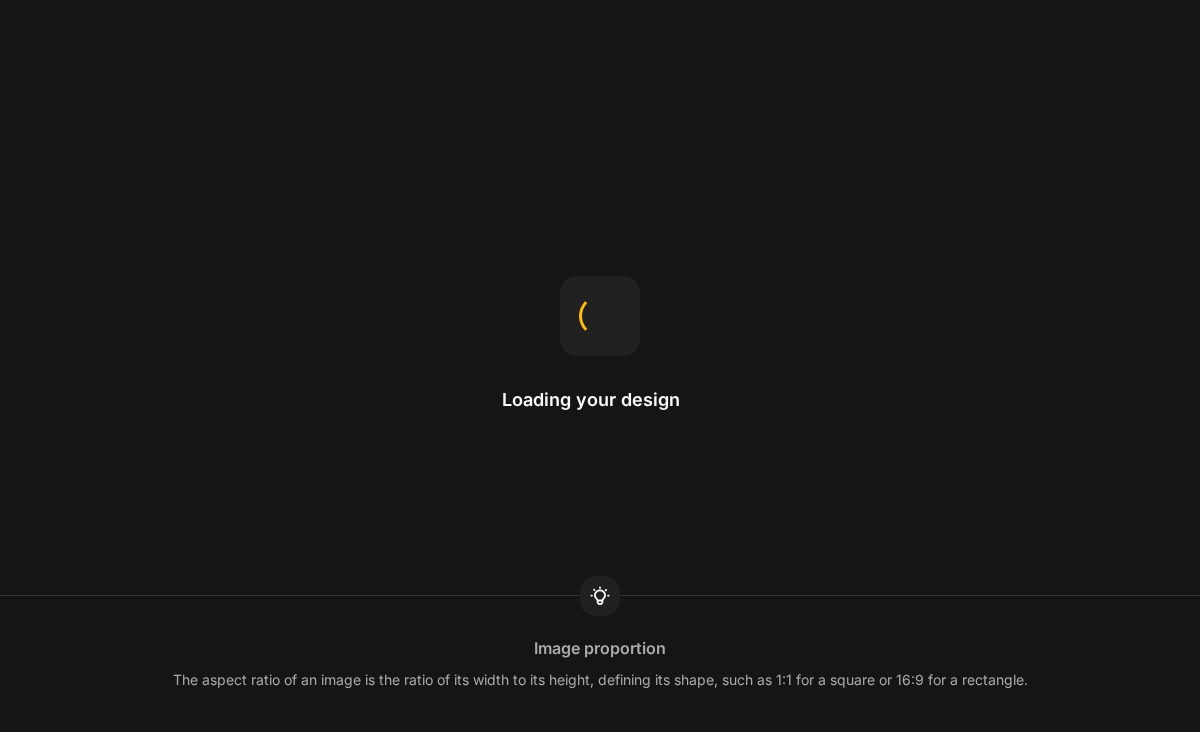 scroll, scrollTop: 0, scrollLeft: 0, axis: both 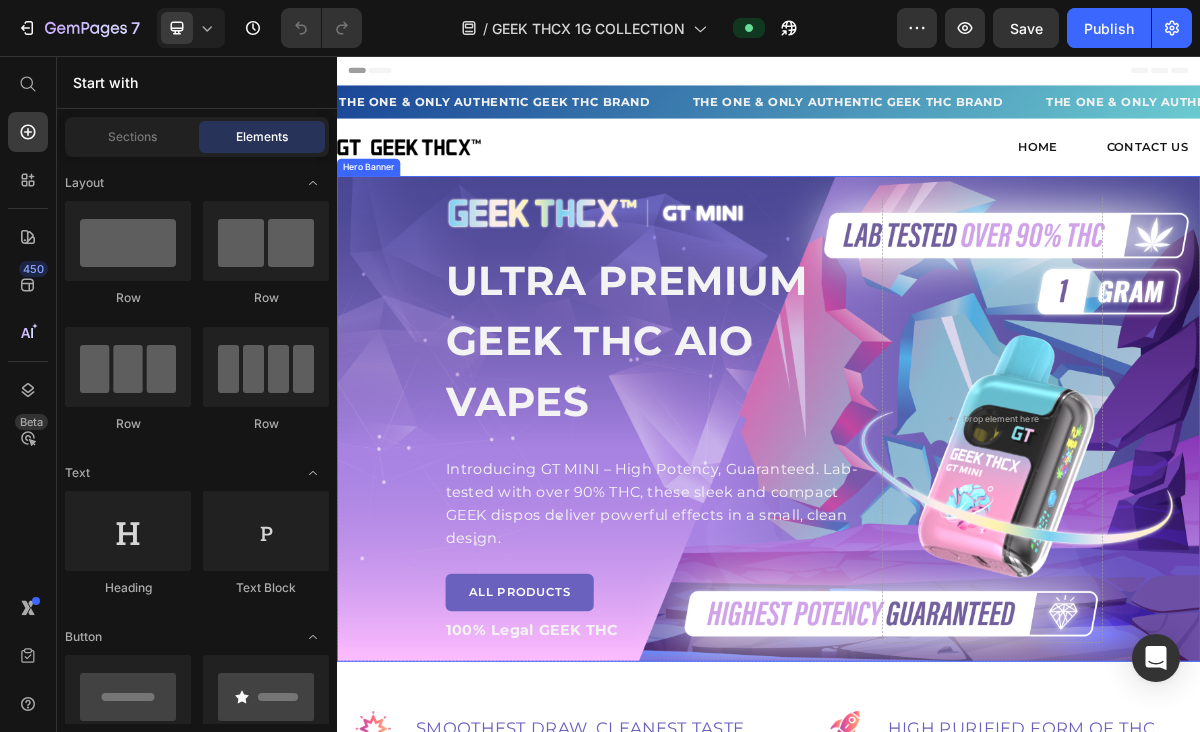 click at bounding box center [937, 560] 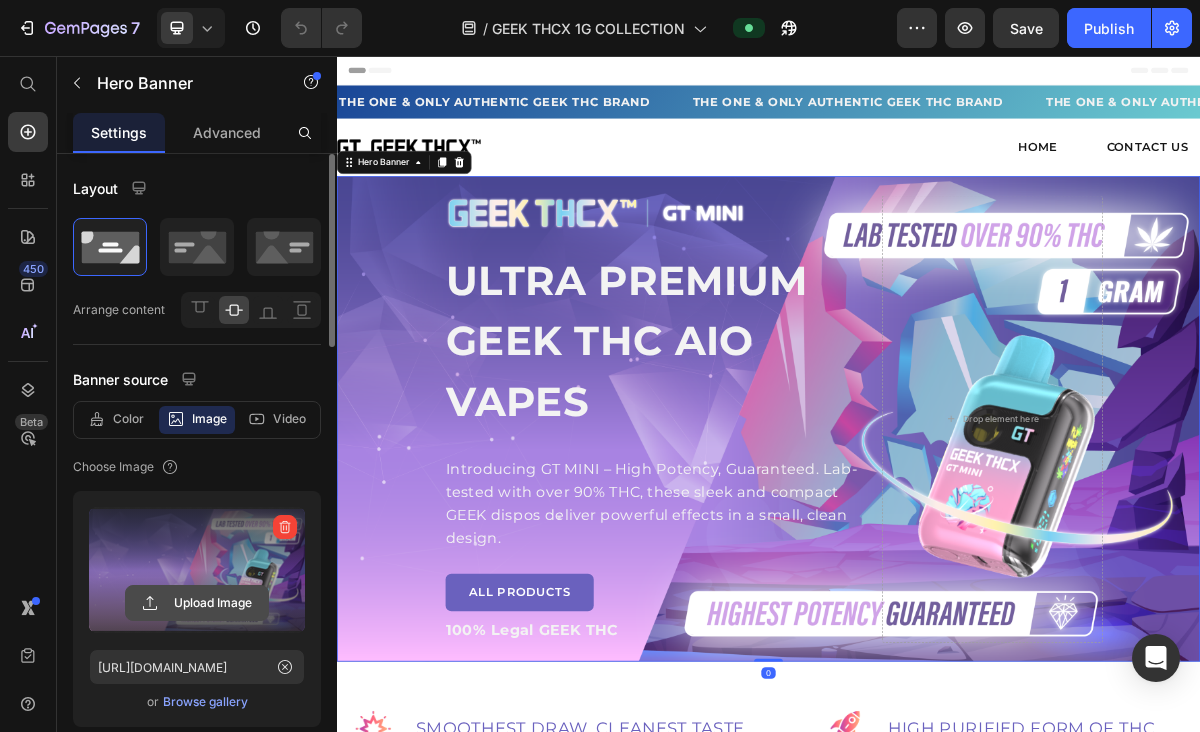 click 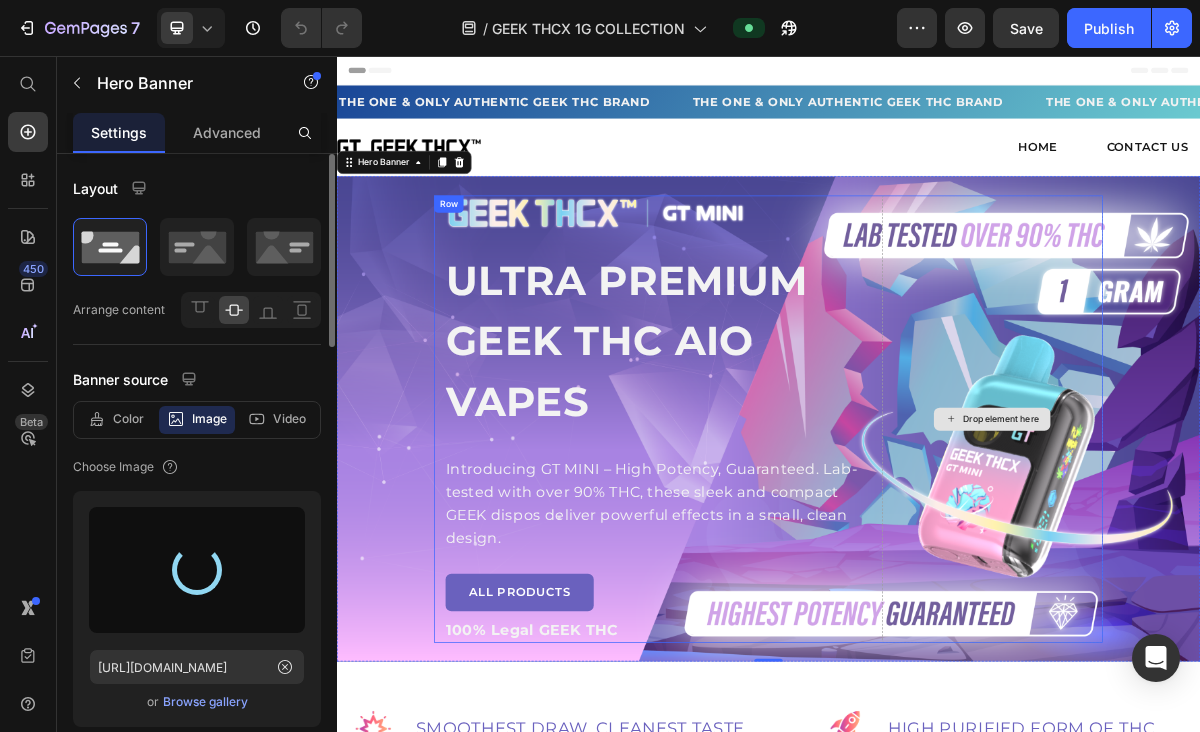 type on "[URL][DOMAIN_NAME]" 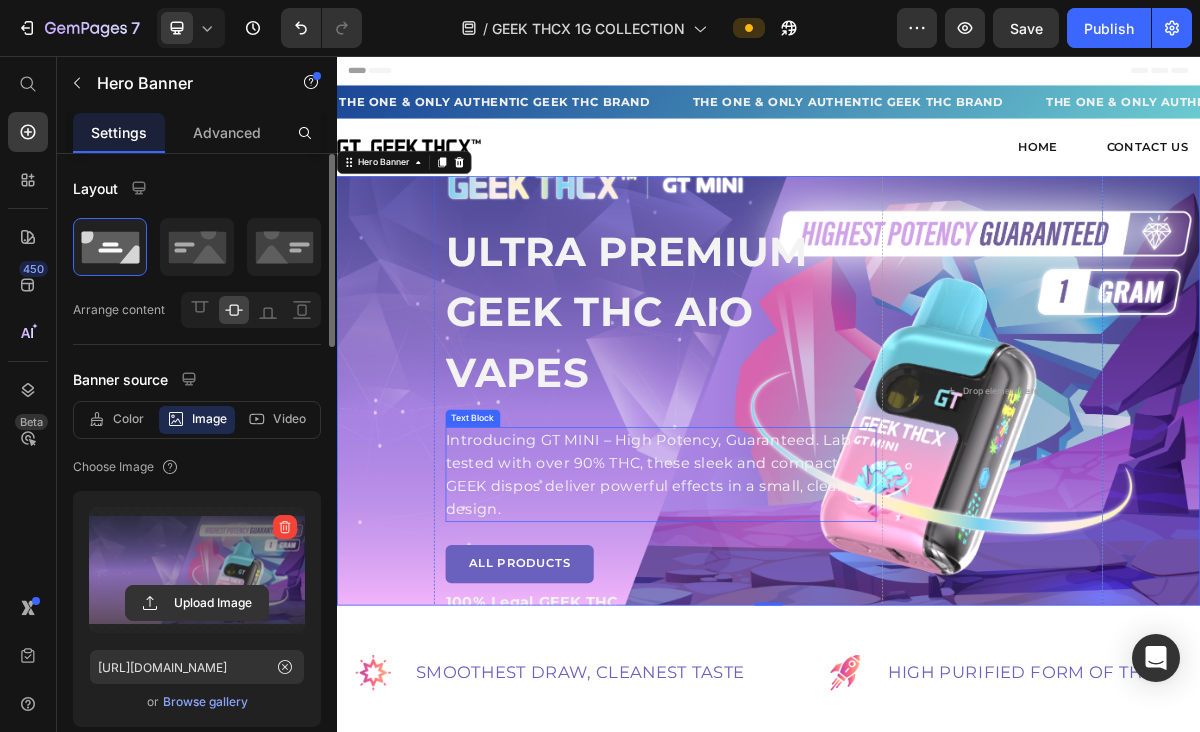 click on "Introducing GT MINI – High Potency, Guaranteed. Lab-tested with over 90% THC, these sleek and compact GEEK dispos deliver powerful effects in a small, clean design." at bounding box center [786, 638] 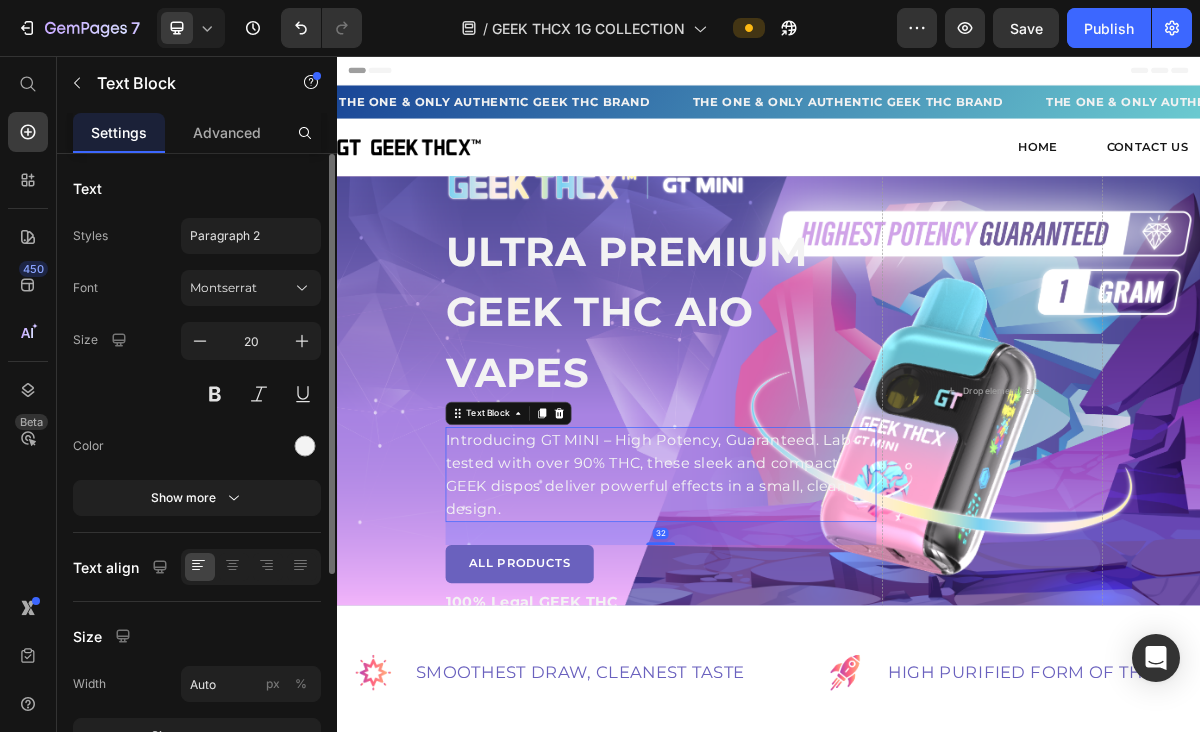 click on "Introducing GT MINI – High Potency, Guaranteed. Lab-tested with over 90% THC, these sleek and compact GEEK dispos deliver powerful effects in a small, clean design." at bounding box center [786, 638] 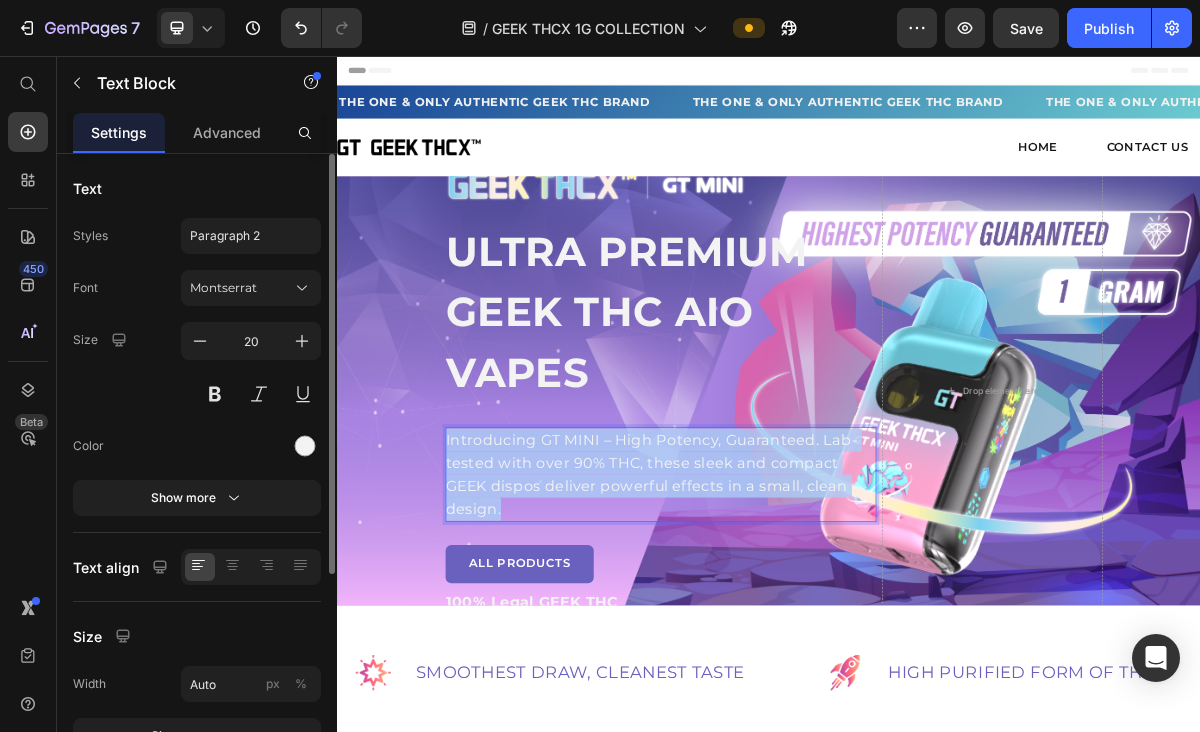 click on "Introducing GT MINI – High Potency, Guaranteed. Lab-tested with over 90% THC, these sleek and compact GEEK dispos deliver powerful effects in a small, clean design." at bounding box center (786, 638) 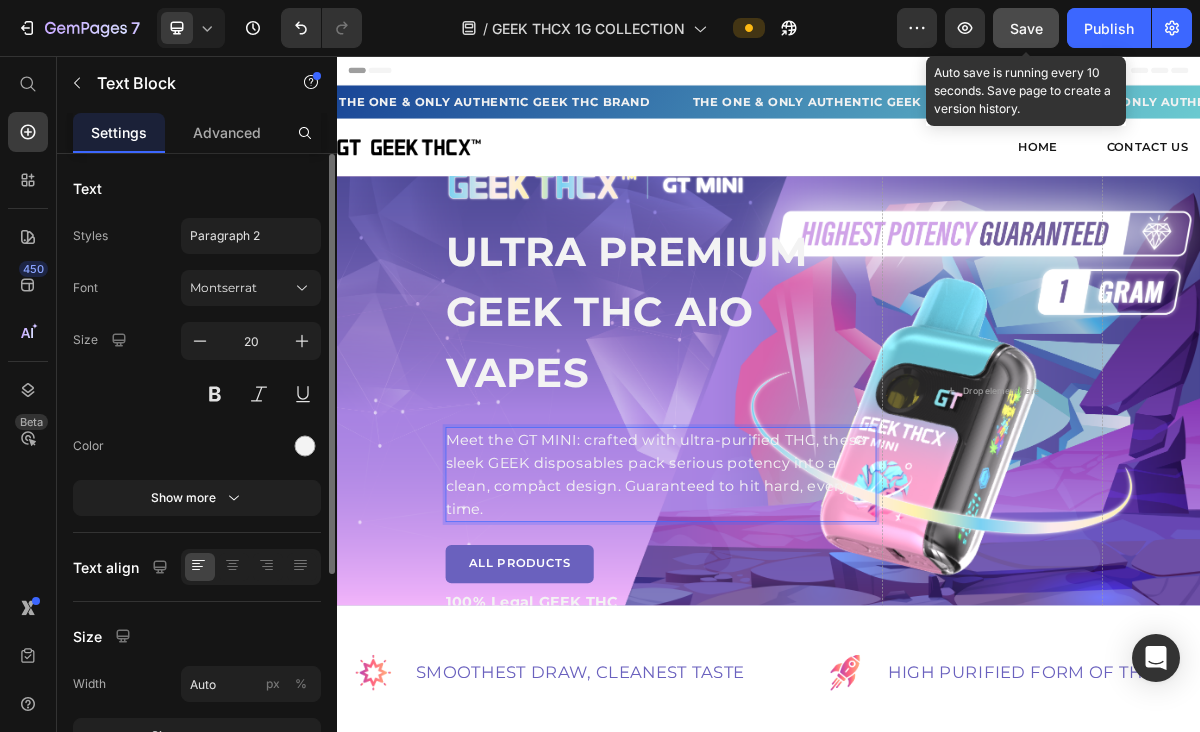 click on "Save" at bounding box center [1026, 28] 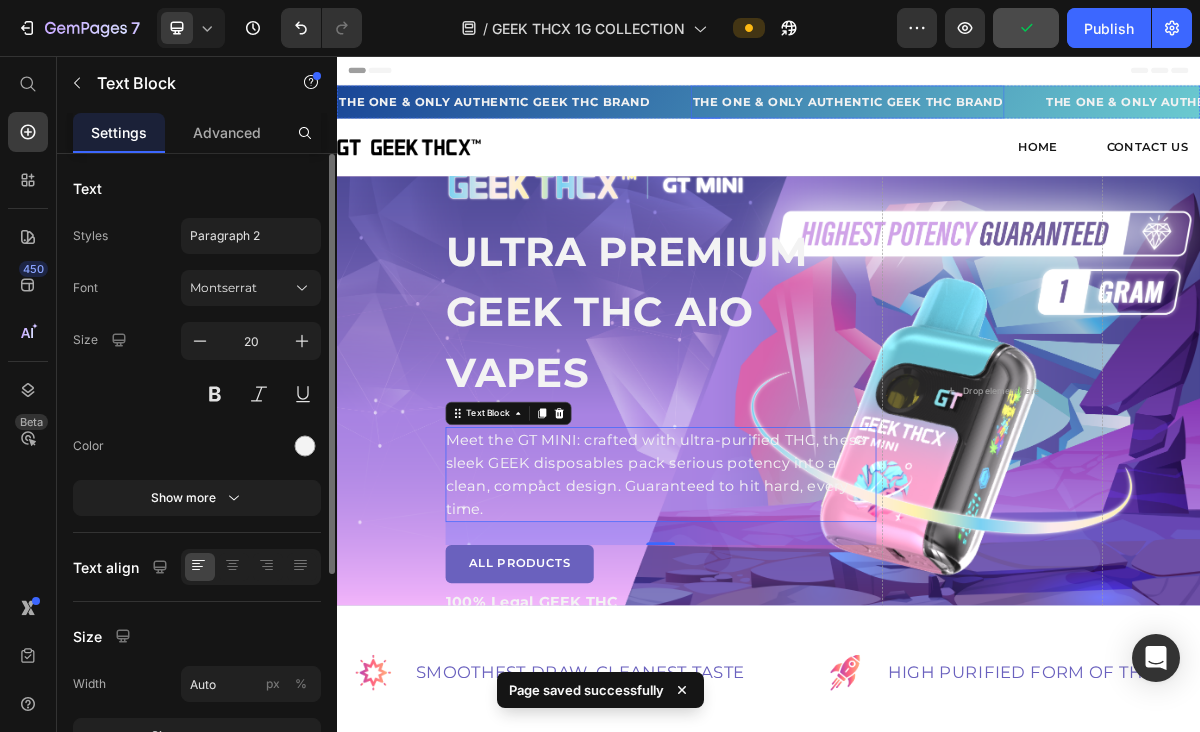 click on "THE ONE & ONLY AUTHENTIC GEEK THC BRAND" at bounding box center (1046, 120) 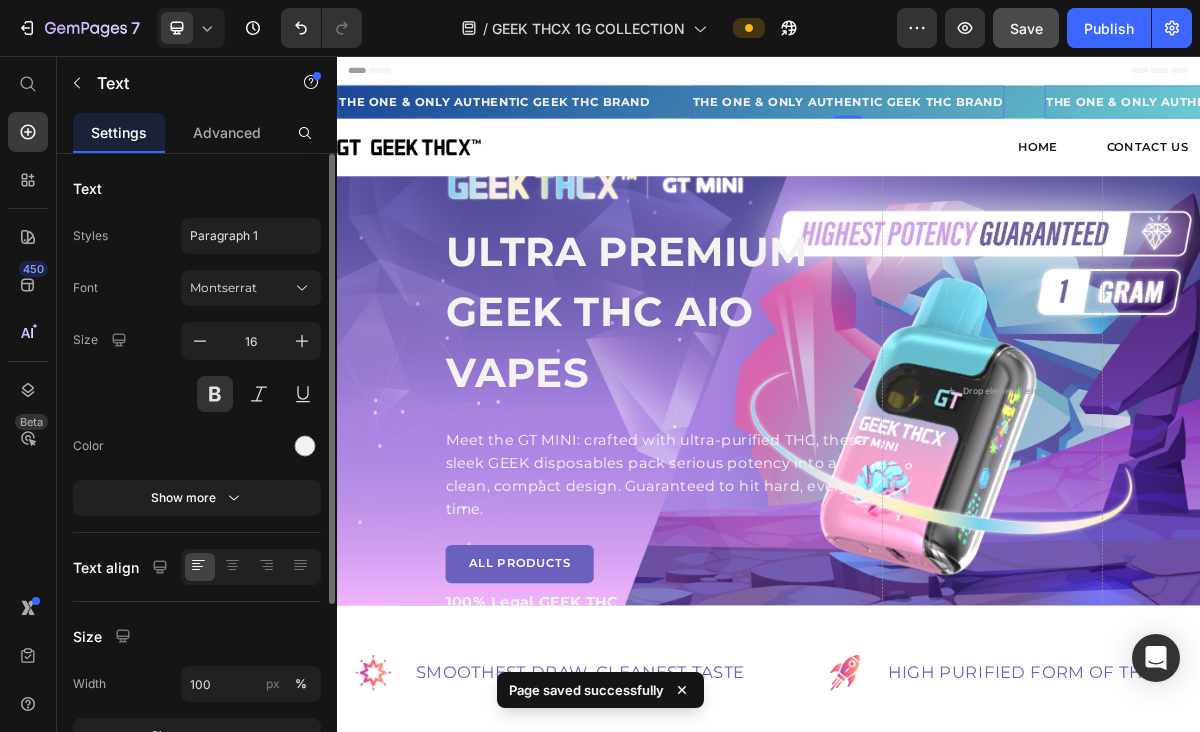 click on "THE ONE & ONLY AUTHENTIC GEEK THC BRAND" at bounding box center (1046, 120) 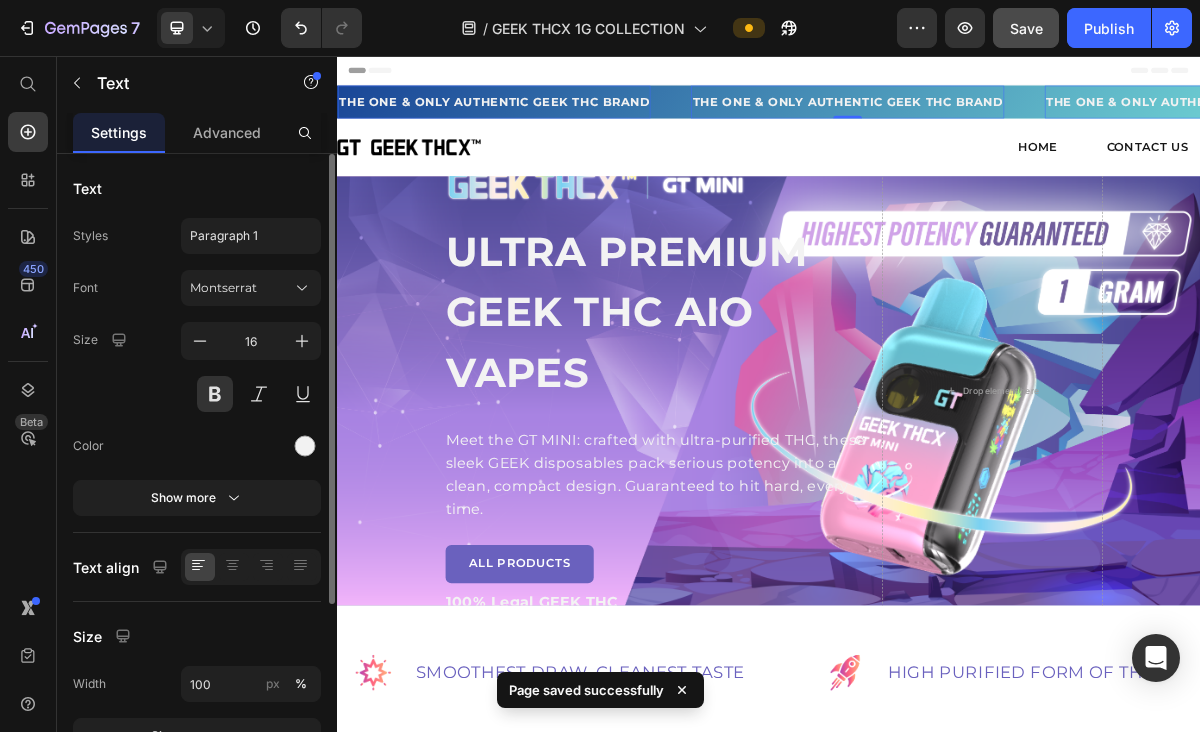 click on "THE ONE & ONLY AUTHENTIC GEEK THC BRAND" at bounding box center [1046, 120] 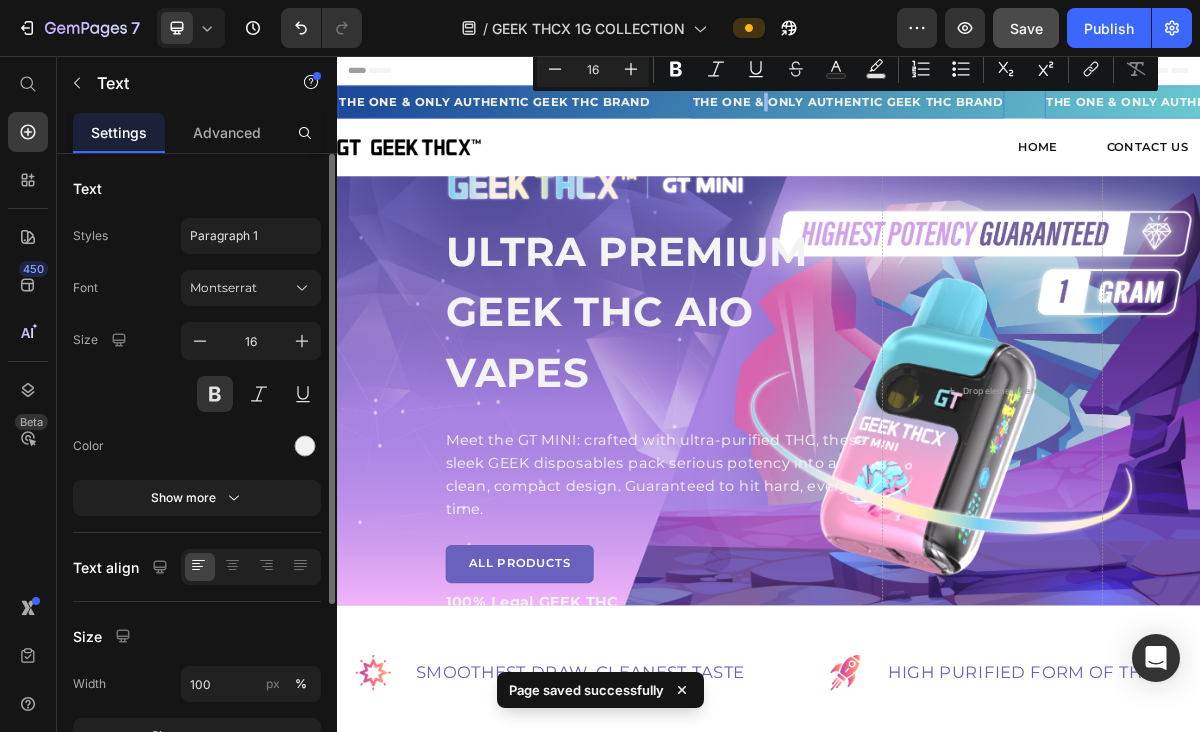 click on "THE ONE & ONLY AUTHENTIC GEEK THC BRAND" at bounding box center [1046, 120] 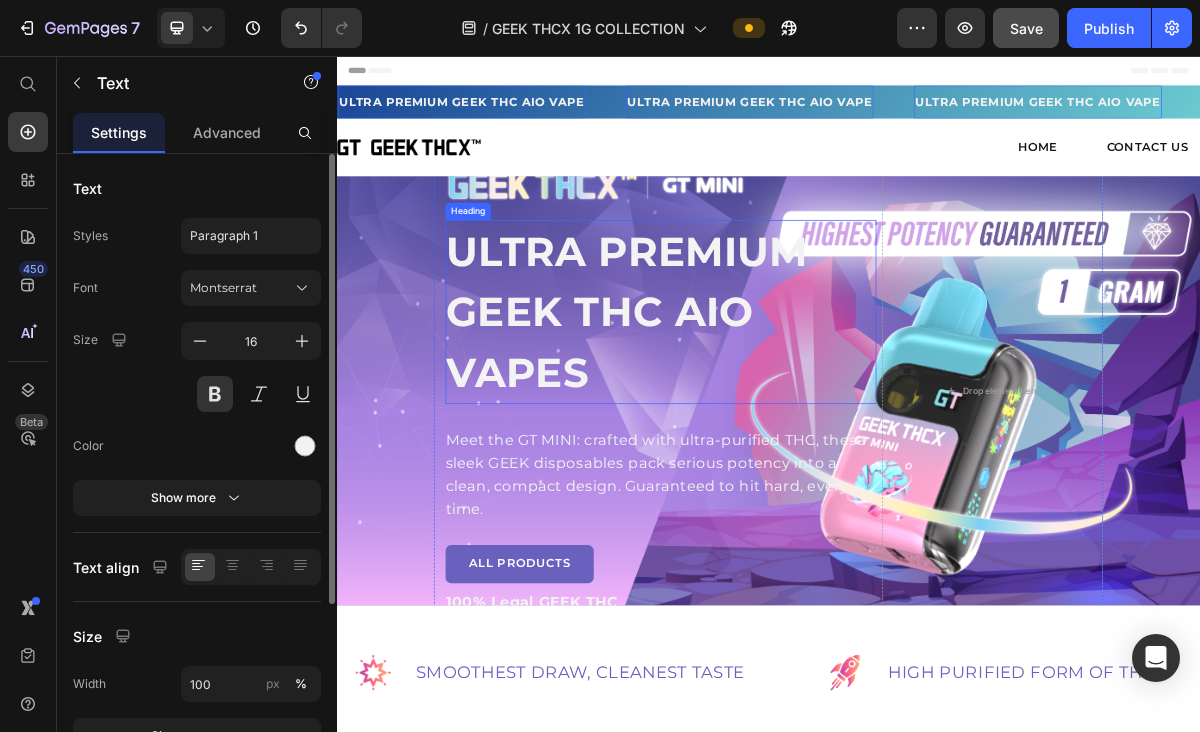 click on "ULTRA PREMIUM GEEK THC AIO VAPES" at bounding box center [787, 412] 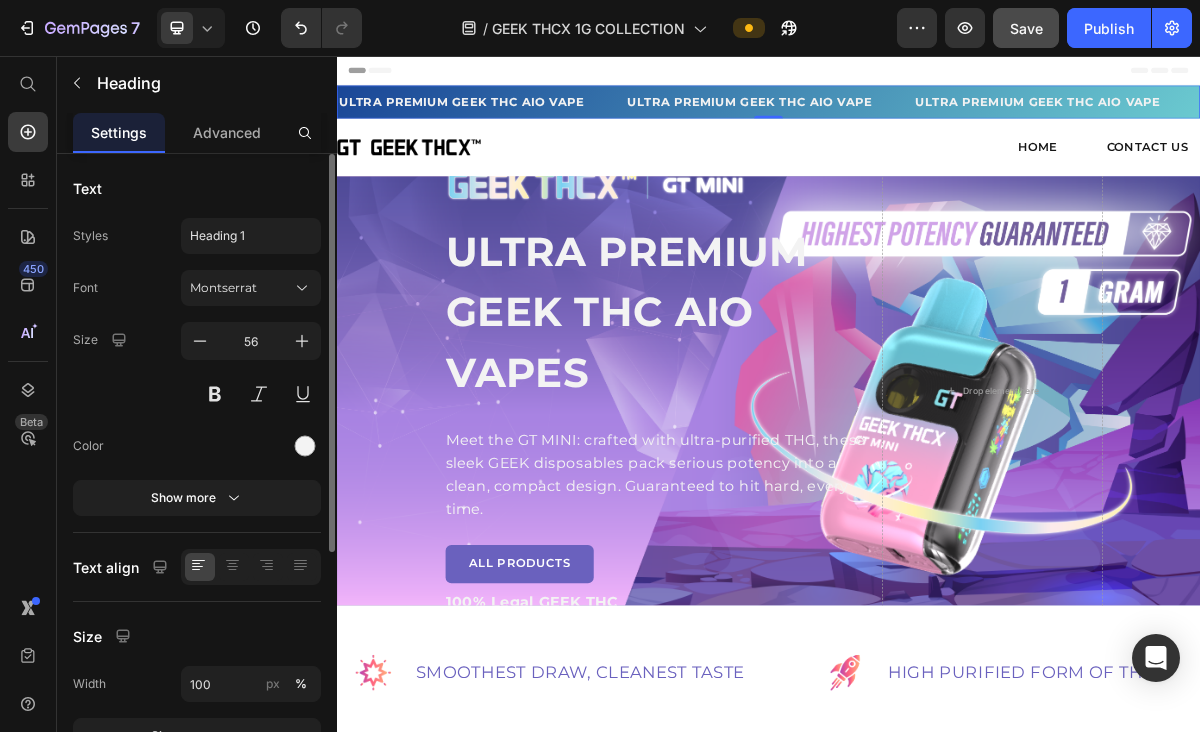 click on "ULTRA PREMIUM GEEK THC AIO VAPE Text" at bounding box center (538, 120) 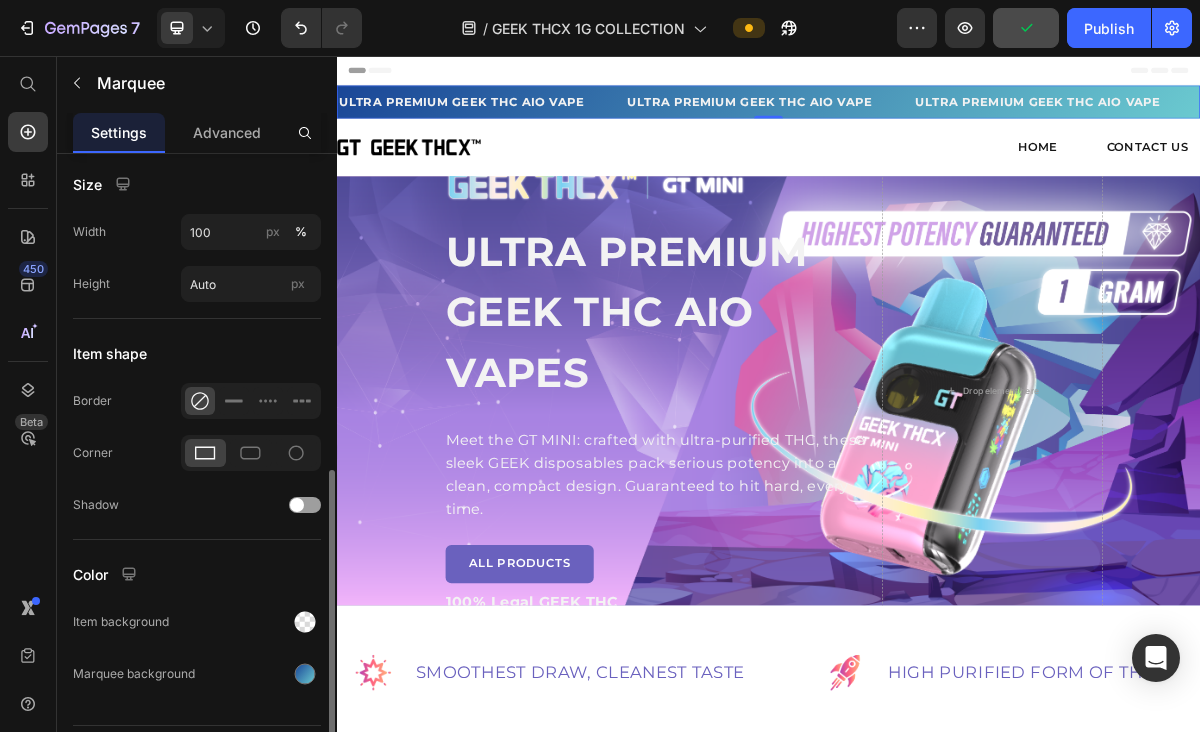 scroll, scrollTop: 730, scrollLeft: 0, axis: vertical 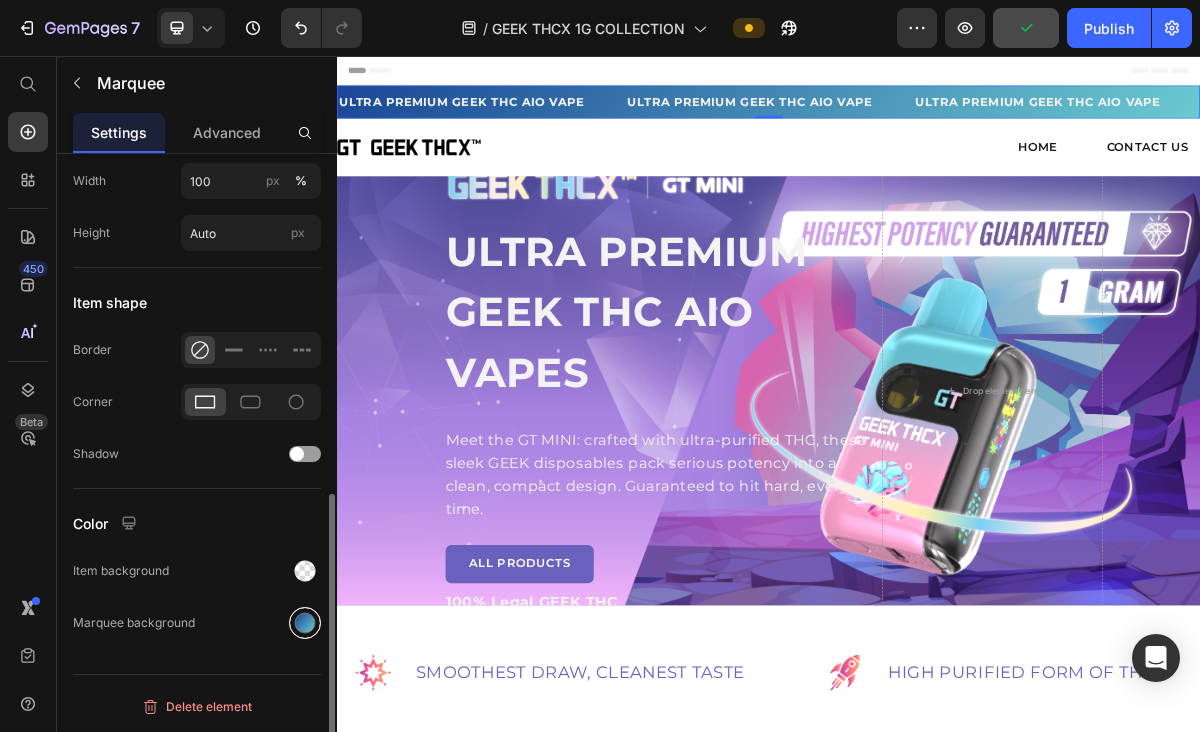 click at bounding box center (305, 623) 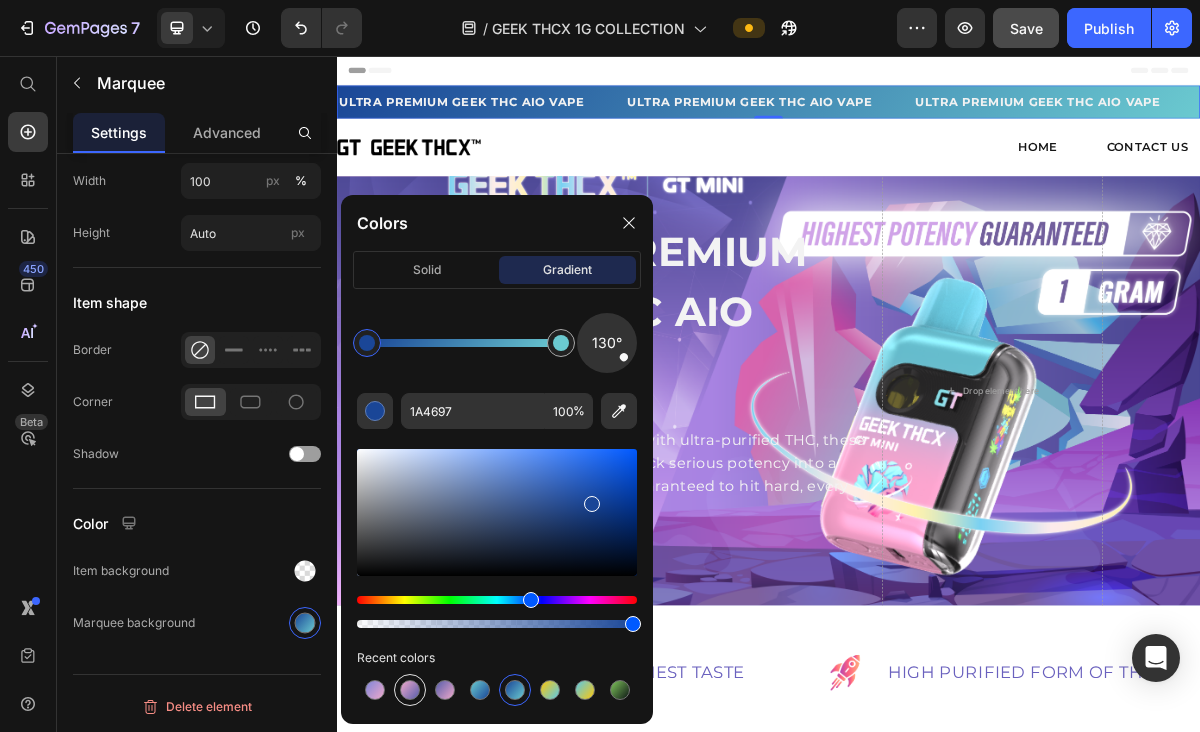 click at bounding box center (410, 690) 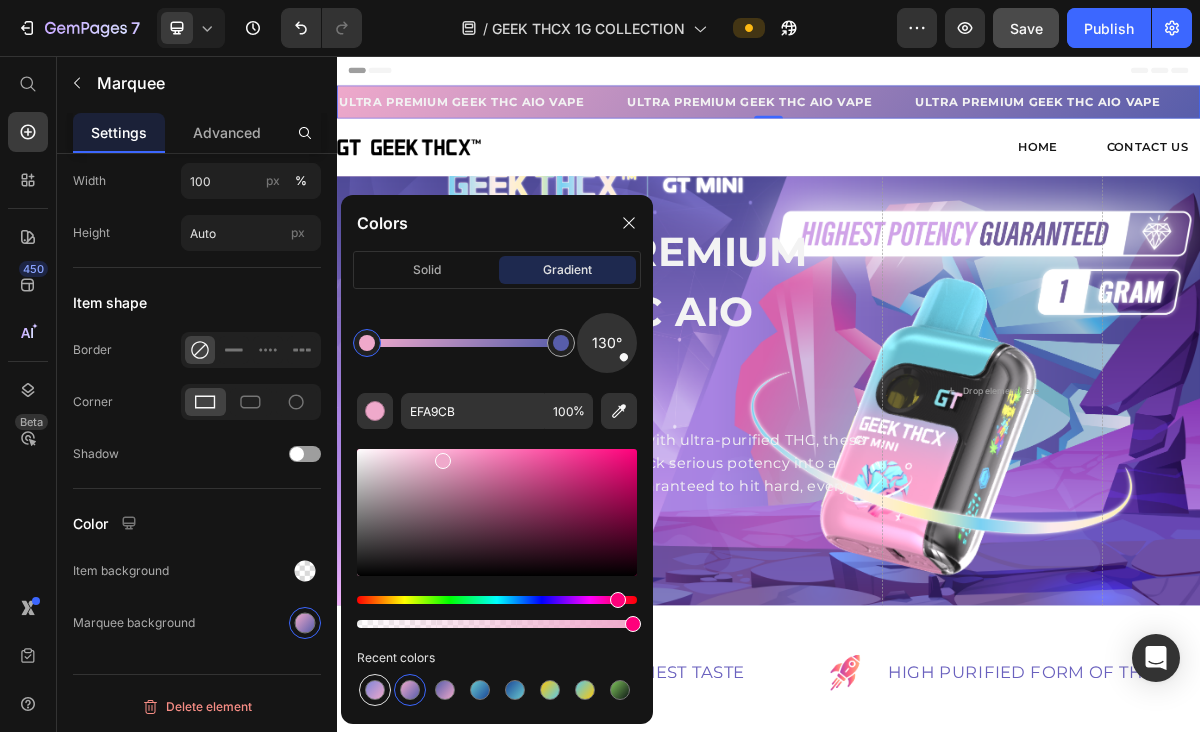 click at bounding box center [375, 690] 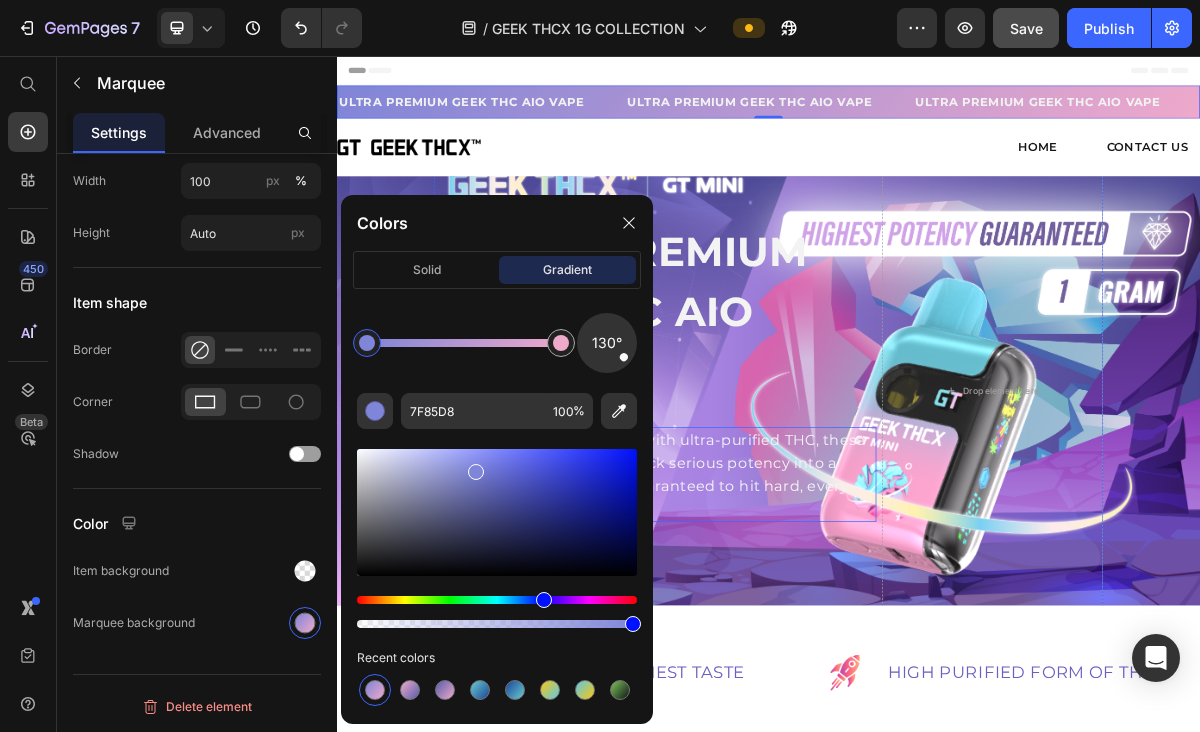 click on "Meet the GT MINI: crafted with ultra-purified THC, these sleek GEEK disposables pack serious potency into a clean, compact design. Guaranteed to hit hard, every time." at bounding box center [786, 638] 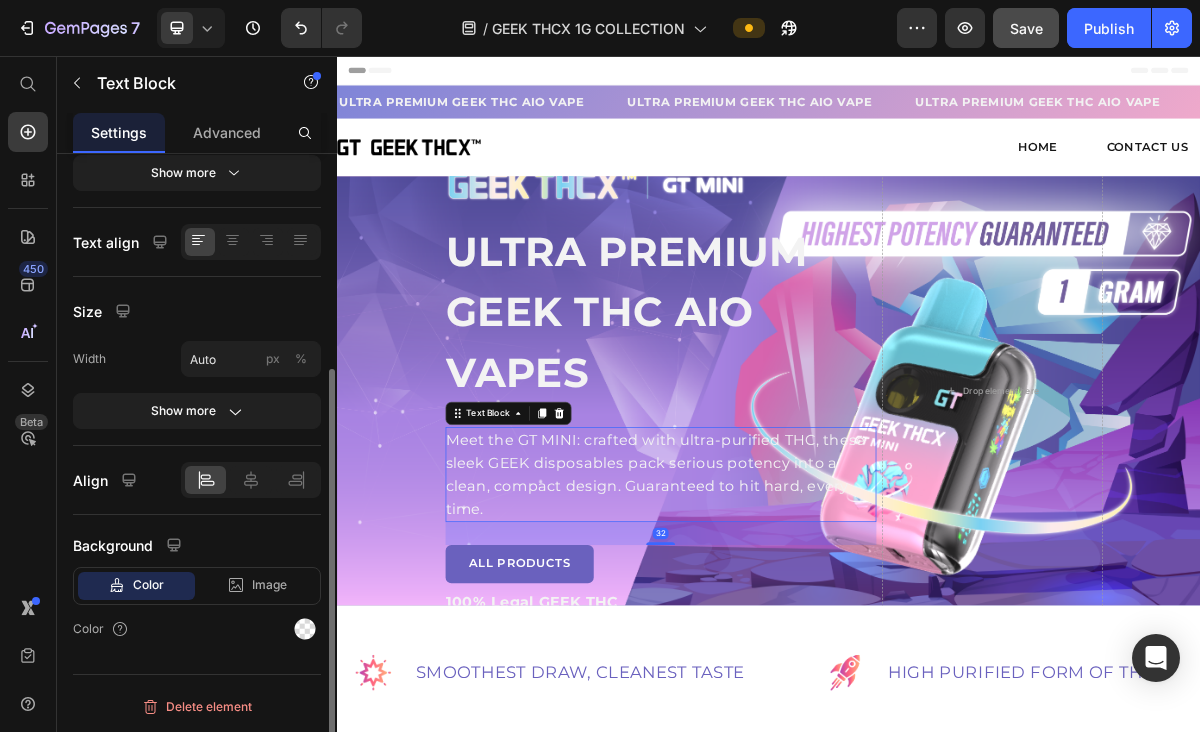 scroll, scrollTop: 0, scrollLeft: 0, axis: both 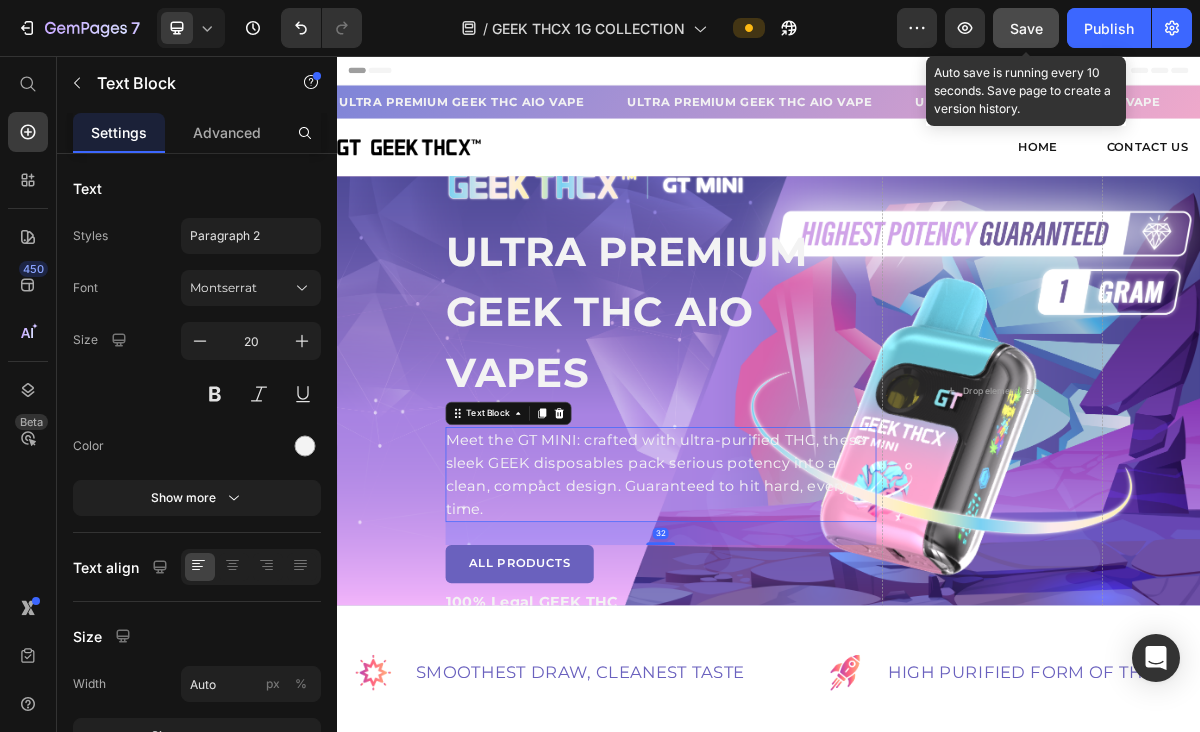 click on "Save" at bounding box center [1026, 28] 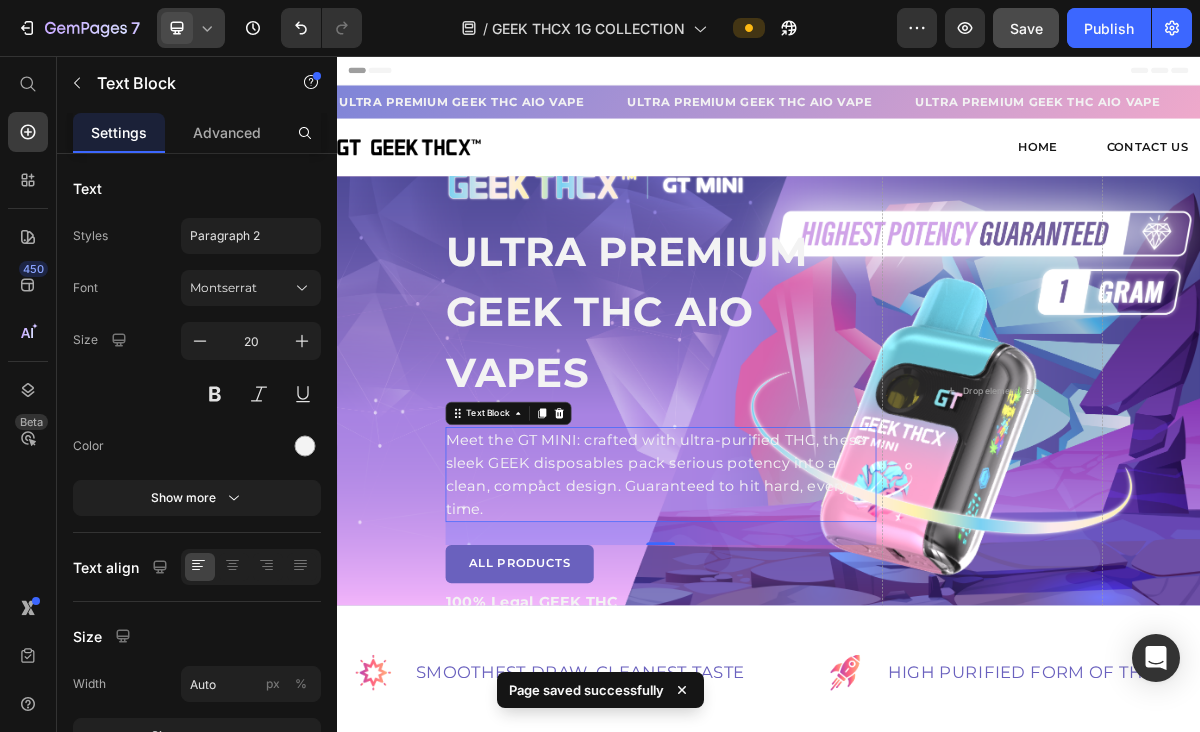 click 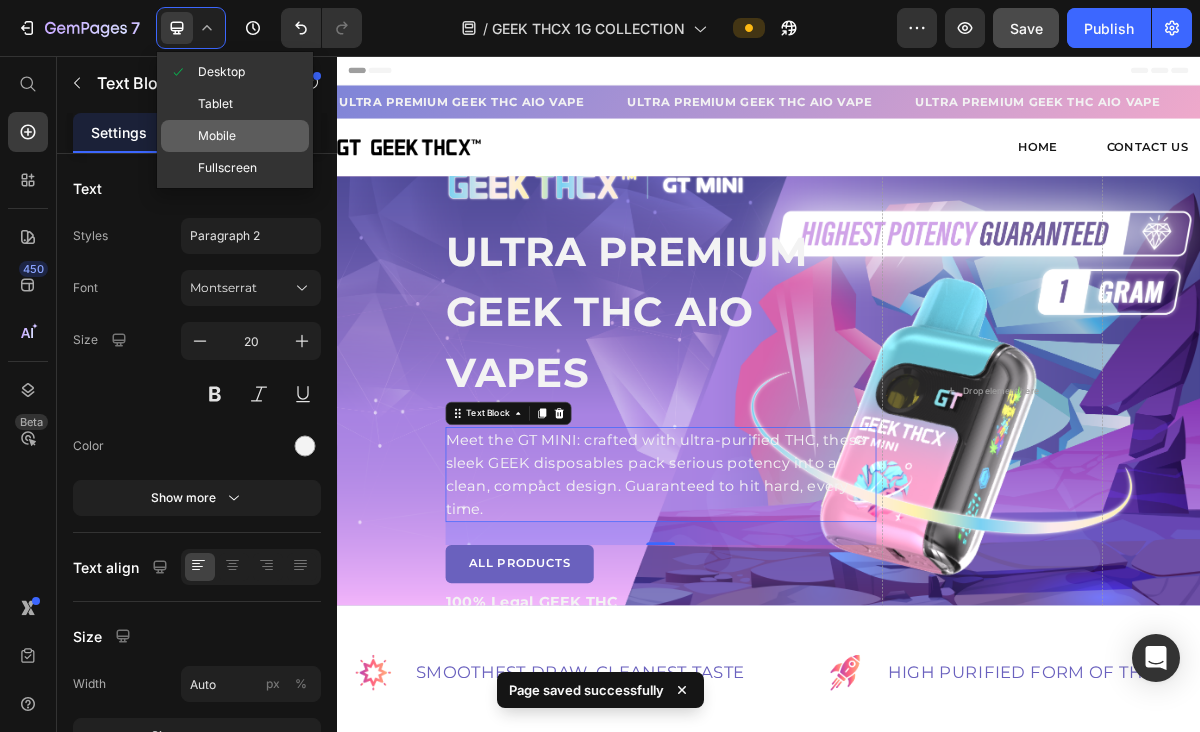 click on "Mobile" at bounding box center [217, 136] 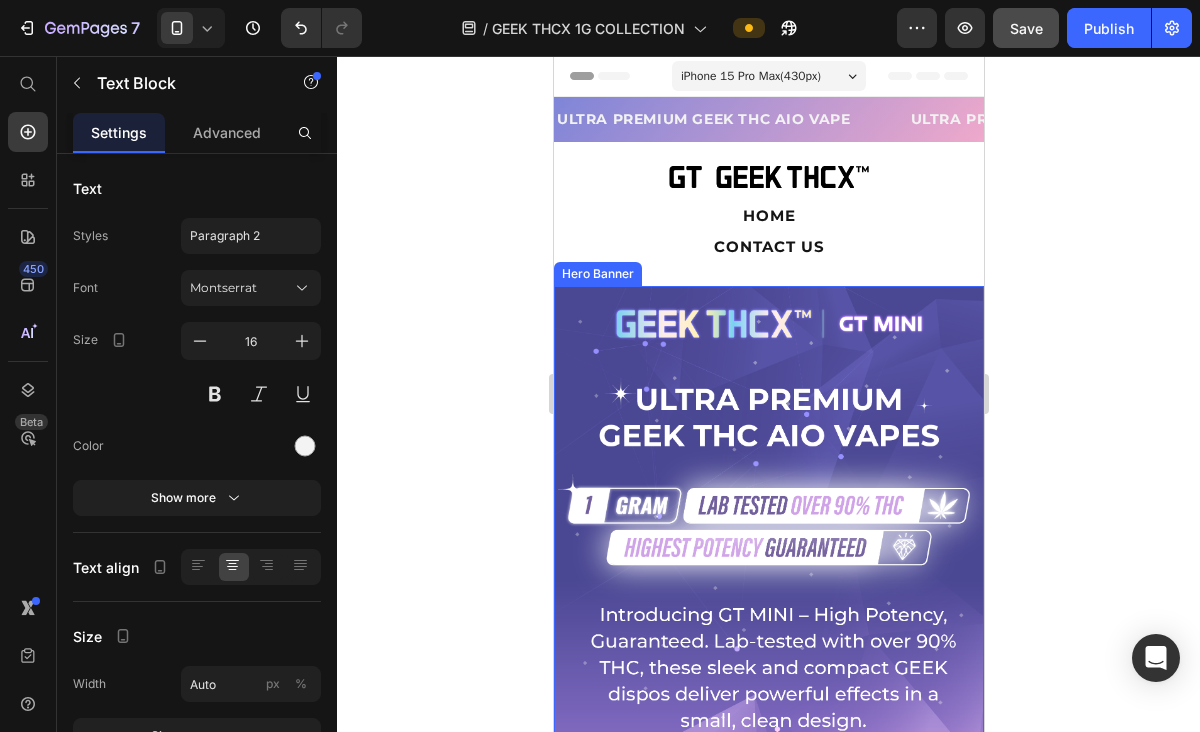 click at bounding box center [768, 646] 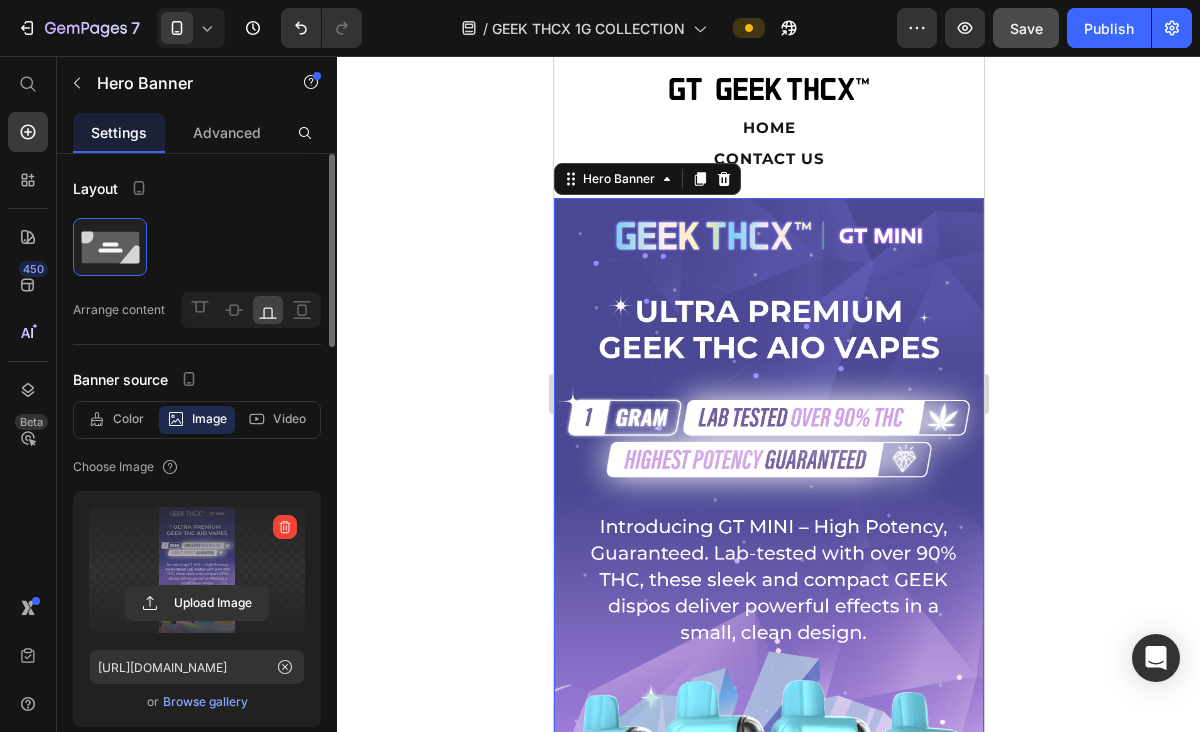 scroll, scrollTop: 89, scrollLeft: 0, axis: vertical 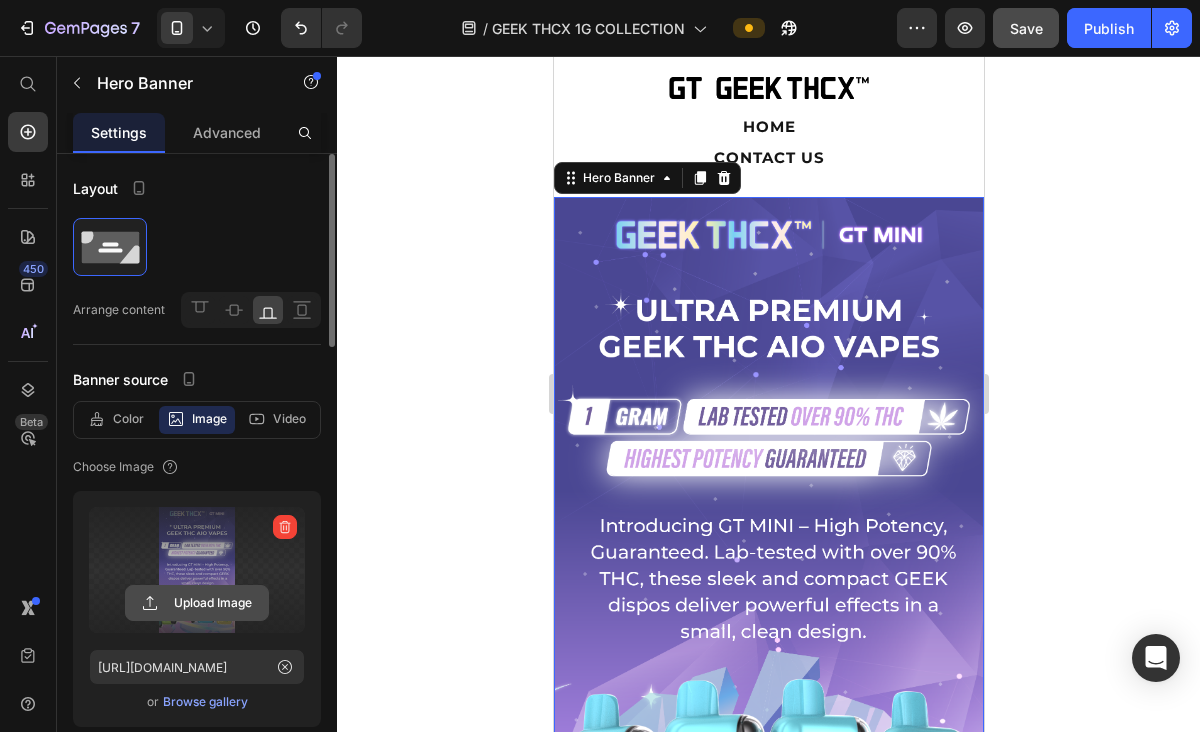 click 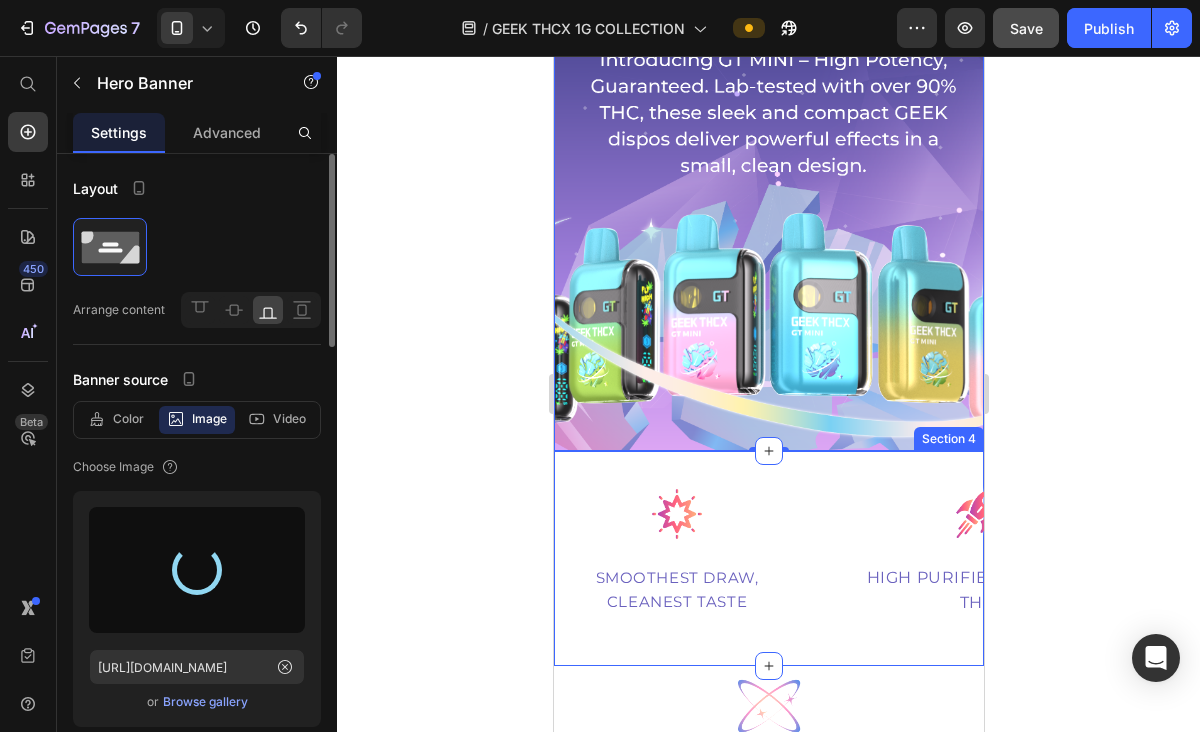 scroll, scrollTop: 540, scrollLeft: 0, axis: vertical 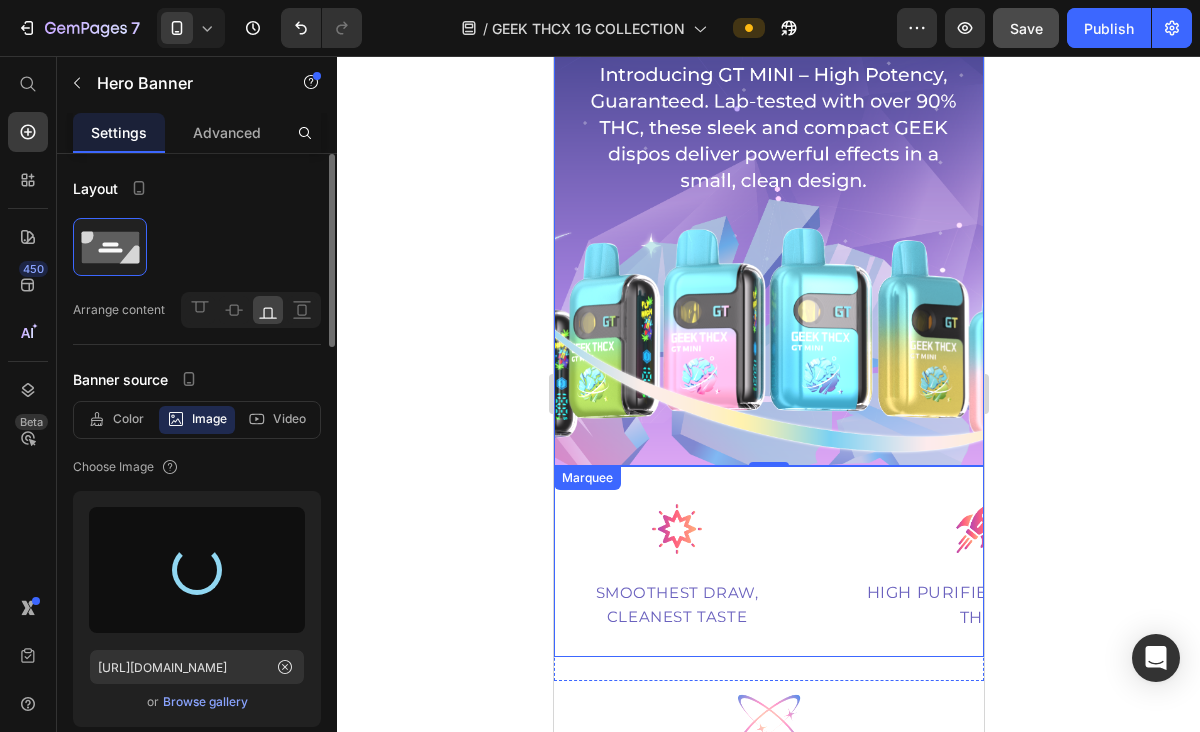 type on "[URL][DOMAIN_NAME]" 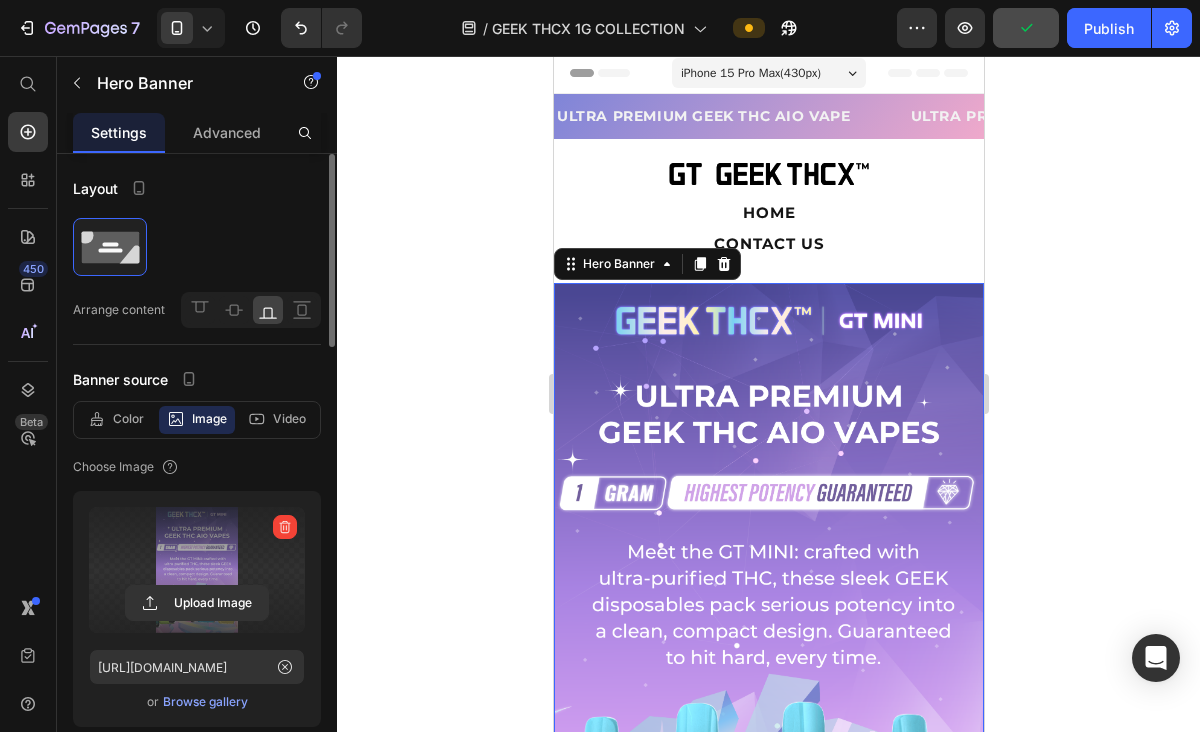 scroll, scrollTop: 0, scrollLeft: 0, axis: both 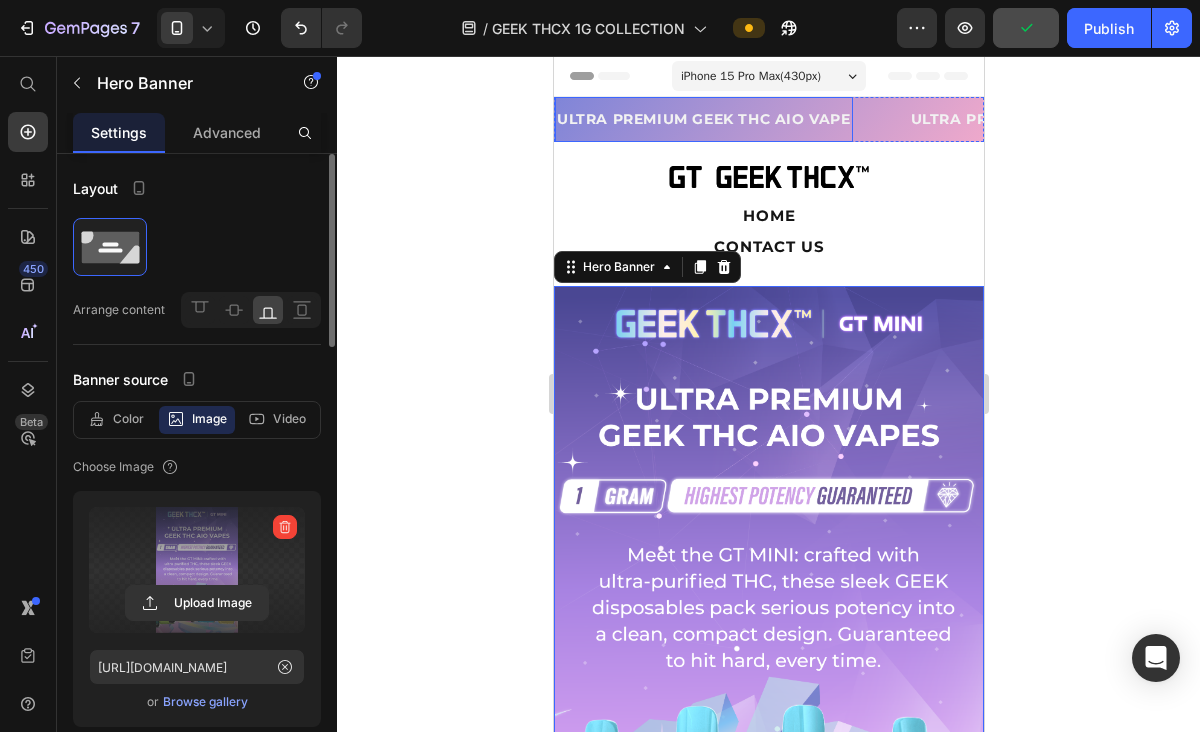 click on "ULTRA PREMIUM GEEK THC AIO VAPE" at bounding box center (703, 119) 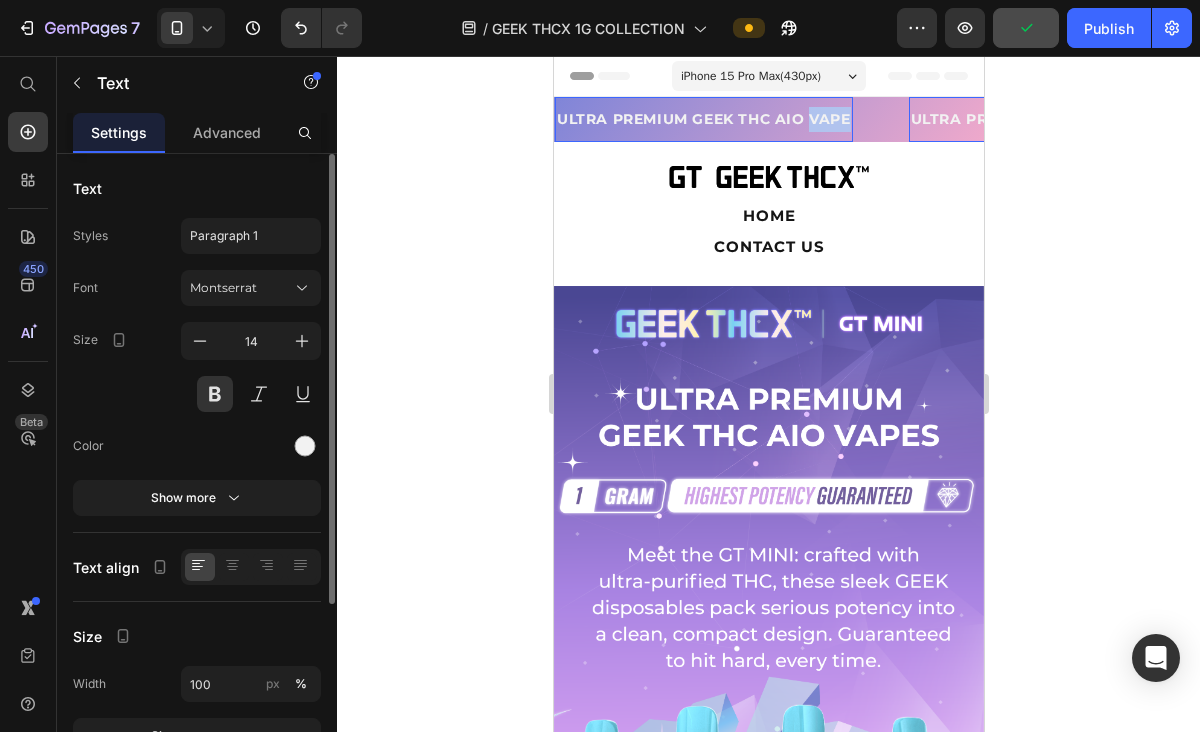 click on "ULTRA PREMIUM GEEK THC AIO VAPE" at bounding box center (703, 119) 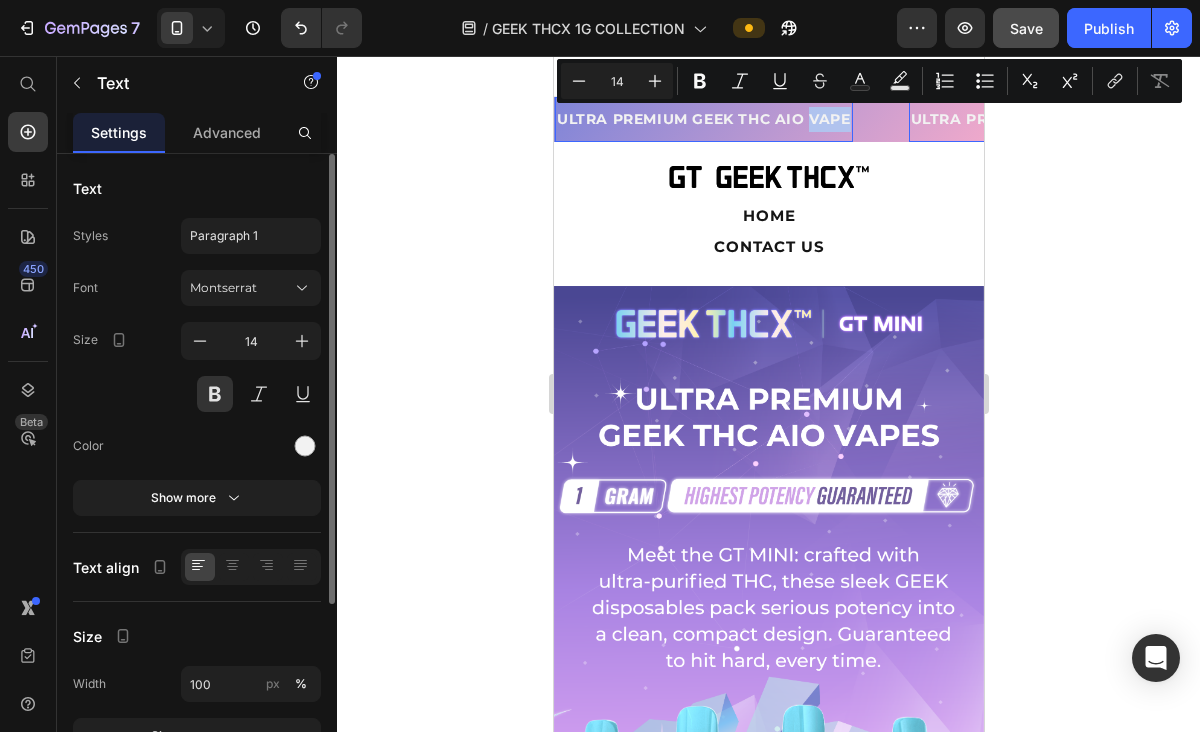 click on "ULTRA PREMIUM GEEK THC AIO VAPE" at bounding box center [703, 119] 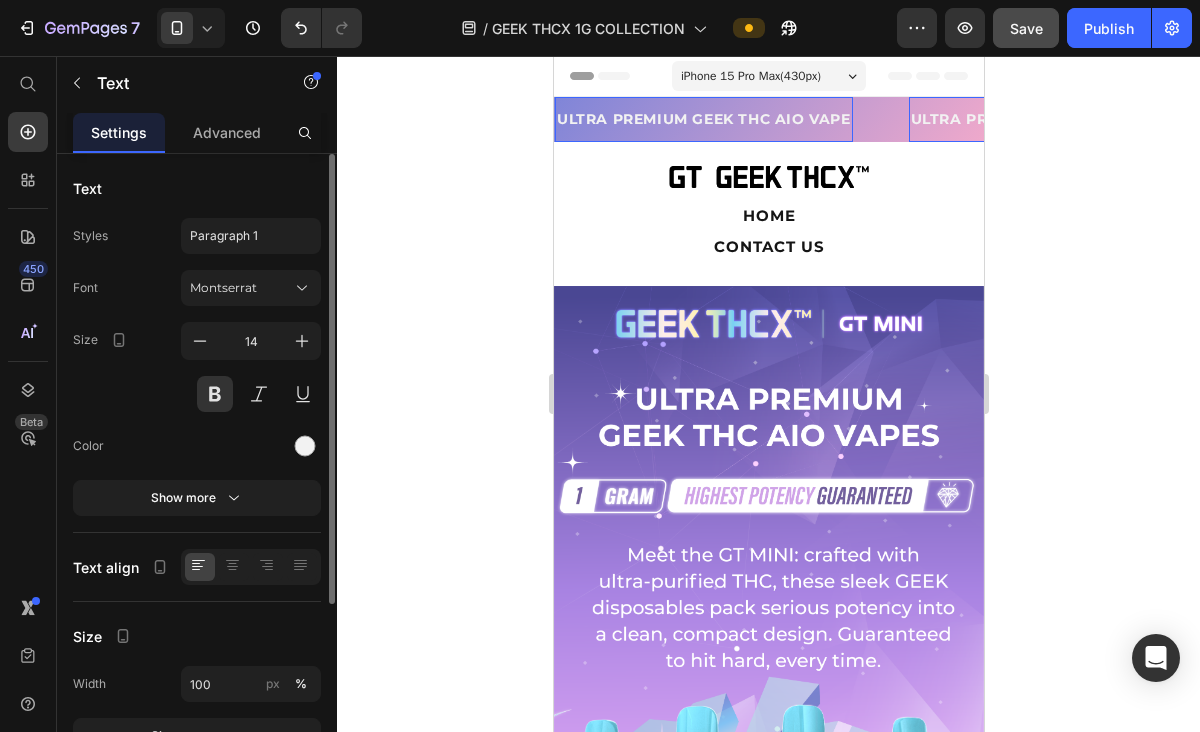click on "ULTRA PREMIUM GEEK THC AIO VAPE" at bounding box center (703, 119) 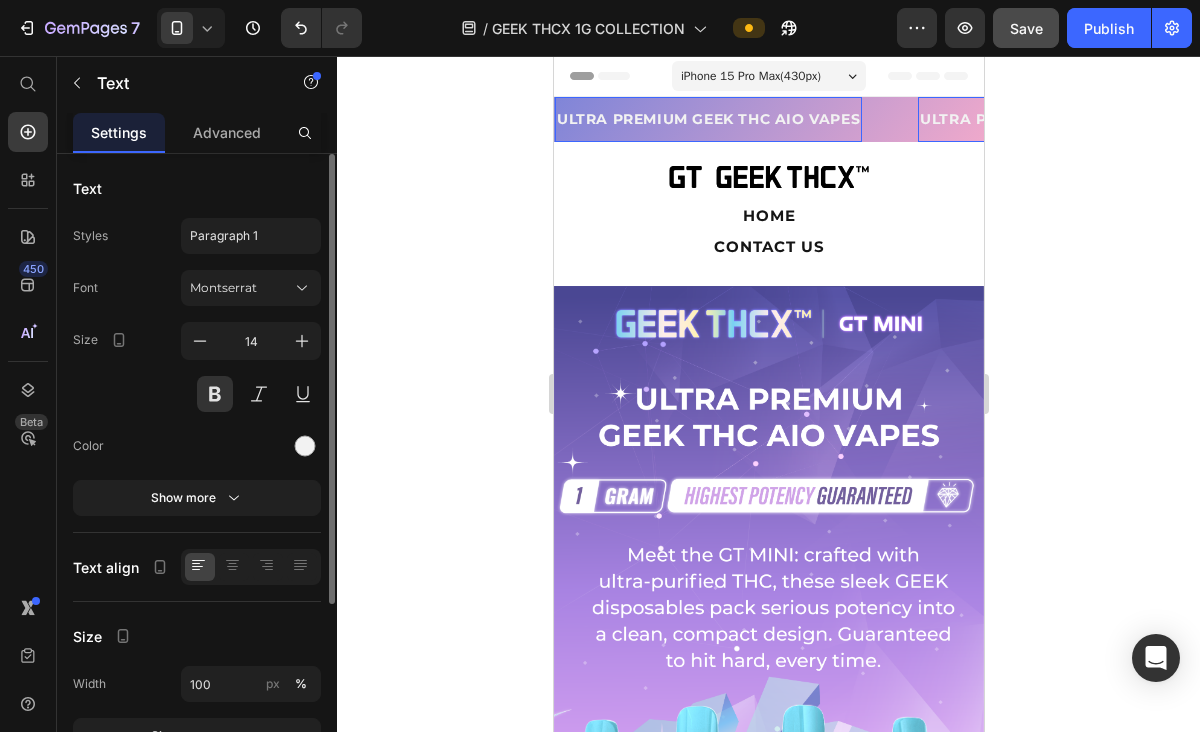 click 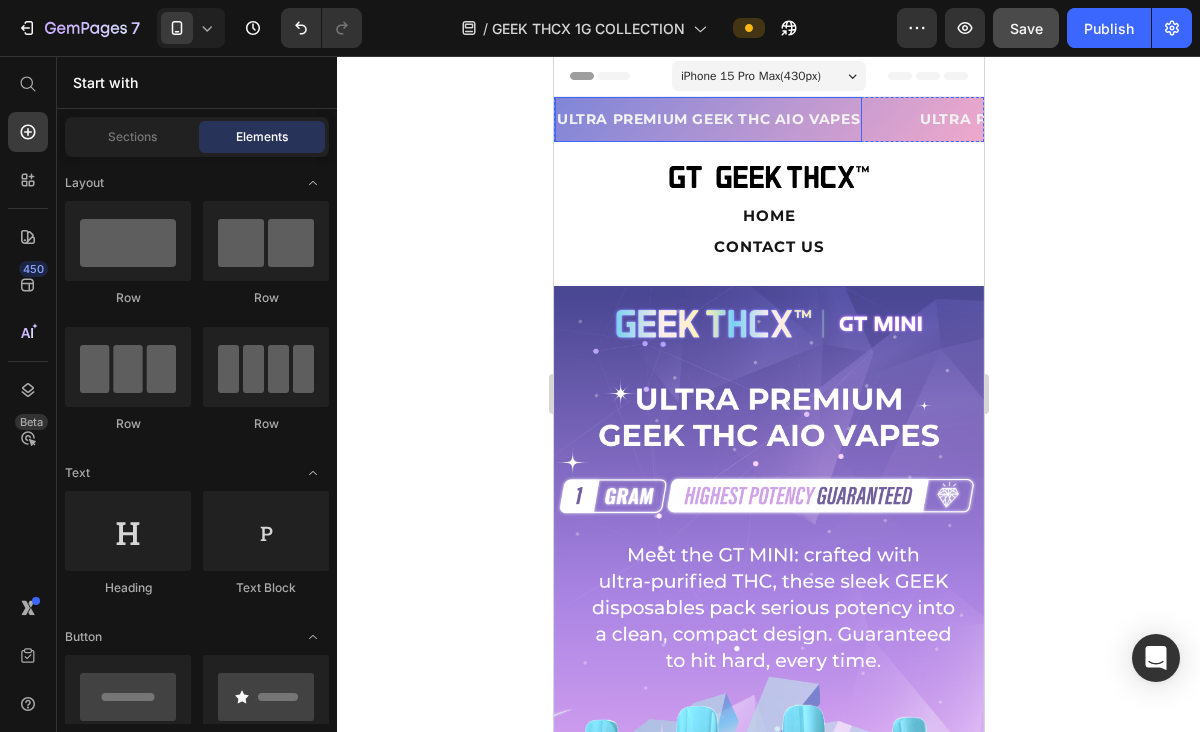 click on "ULTRA PREMIUM GEEK THC AIO VAPES" at bounding box center (707, 119) 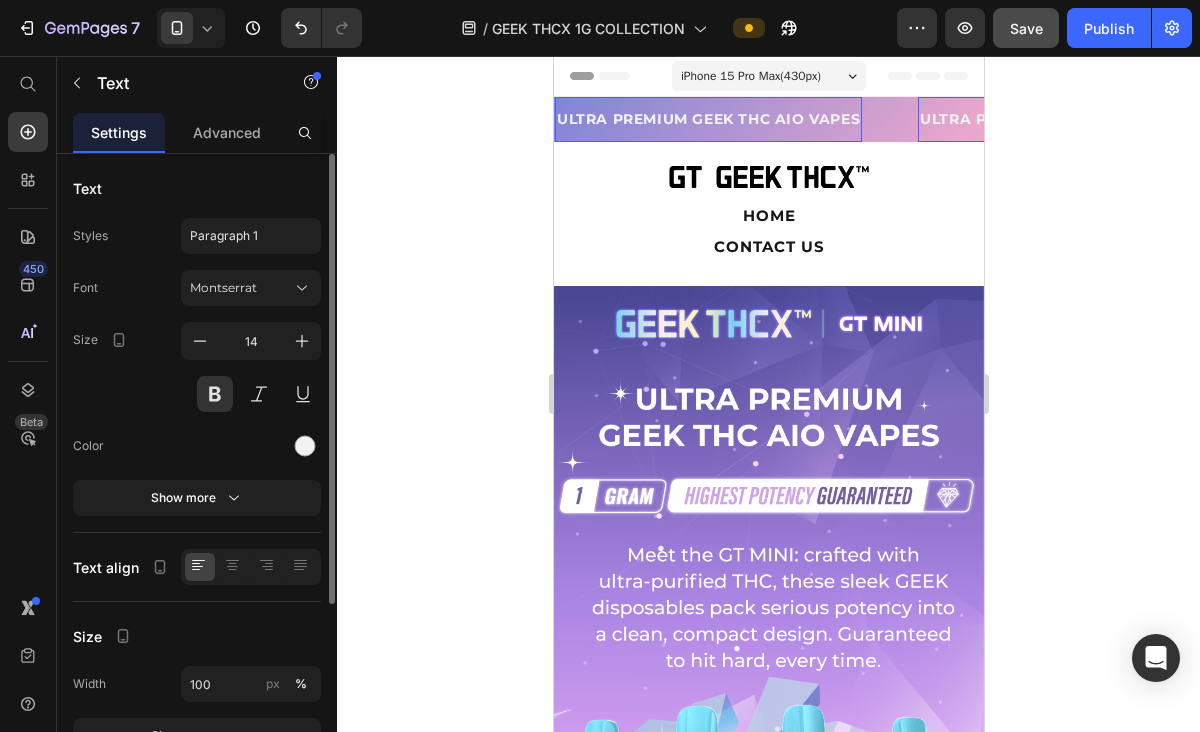click on "ULTRA PREMIUM GEEK THC AIO VAPES" at bounding box center [707, 119] 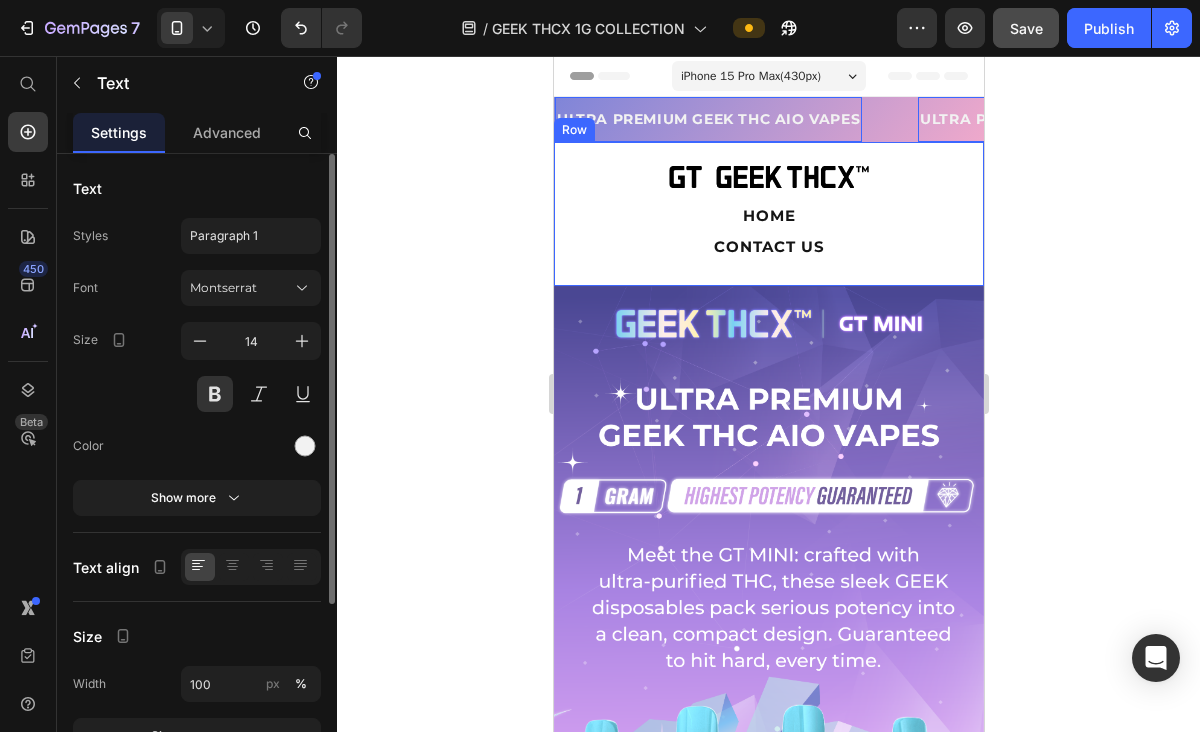 type 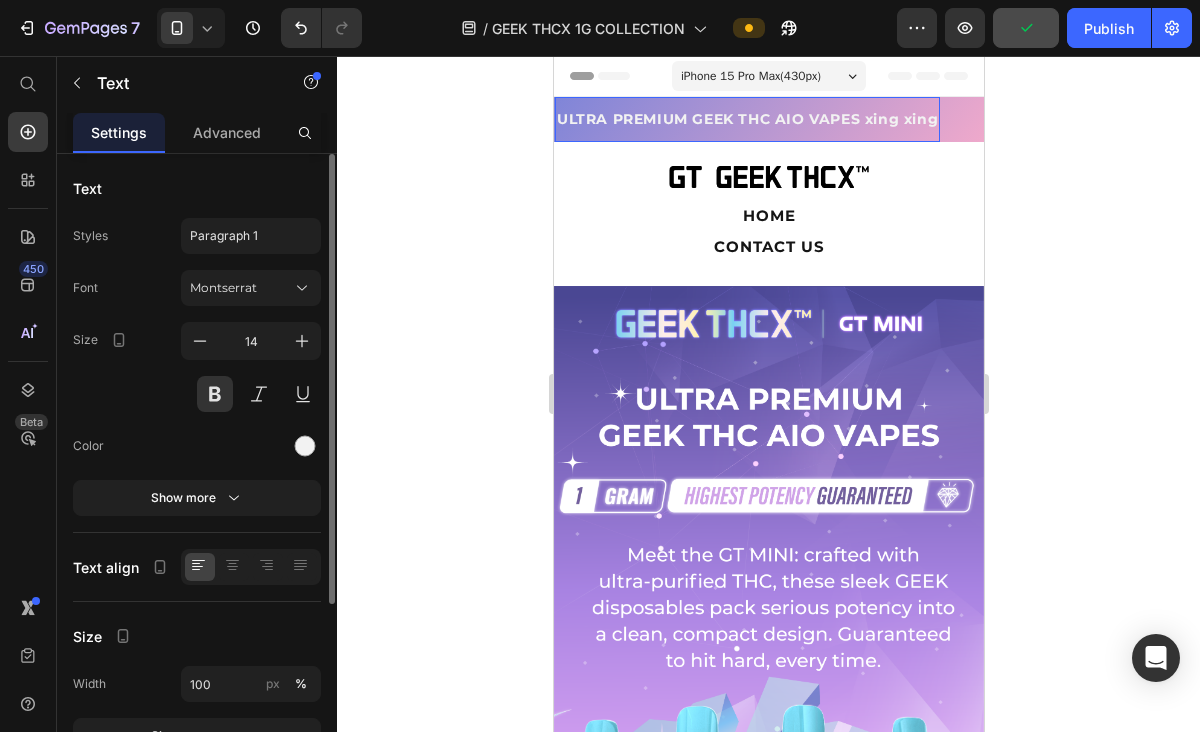click on "ULTRA PREMIUM GEEK THC AIO VAPES xing xing" at bounding box center (746, 119) 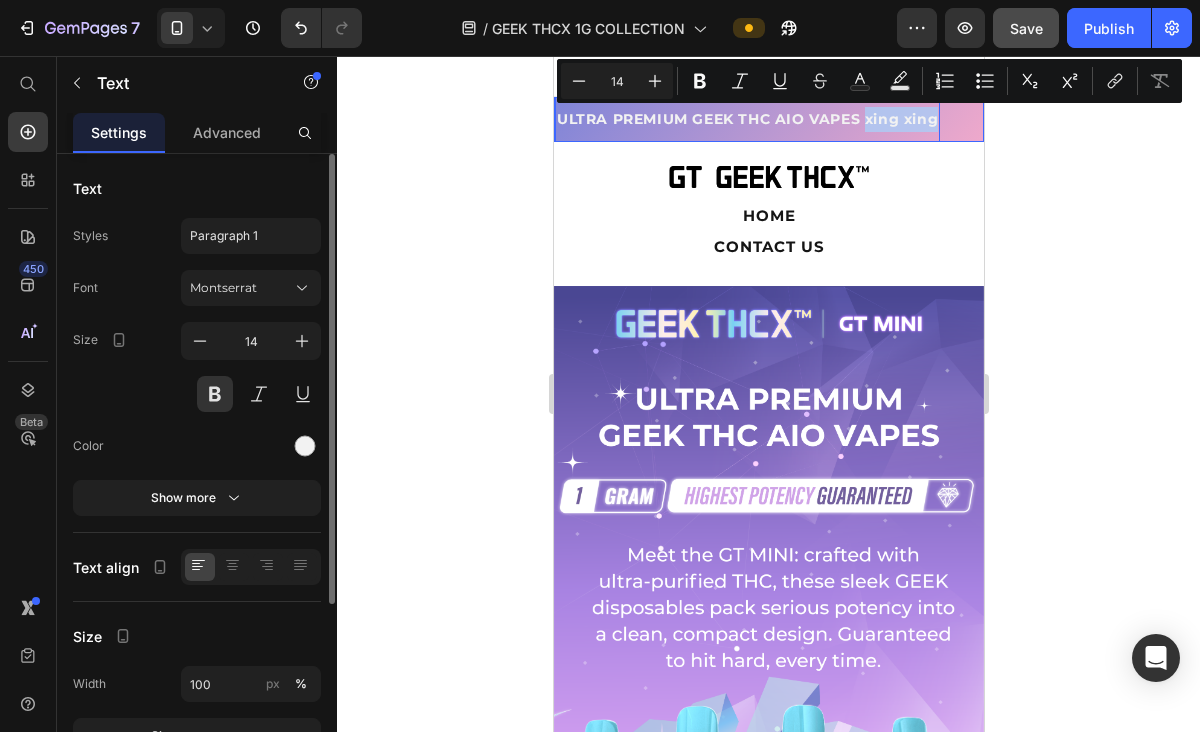 drag, startPoint x: 875, startPoint y: 116, endPoint x: 958, endPoint y: 121, distance: 83.15047 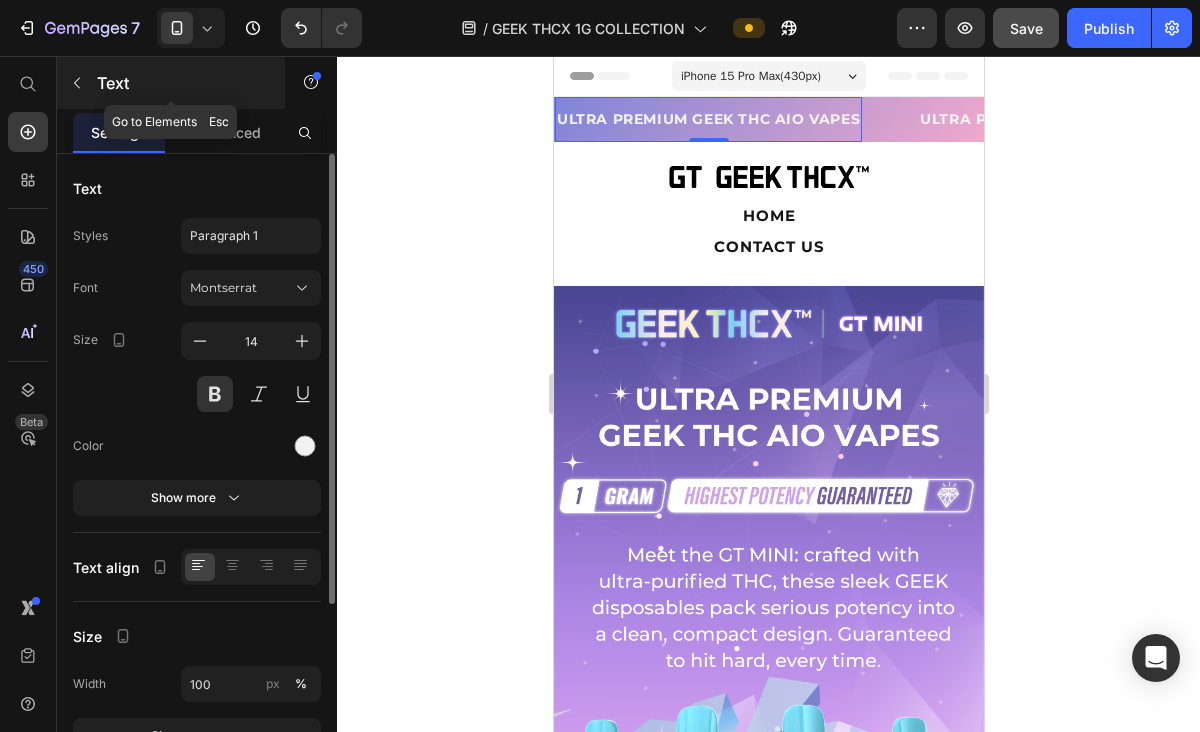 click on "Text" at bounding box center [182, 83] 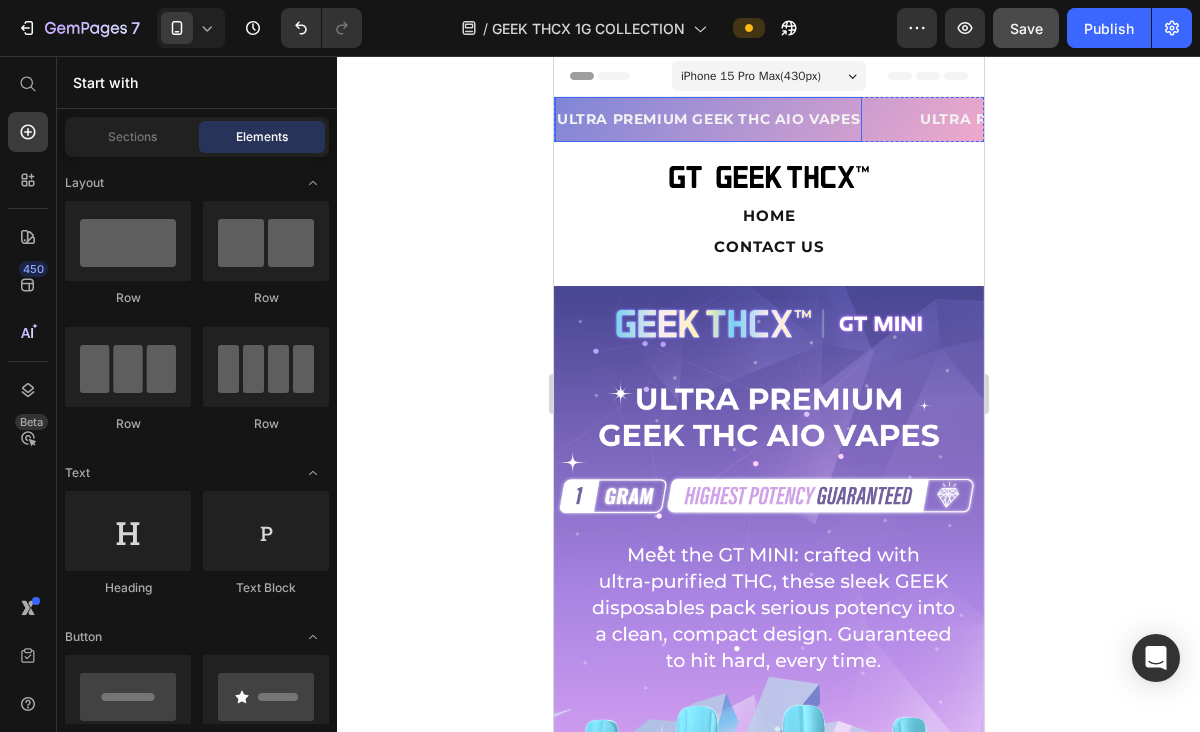 click on "ULTRA PREMIUM GEEK THC AIO VAPES" at bounding box center [707, 119] 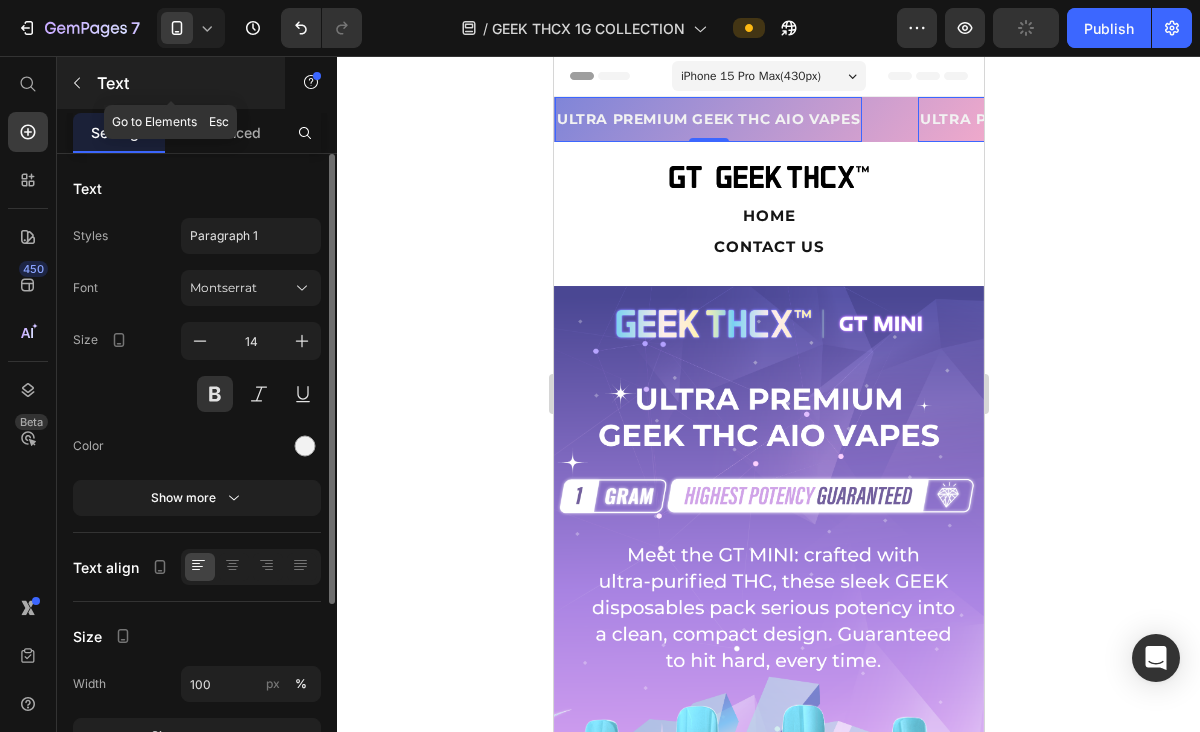 click on "Text" at bounding box center [182, 83] 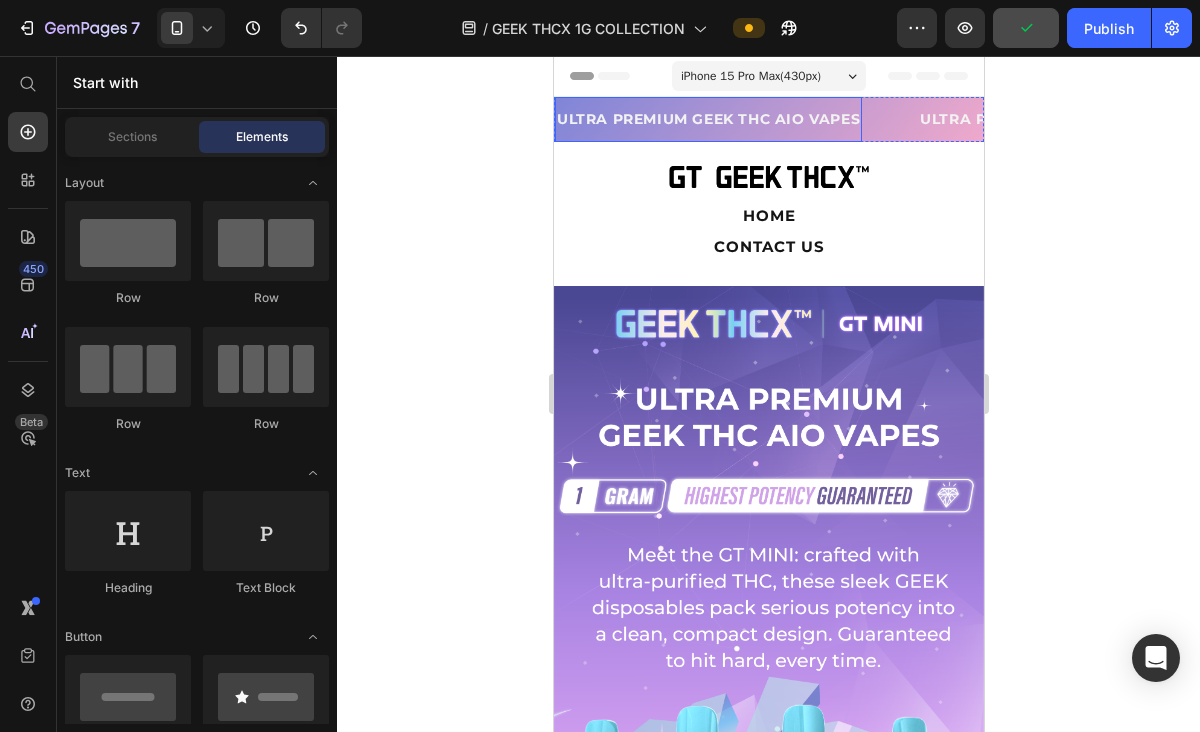 click on "ULTRA PREMIUM GEEK THC AIO VAPES" at bounding box center (707, 119) 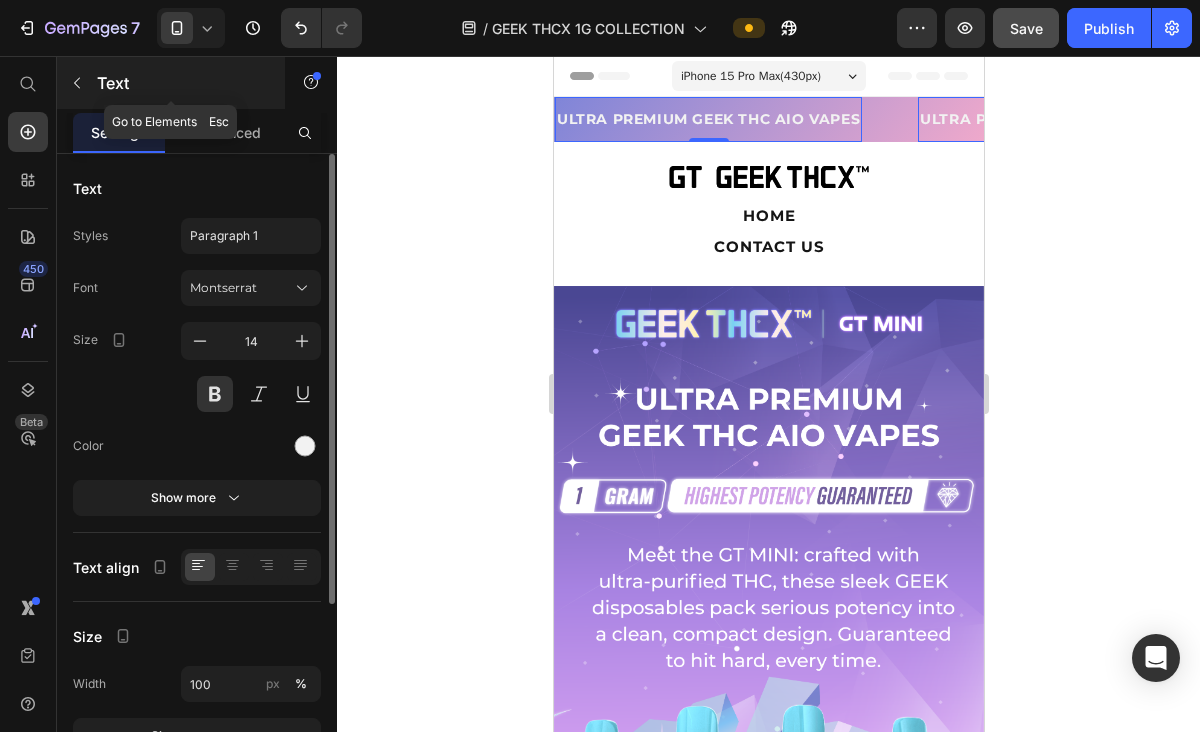 click on "Text" at bounding box center (182, 83) 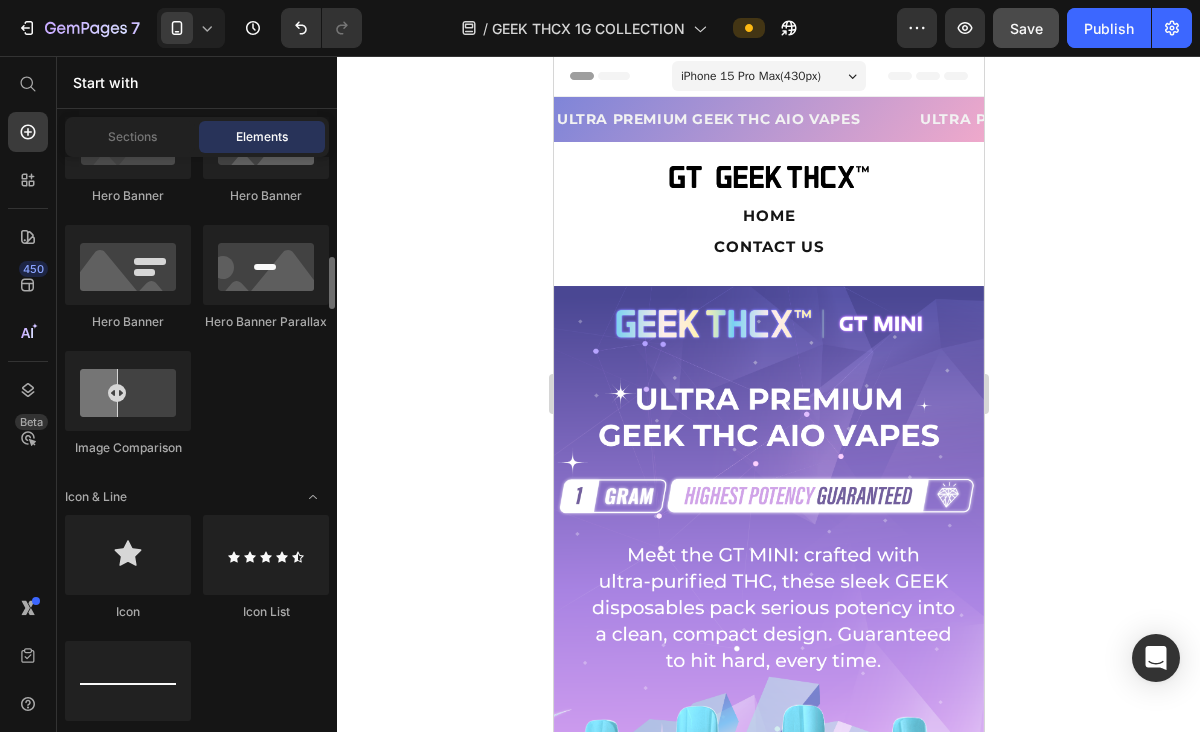 scroll, scrollTop: 1102, scrollLeft: 0, axis: vertical 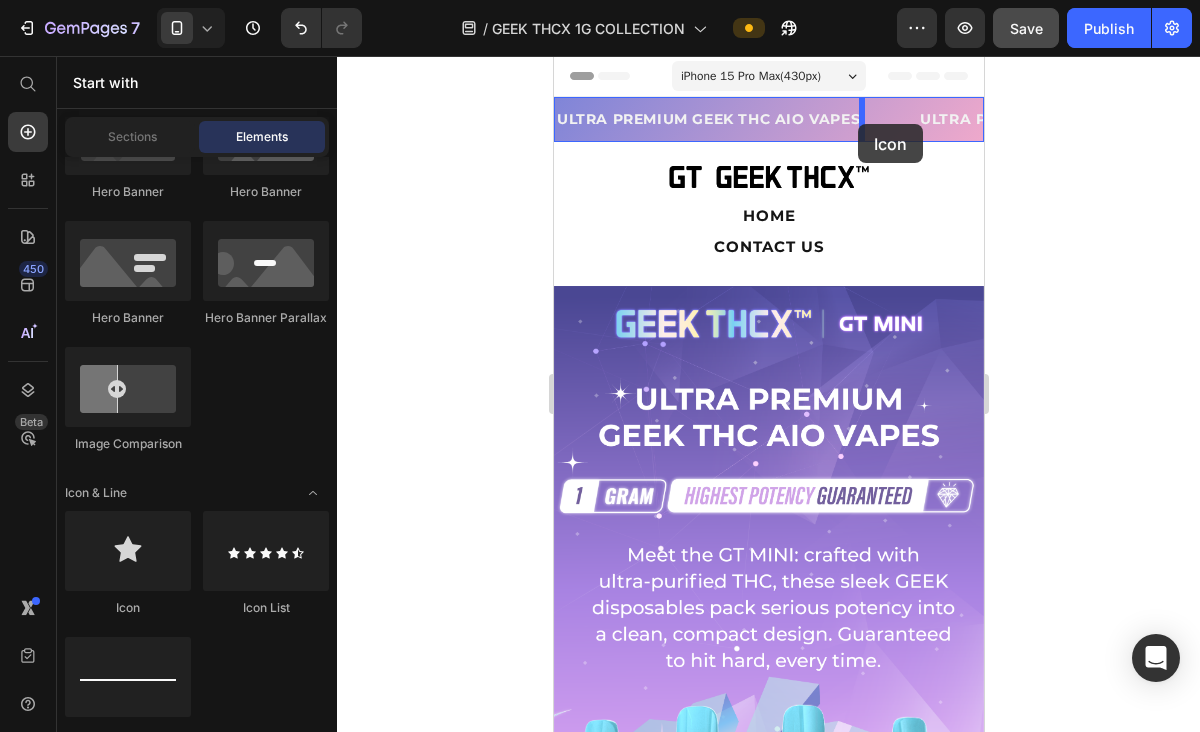 drag, startPoint x: 777, startPoint y: 565, endPoint x: 857, endPoint y: 124, distance: 448.1975 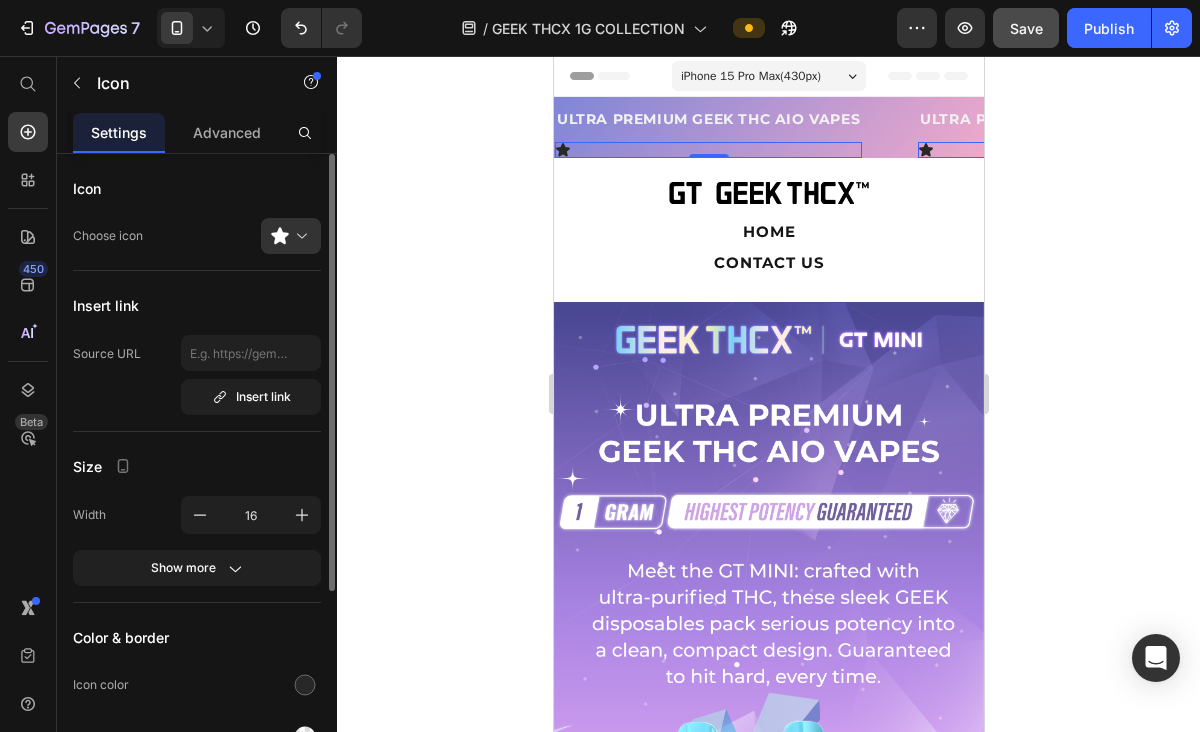 click on "Icon   0" at bounding box center (707, 150) 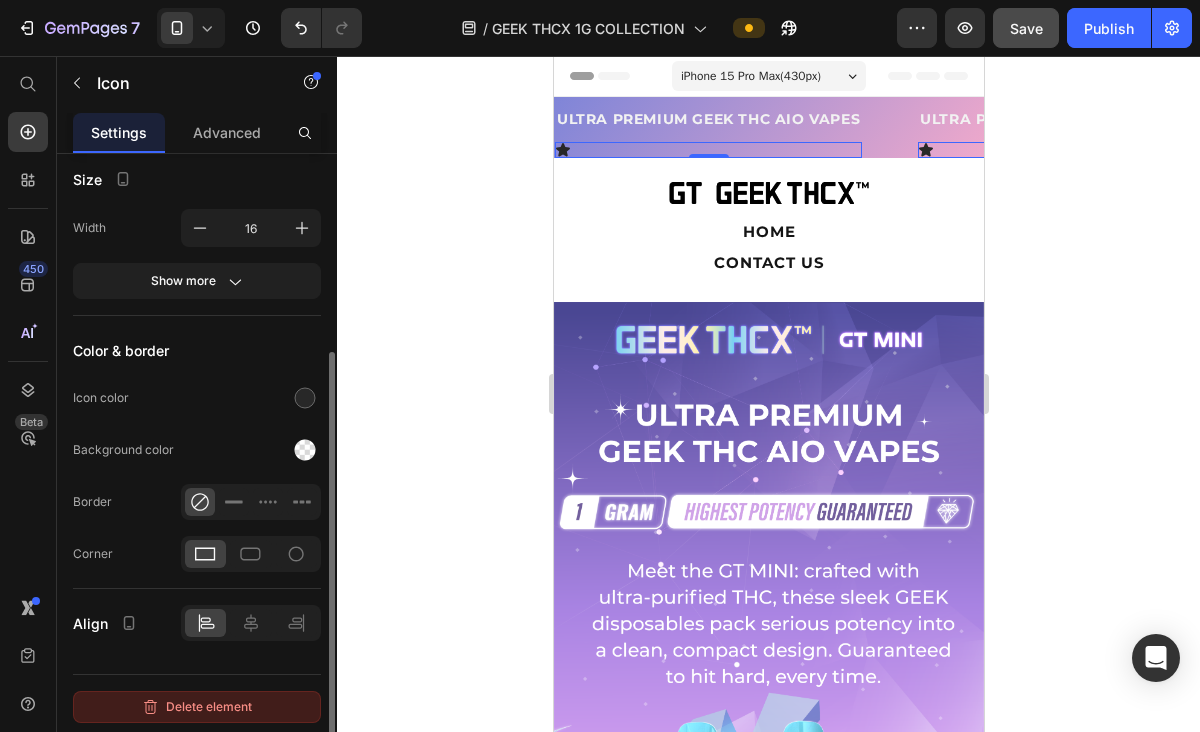 click on "Delete element" at bounding box center (197, 707) 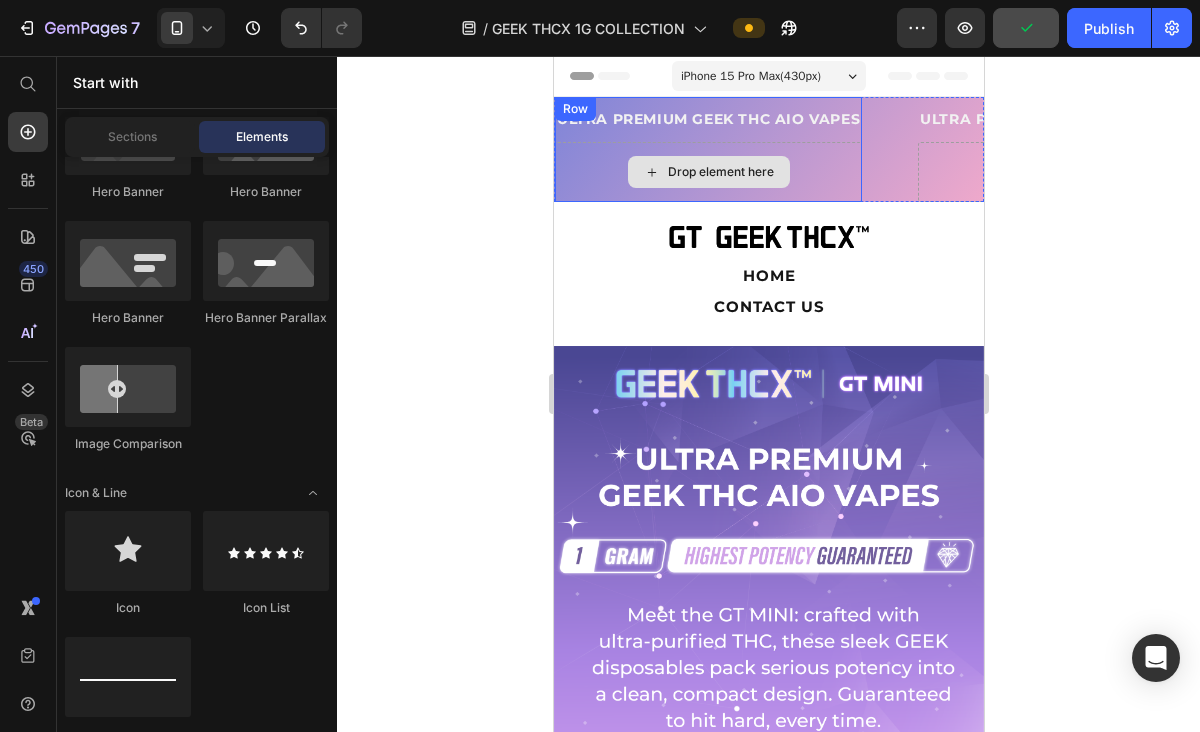 click on "Drop element here" at bounding box center (707, 172) 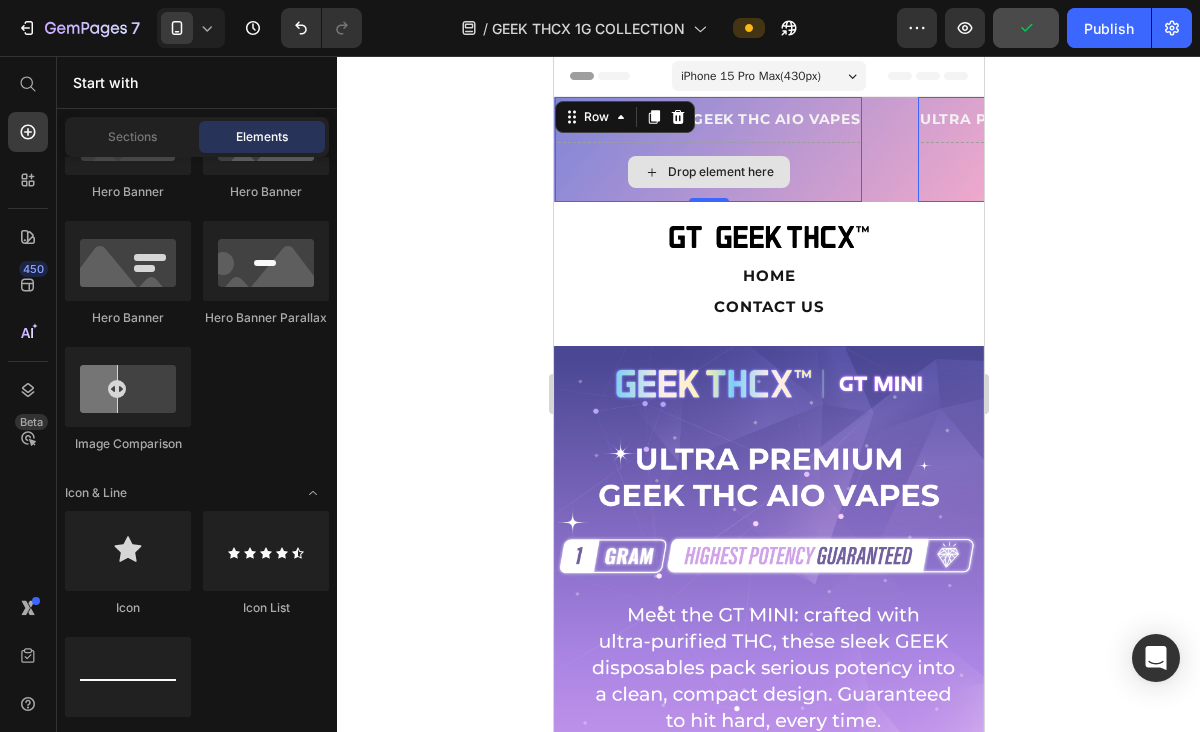 scroll, scrollTop: 0, scrollLeft: 0, axis: both 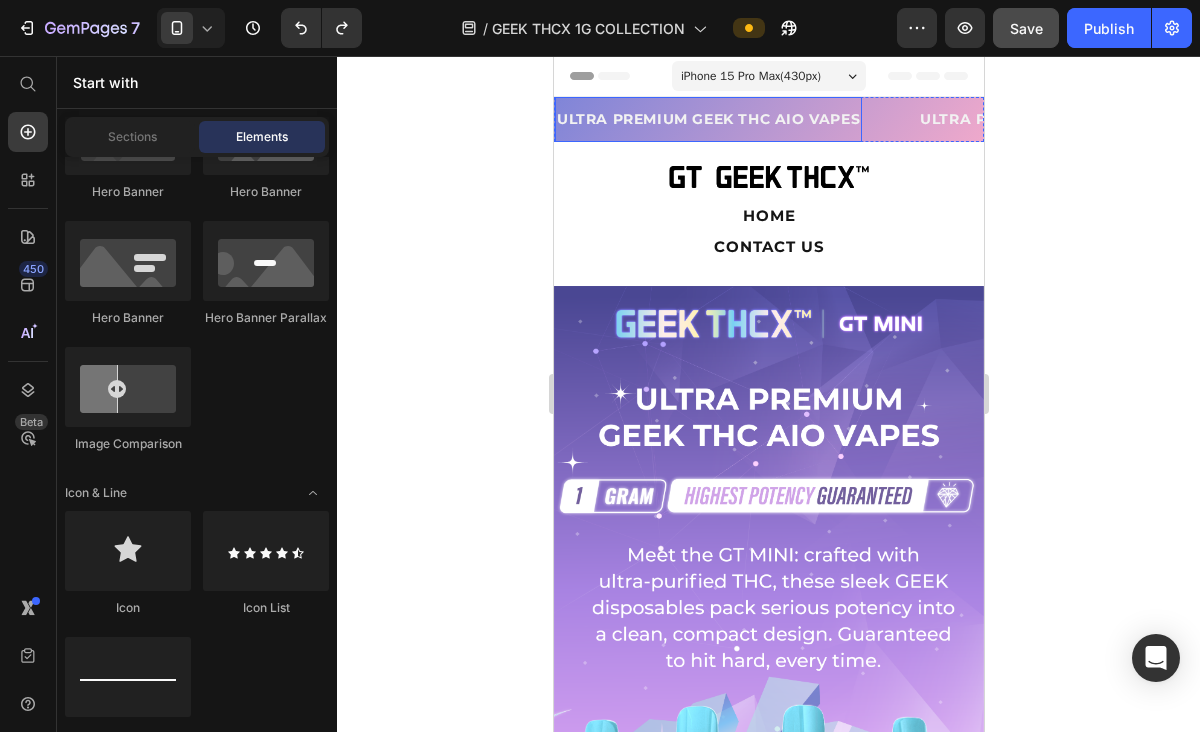 click on "ULTRA PREMIUM GEEK THC AIO VAPES" at bounding box center (707, 119) 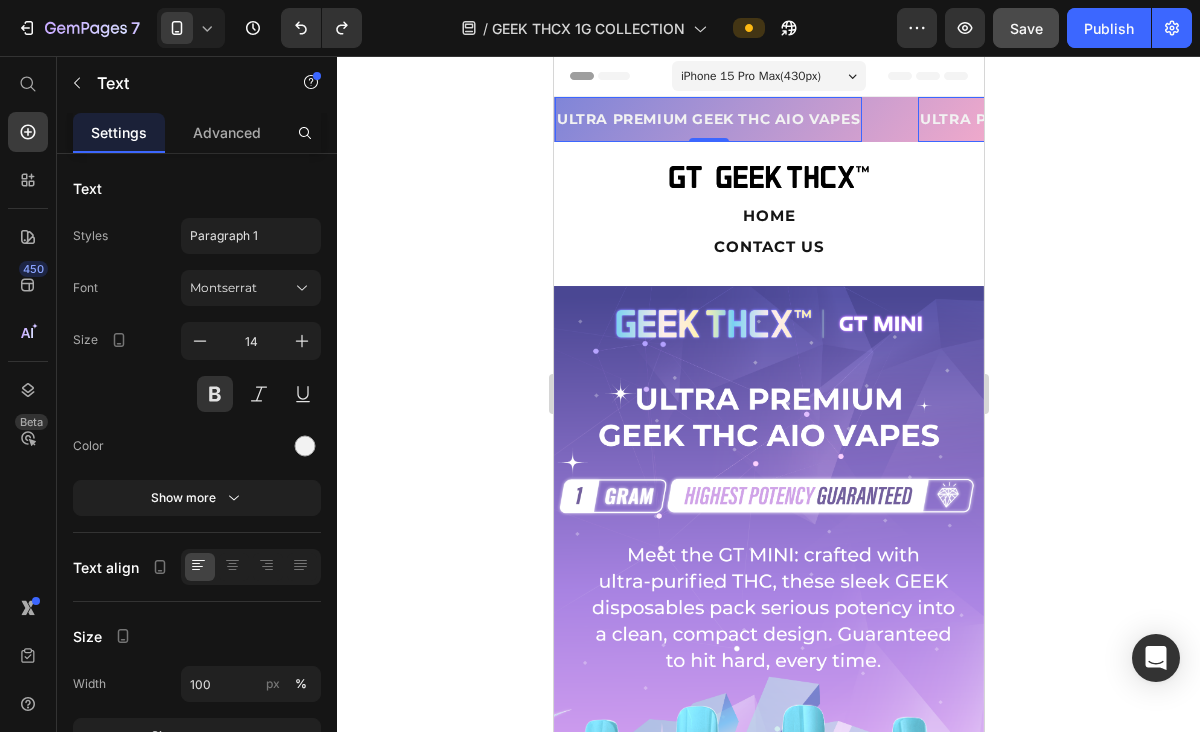 click on "ULTRA PREMIUM GEEK THC AIO VAPES" at bounding box center (707, 119) 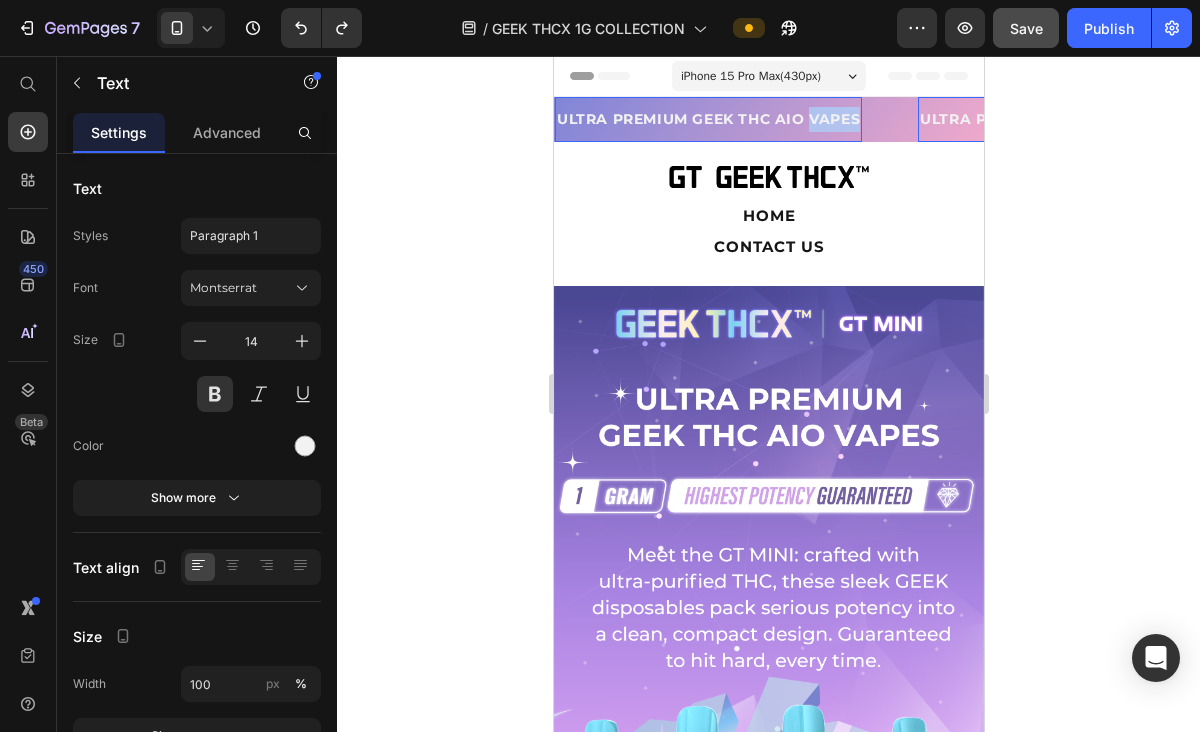 click on "ULTRA PREMIUM GEEK THC AIO VAPES" at bounding box center (707, 119) 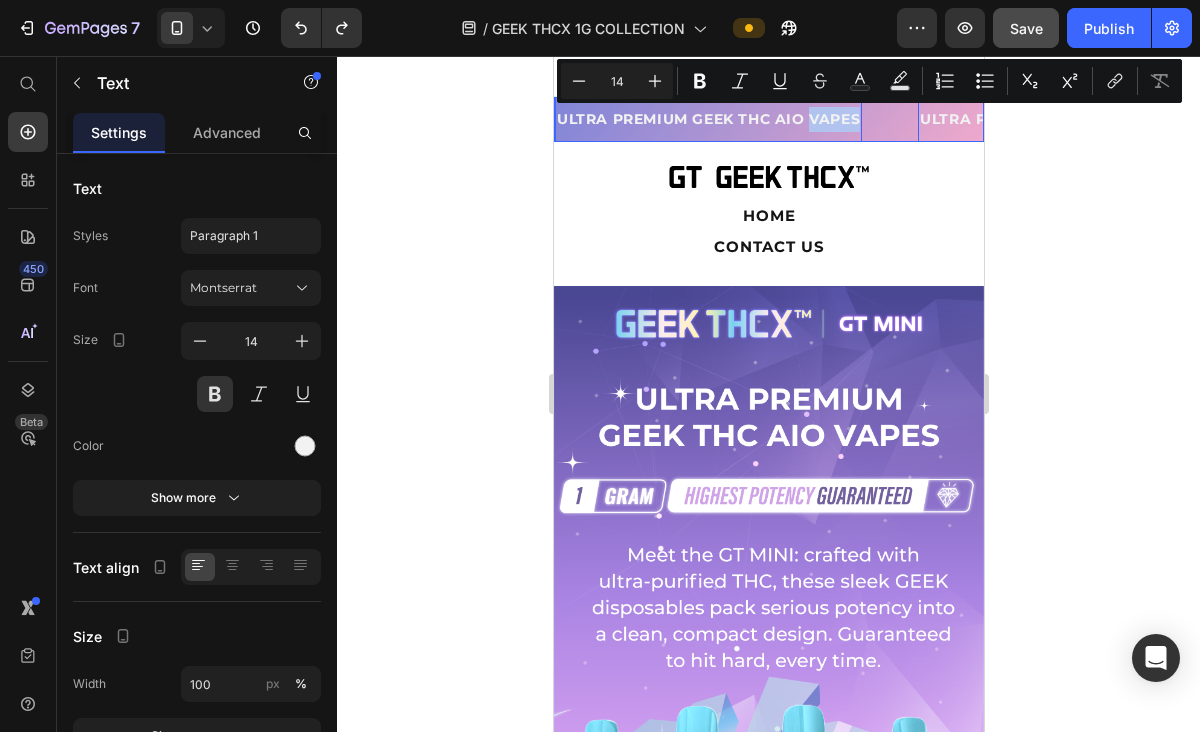 click on "ULTRA PREMIUM GEEK THC AIO VAPES" at bounding box center (707, 119) 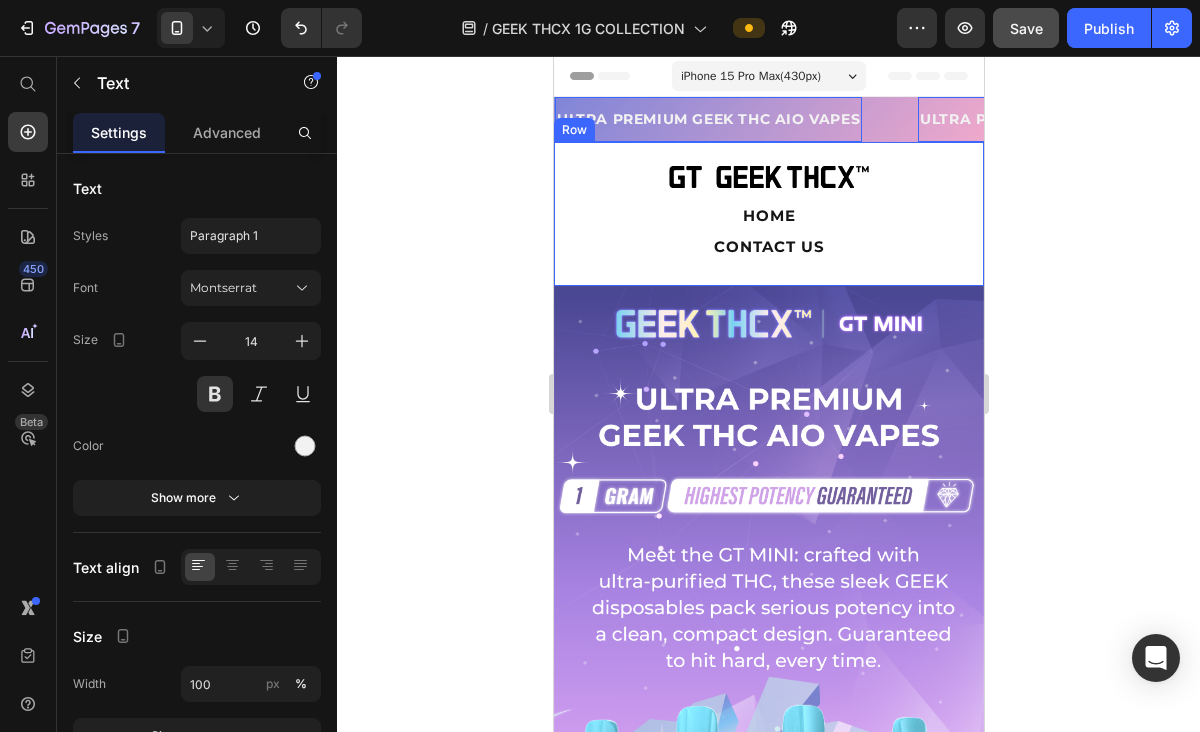 type 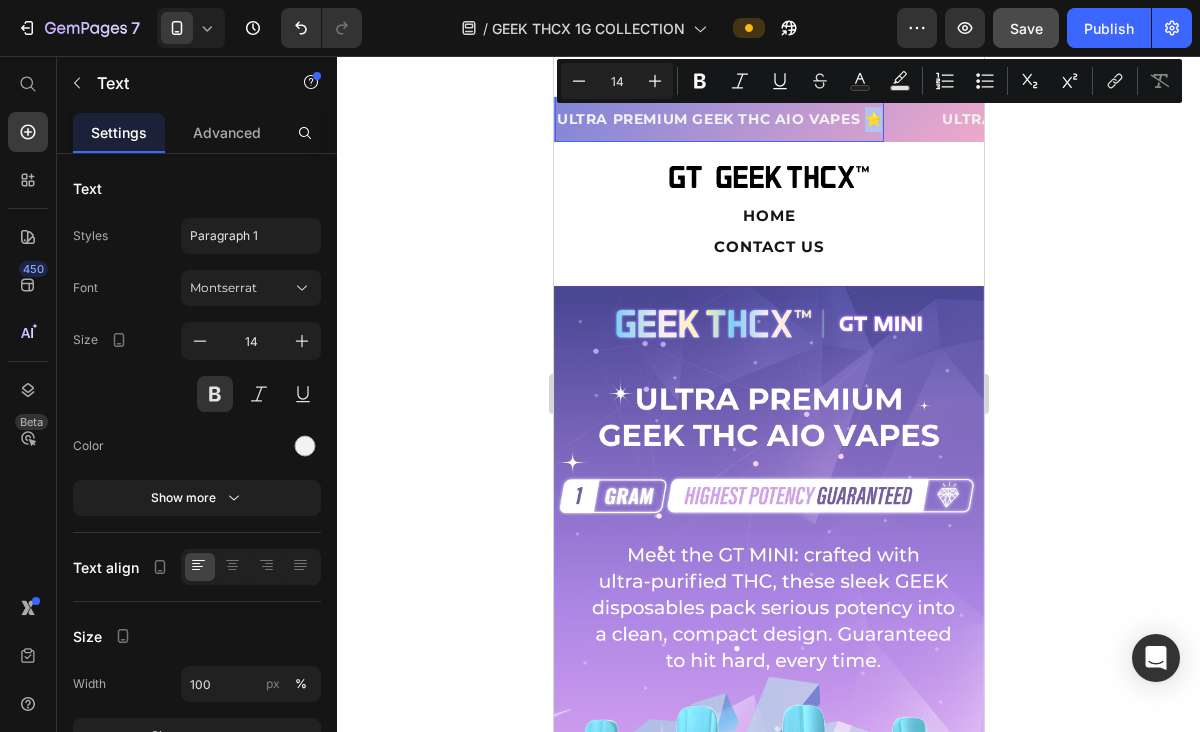 click on "ULTRA PREMIUM GEEK THC AIO VAPES ⭐️" at bounding box center (718, 119) 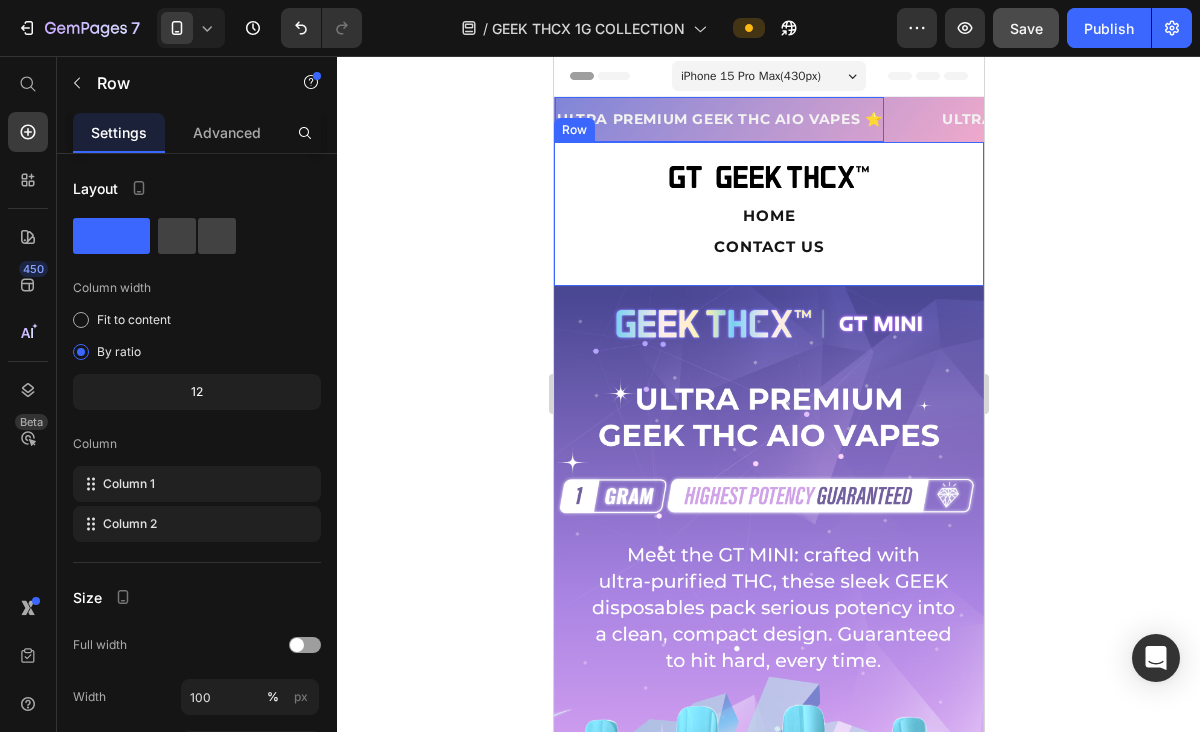 click on "Image HOME Text Block CONTACT US Text [GEOGRAPHIC_DATA]" at bounding box center [768, 213] 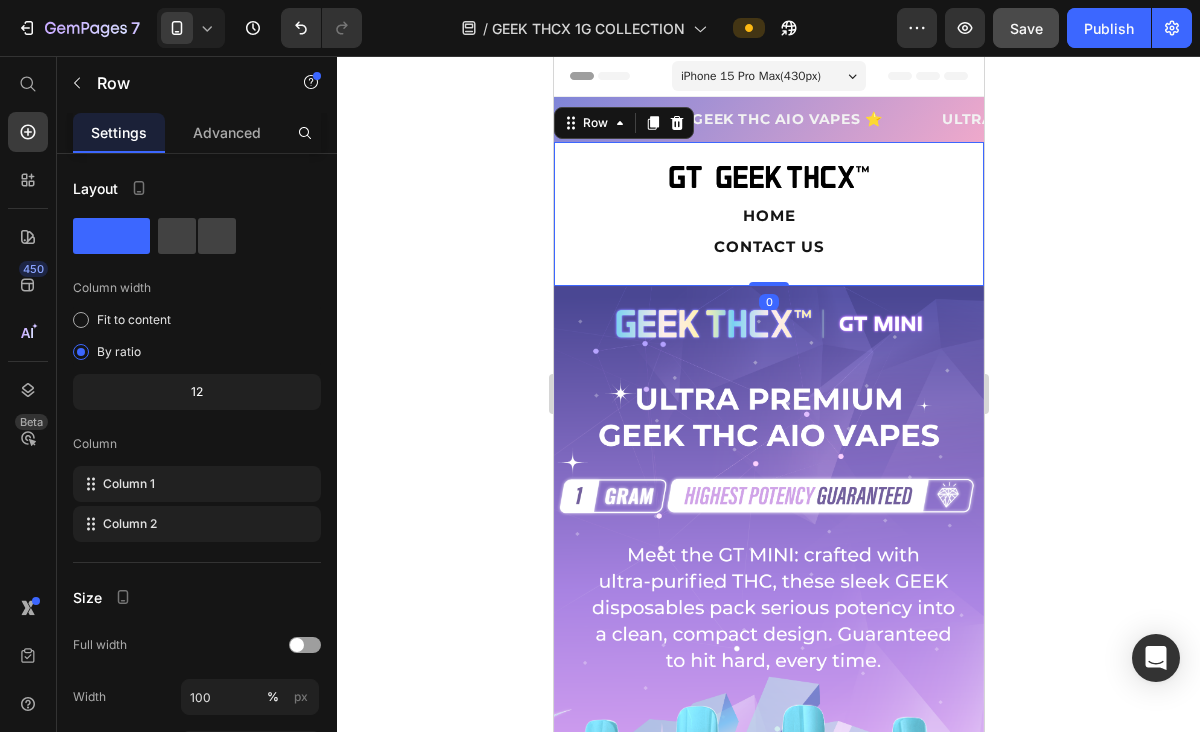 click on "Save" 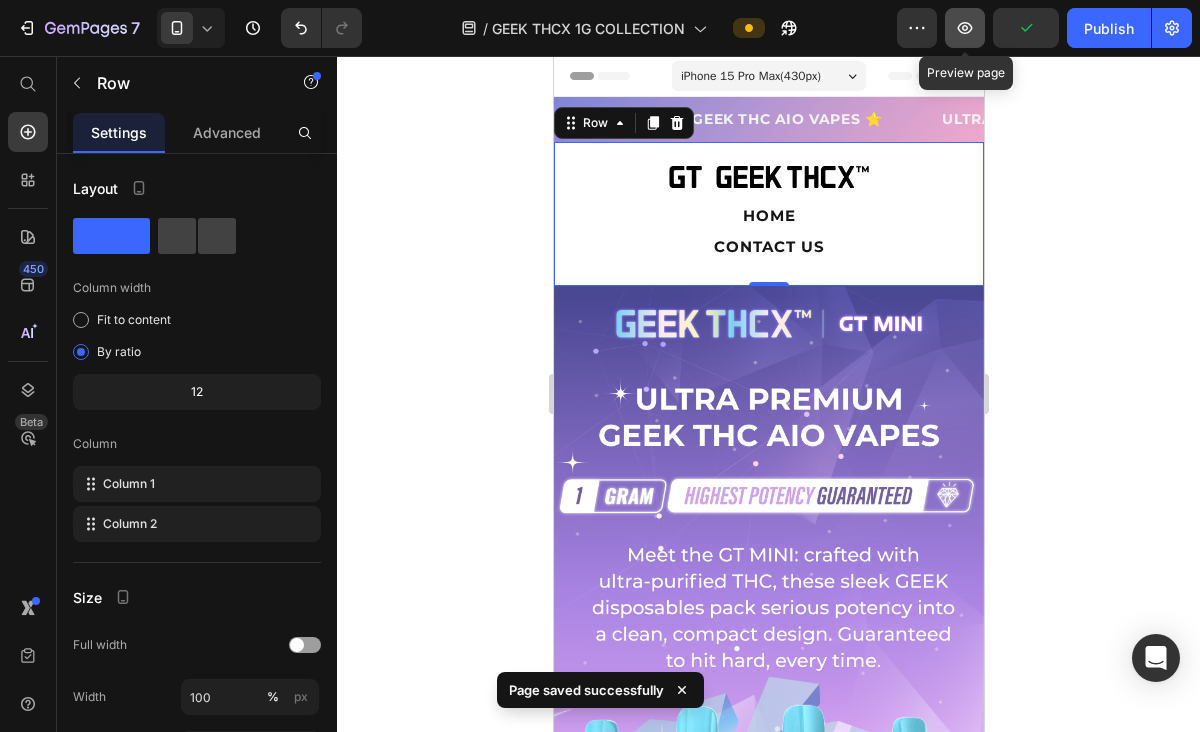 click 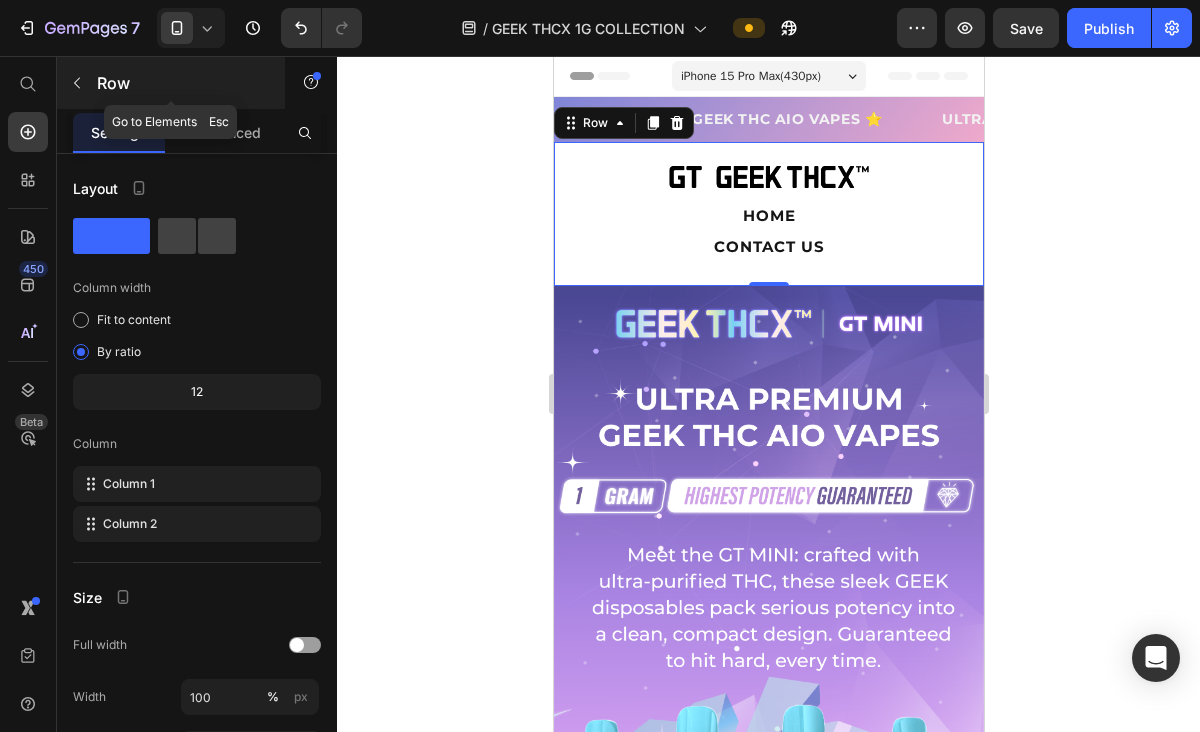 click on "Row" at bounding box center (182, 83) 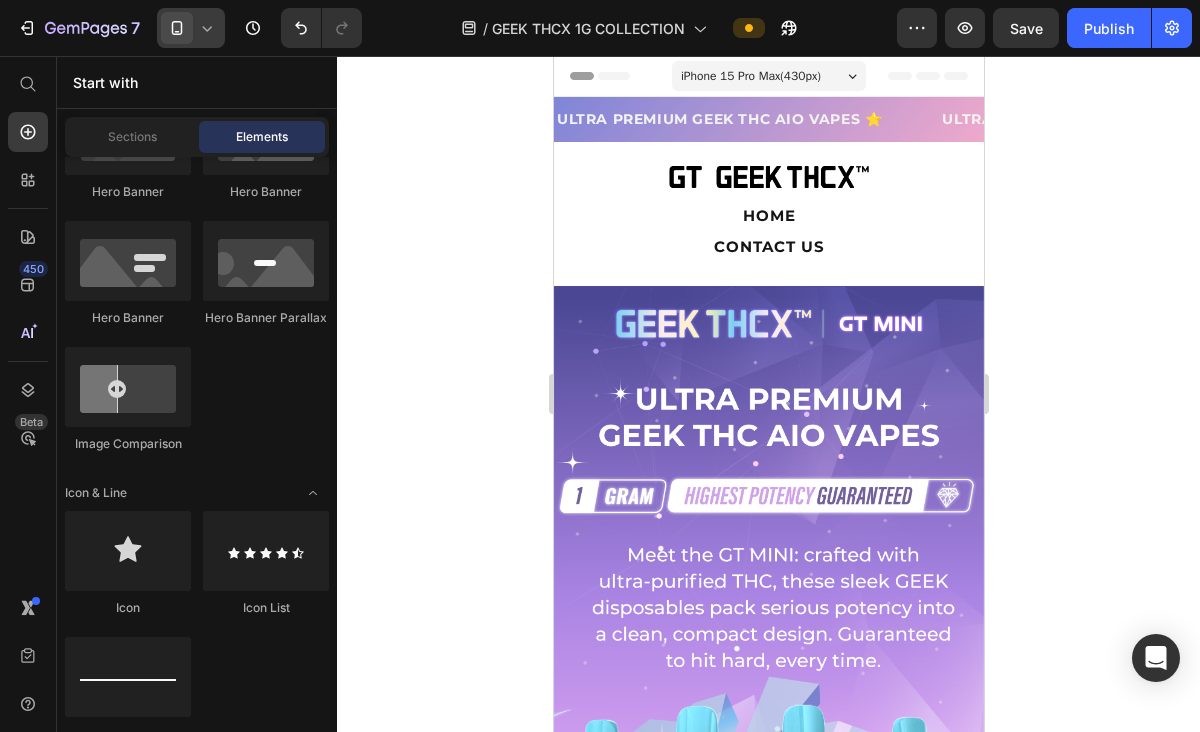 click 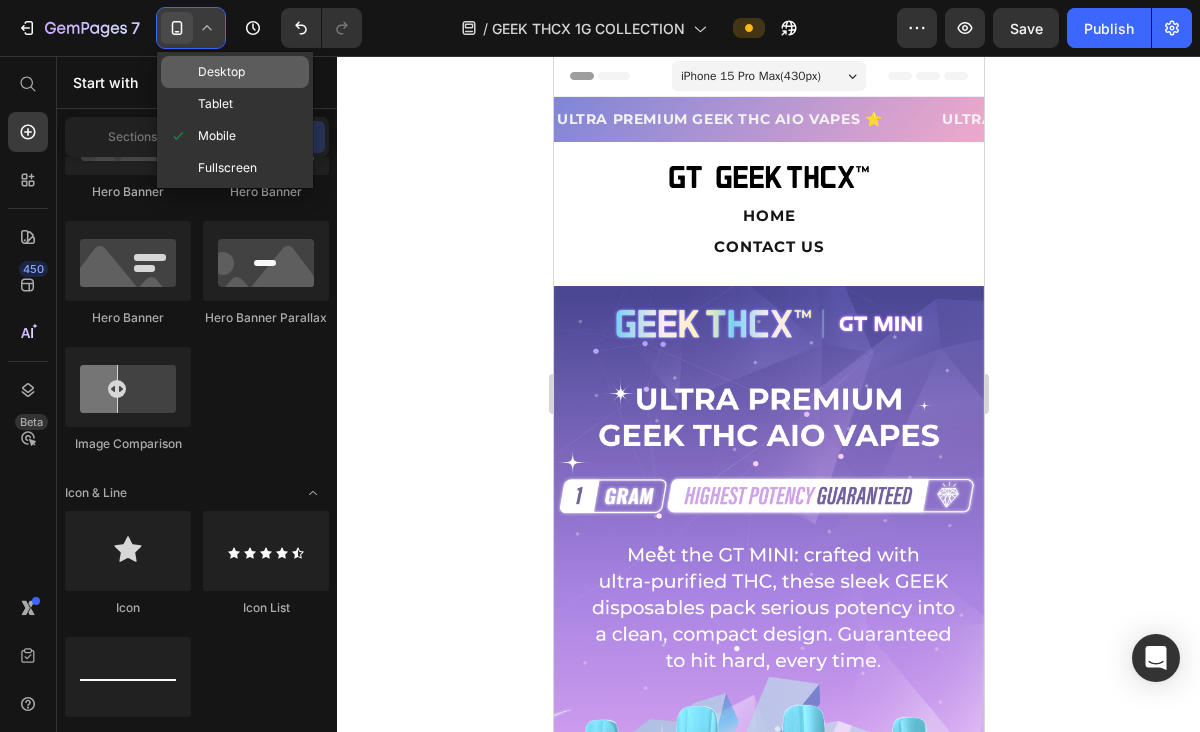 click on "Desktop" at bounding box center (221, 72) 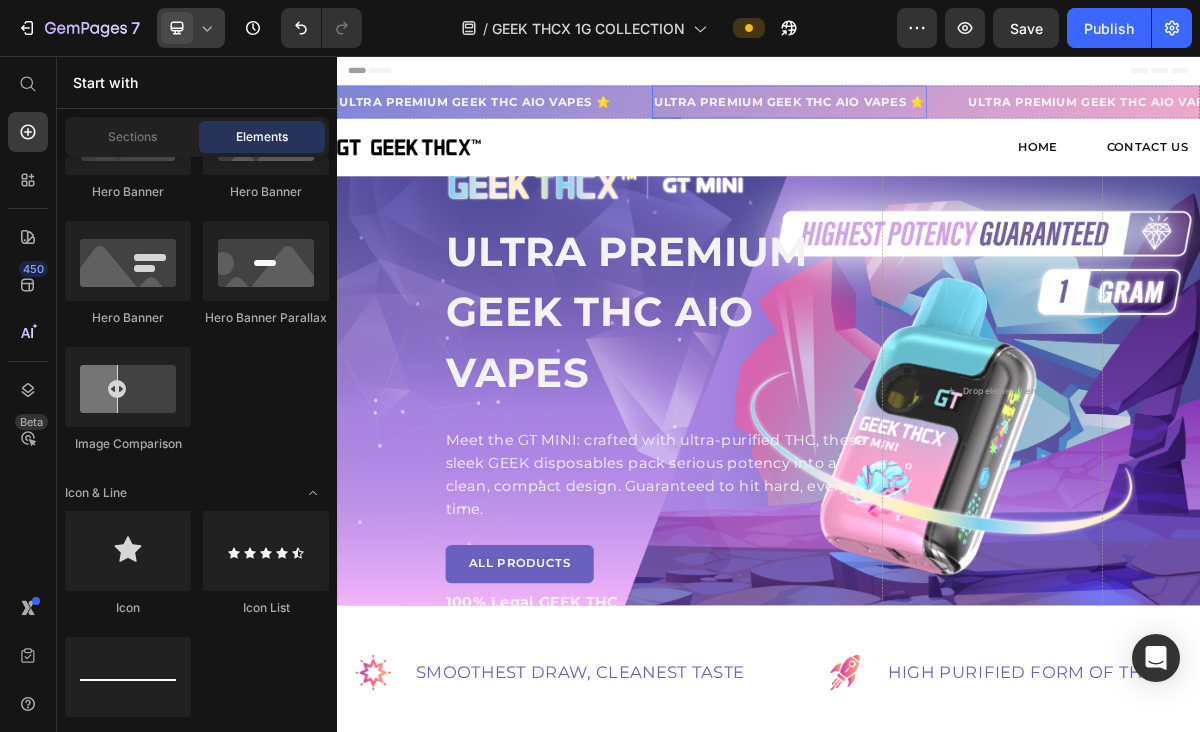 click on "ULTRA PREMIUM GEEK THC AIO VAPES ⭐️" at bounding box center (965, 120) 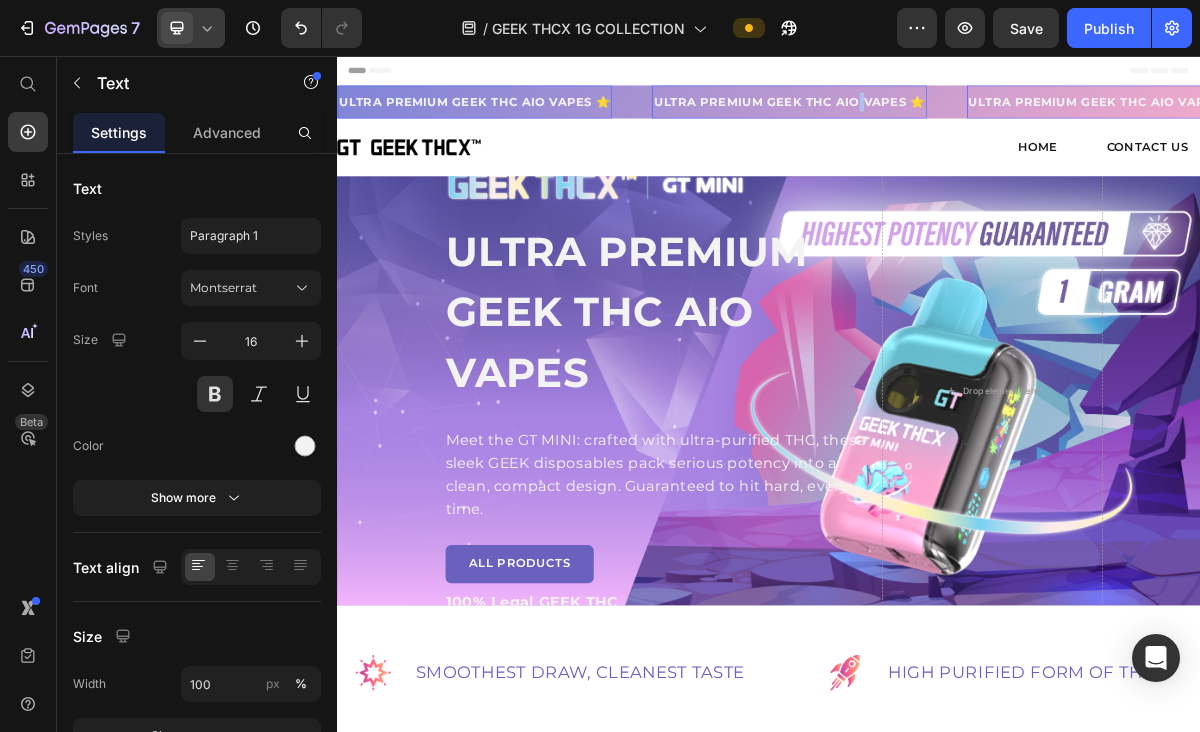 click on "ULTRA PREMIUM GEEK THC AIO VAPES ⭐️" at bounding box center [965, 120] 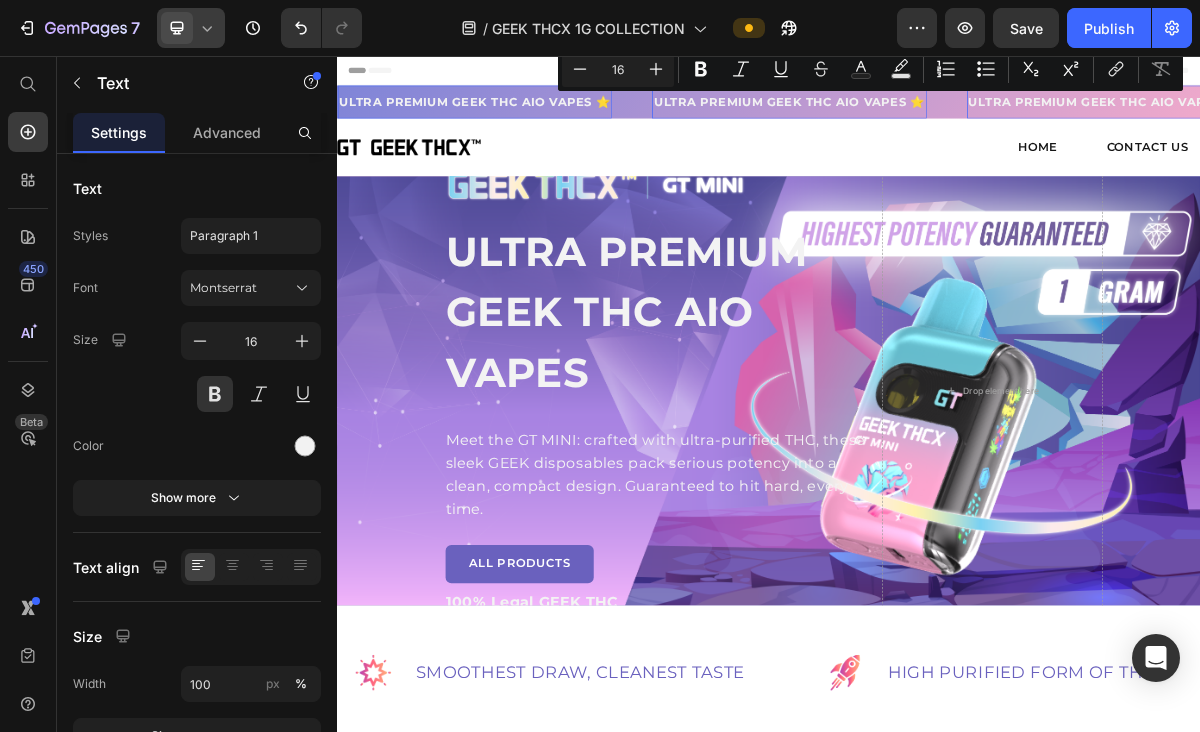 click on "ULTRA PREMIUM GEEK THC AIO VAPES ⭐️" at bounding box center [965, 120] 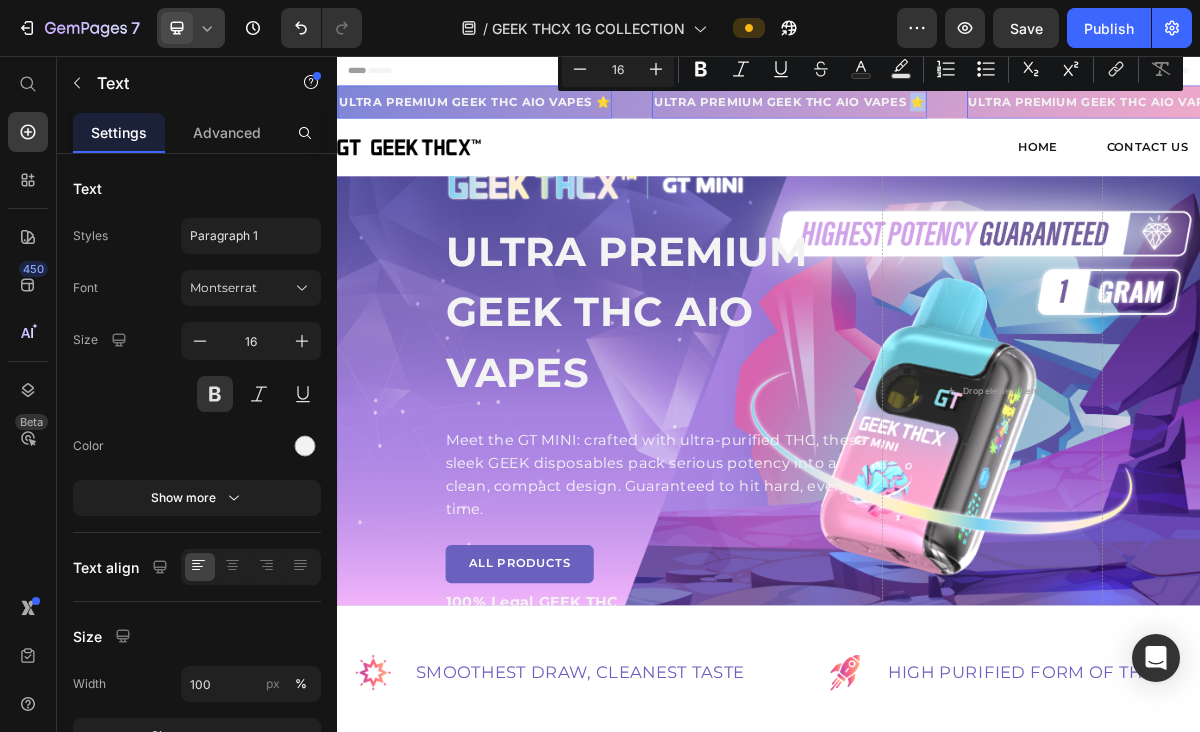 click on "ULTRA PREMIUM GEEK THC AIO VAPES ⭐️" at bounding box center (965, 120) 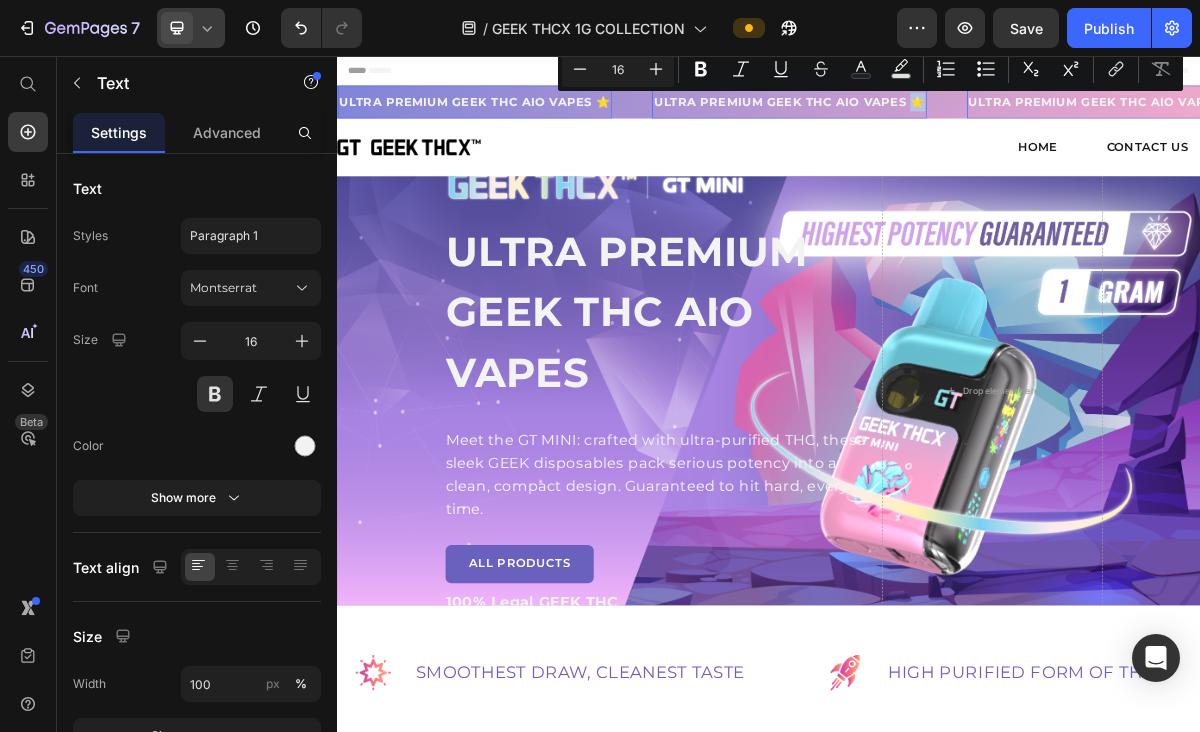 copy on "⭐️" 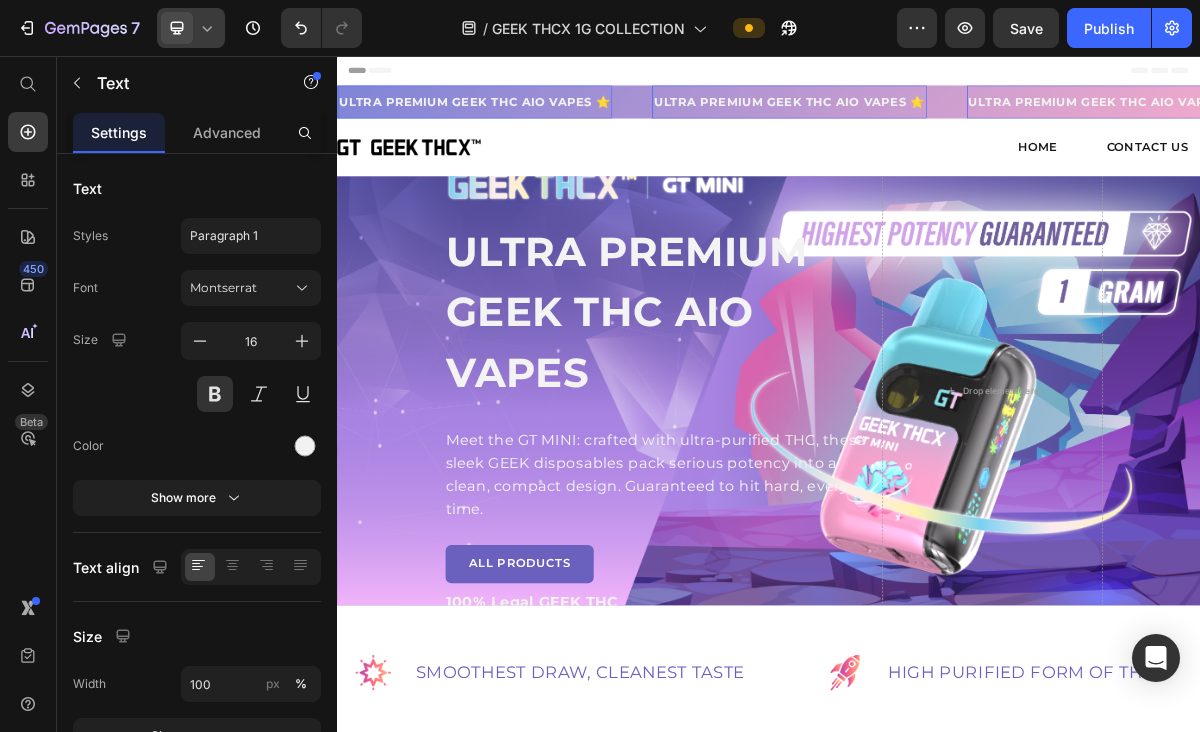 click on "ULTRA PREMIUM GEEK THC AIO VAPES ⭐️" at bounding box center (965, 120) 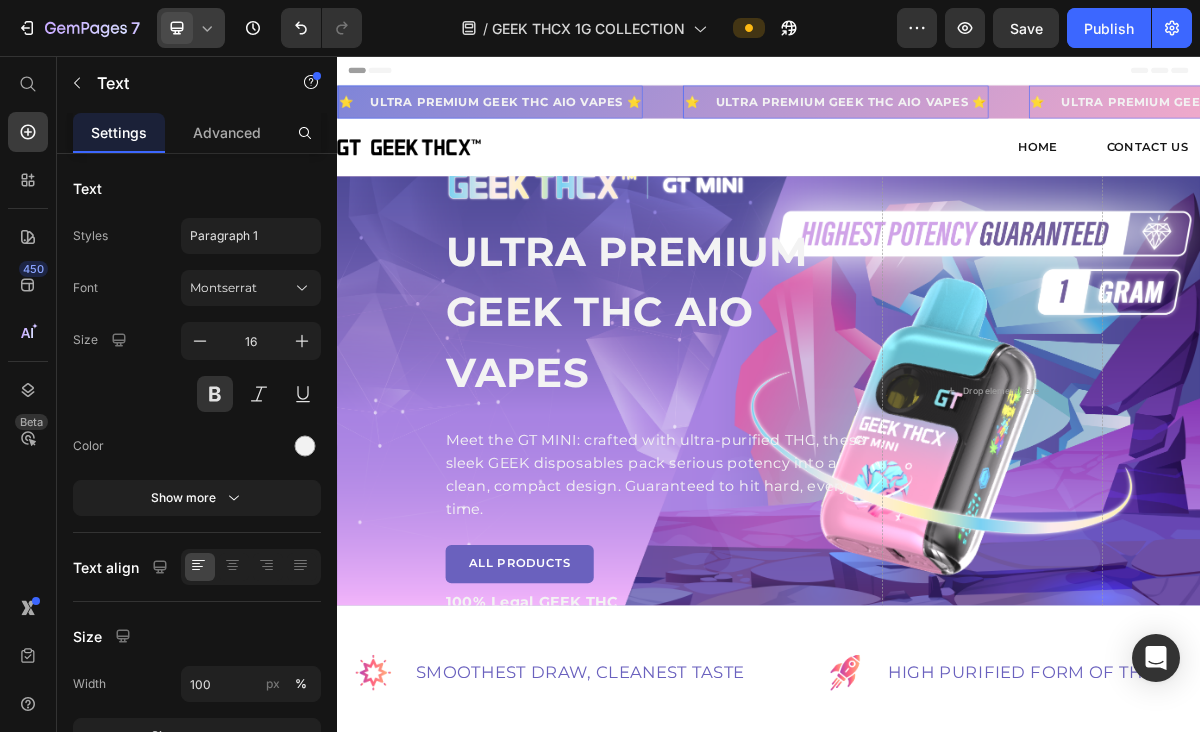 click on "⭐️    ULTRA PREMIUM GEEK THC AIO VAPES ⭐️" at bounding box center (1030, 120) 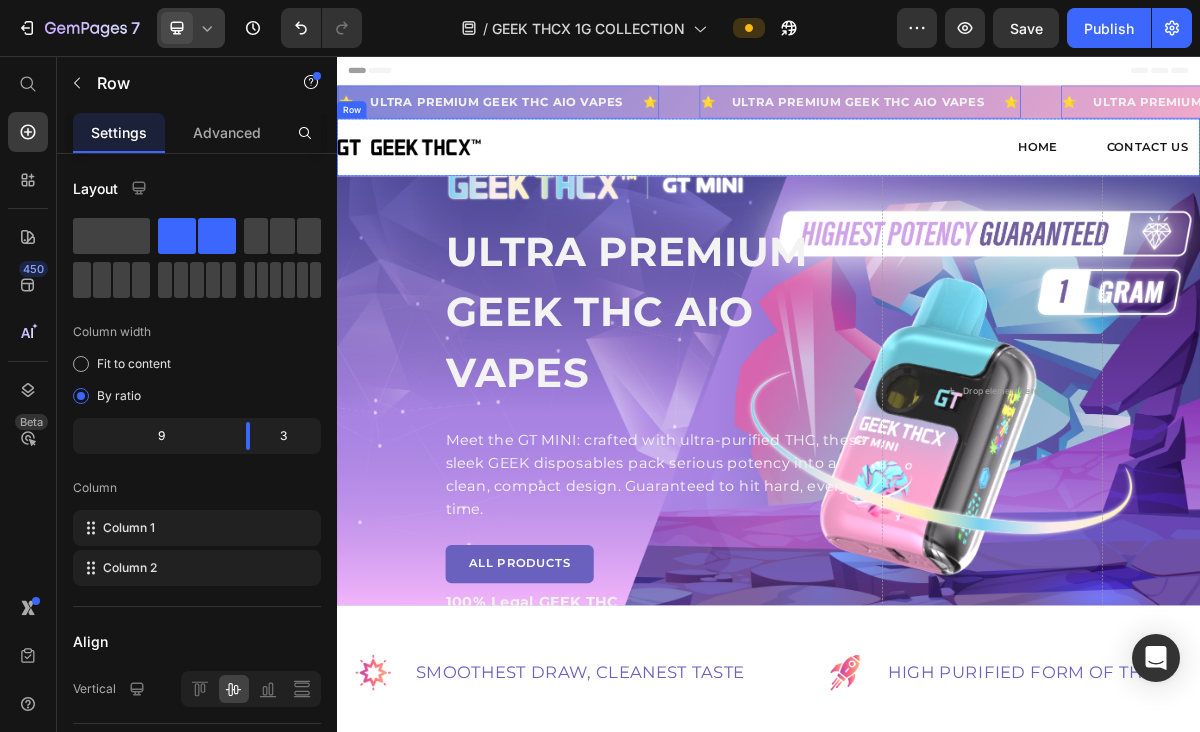 click on "Image HOME Text Block CONTACT US Text [GEOGRAPHIC_DATA]" at bounding box center (937, 183) 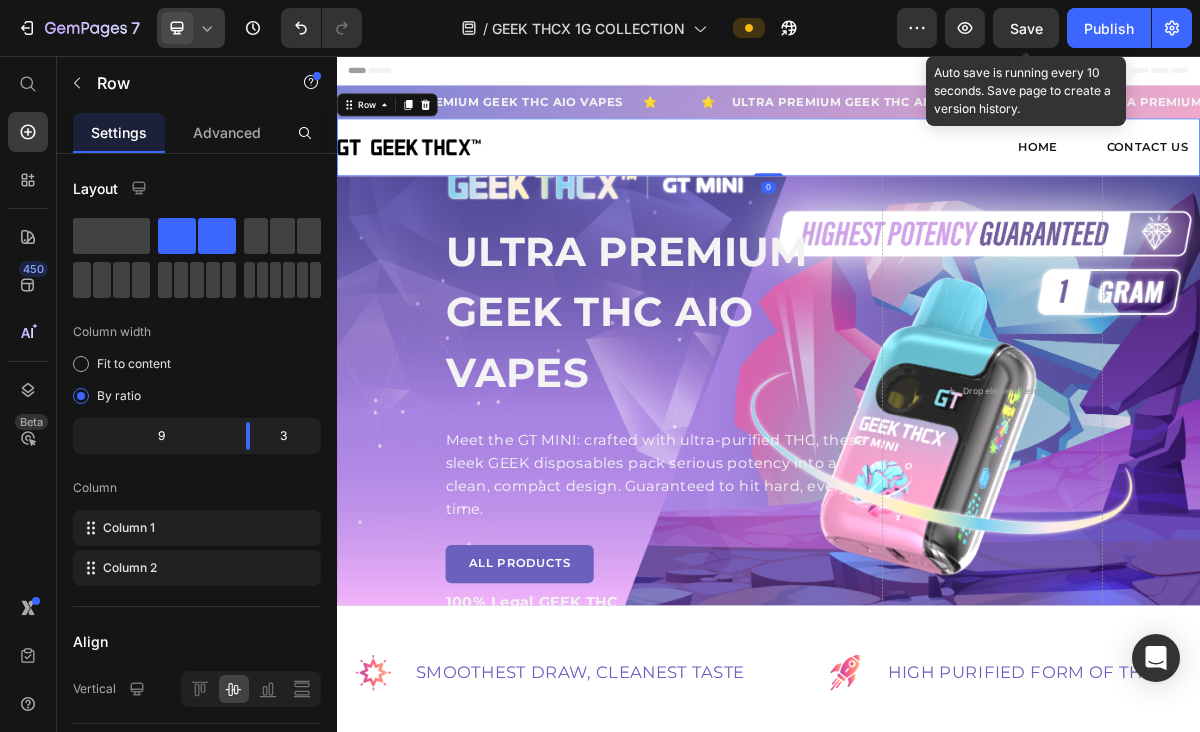 click on "Save" 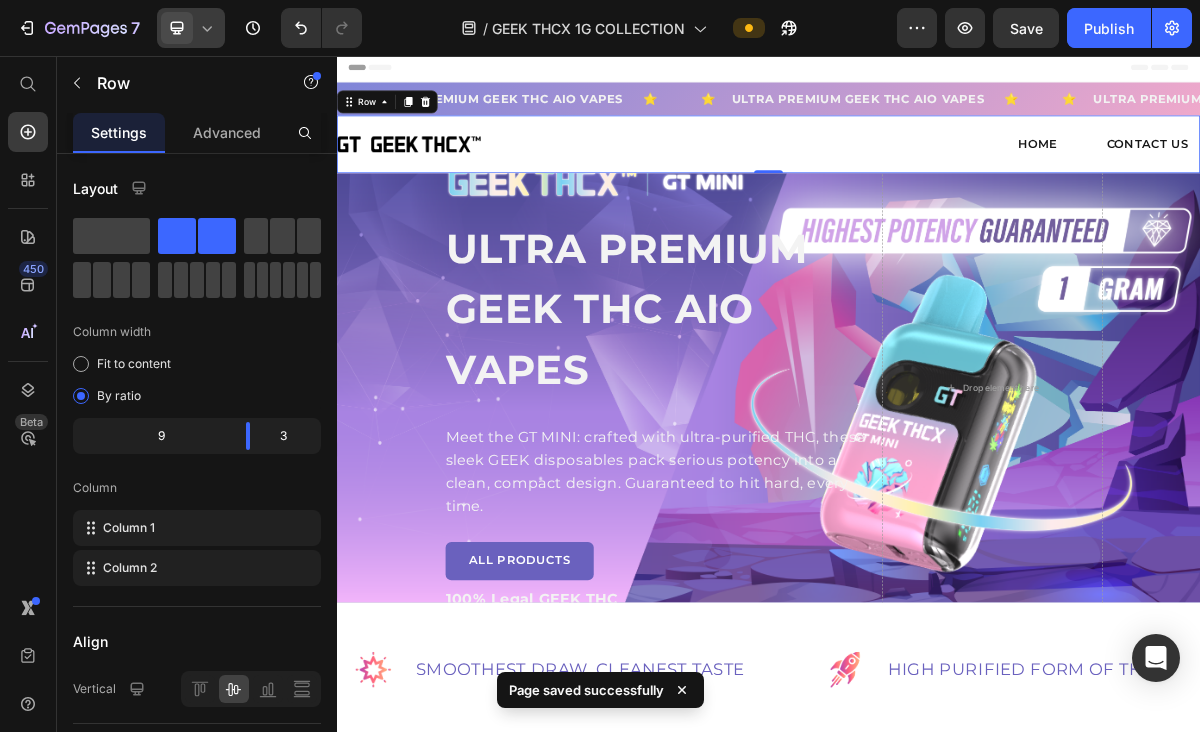 scroll, scrollTop: 0, scrollLeft: 0, axis: both 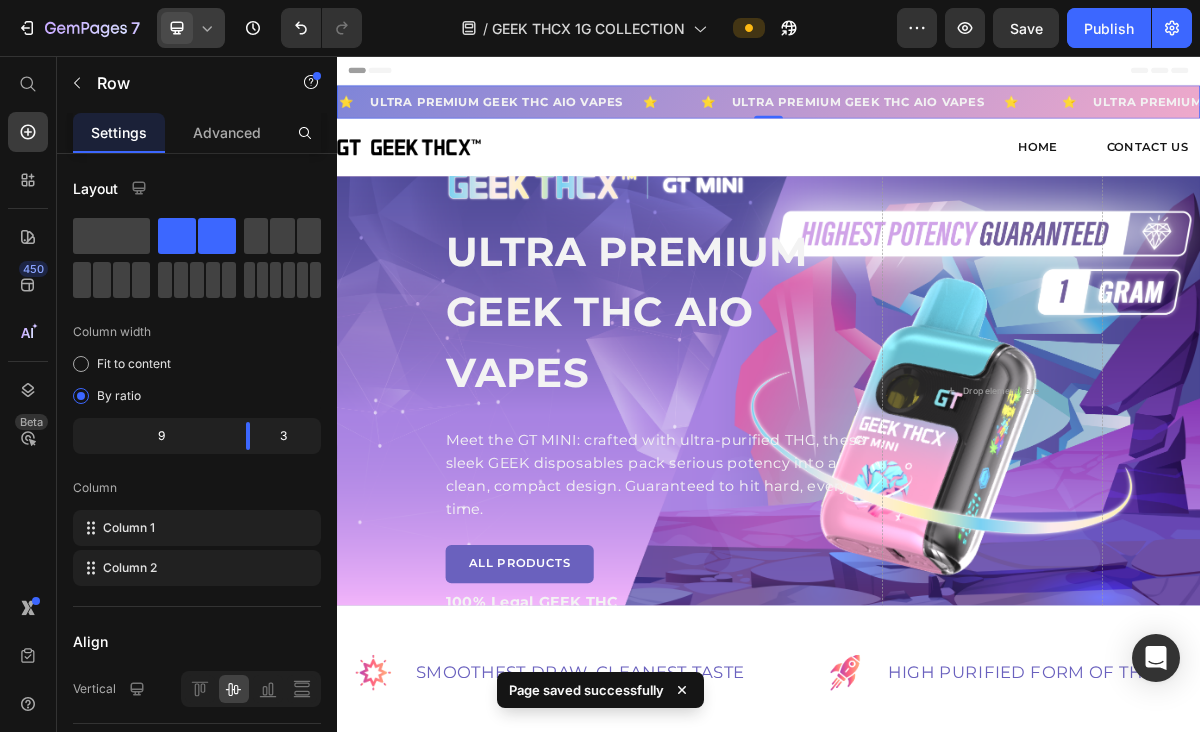 click on "⭐️    ULTRA PREMIUM GEEK THC AIO VAPES     ⭐️ Text" at bounding box center (589, 120) 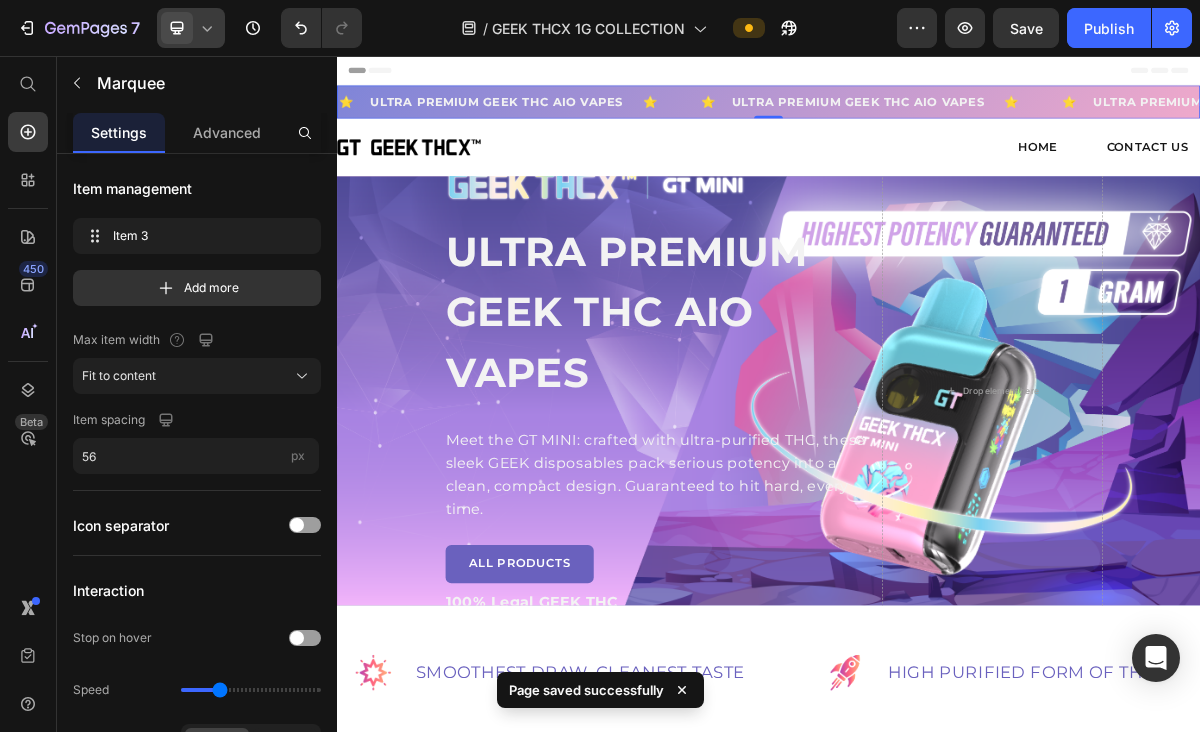 click on "⭐️    ULTRA PREMIUM GEEK THC AIO VAPES     ⭐️ Text" at bounding box center (589, 120) 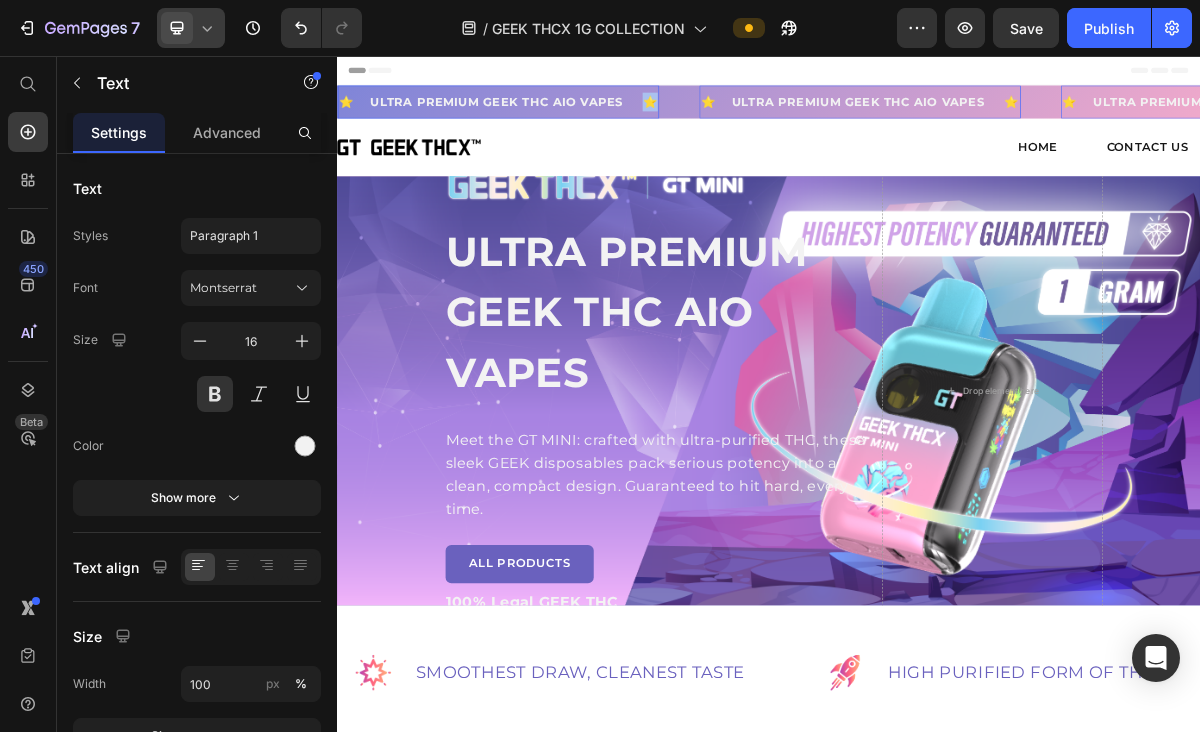 click on "⭐️    ULTRA PREMIUM GEEK THC AIO VAPES     ⭐️" at bounding box center [561, 120] 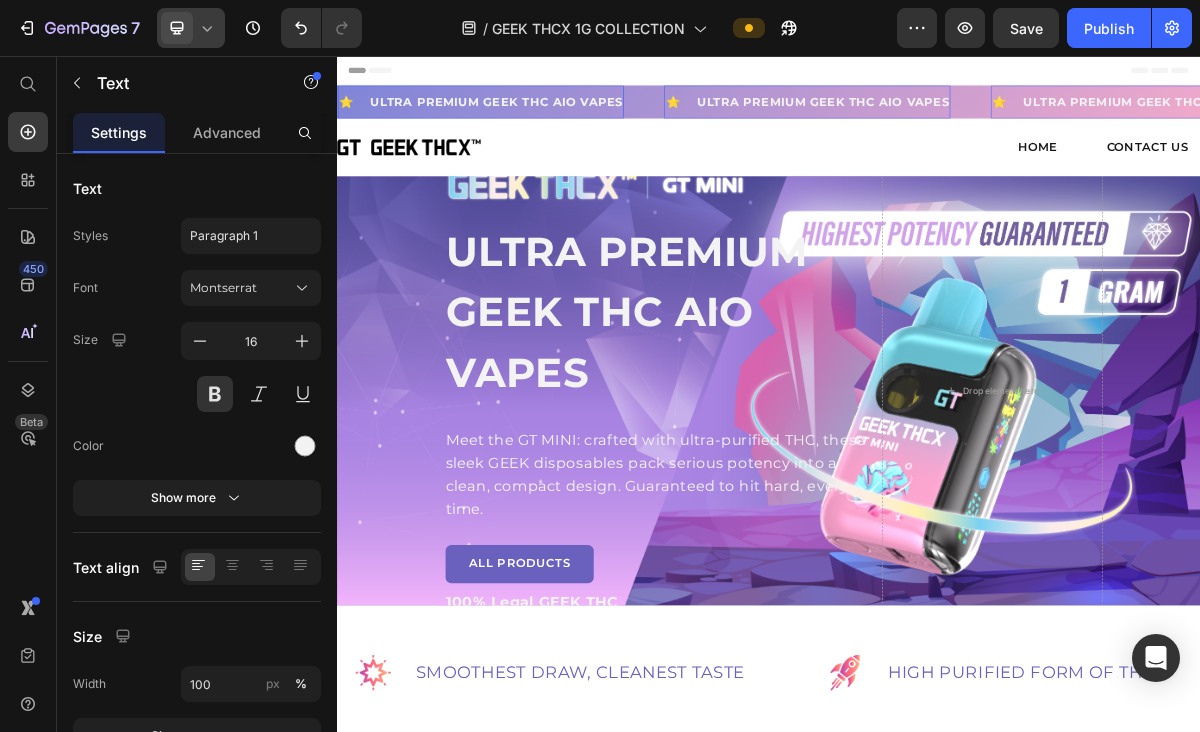 click on "⭐️    ULTRA PREMIUM GEEK THC AIO VAPES" at bounding box center [991, 120] 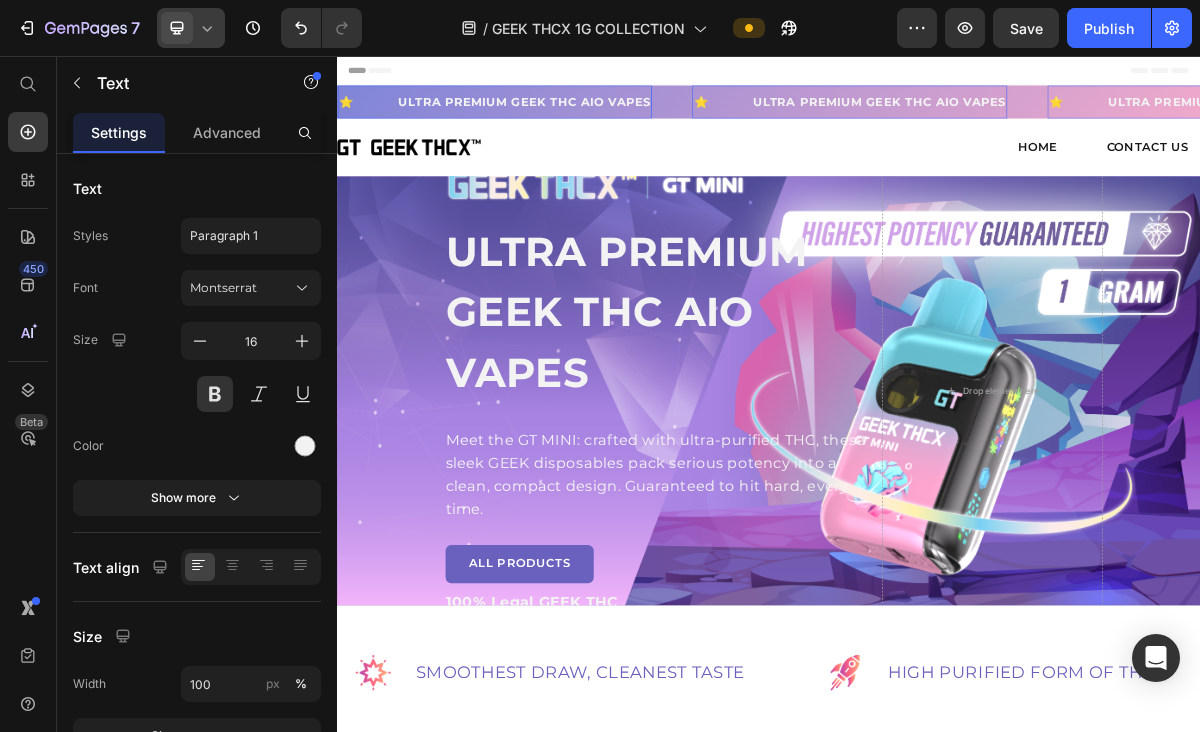 click on "⭐️           ULTRA PREMIUM GEEK THC AIO VAPES" at bounding box center (1049, 120) 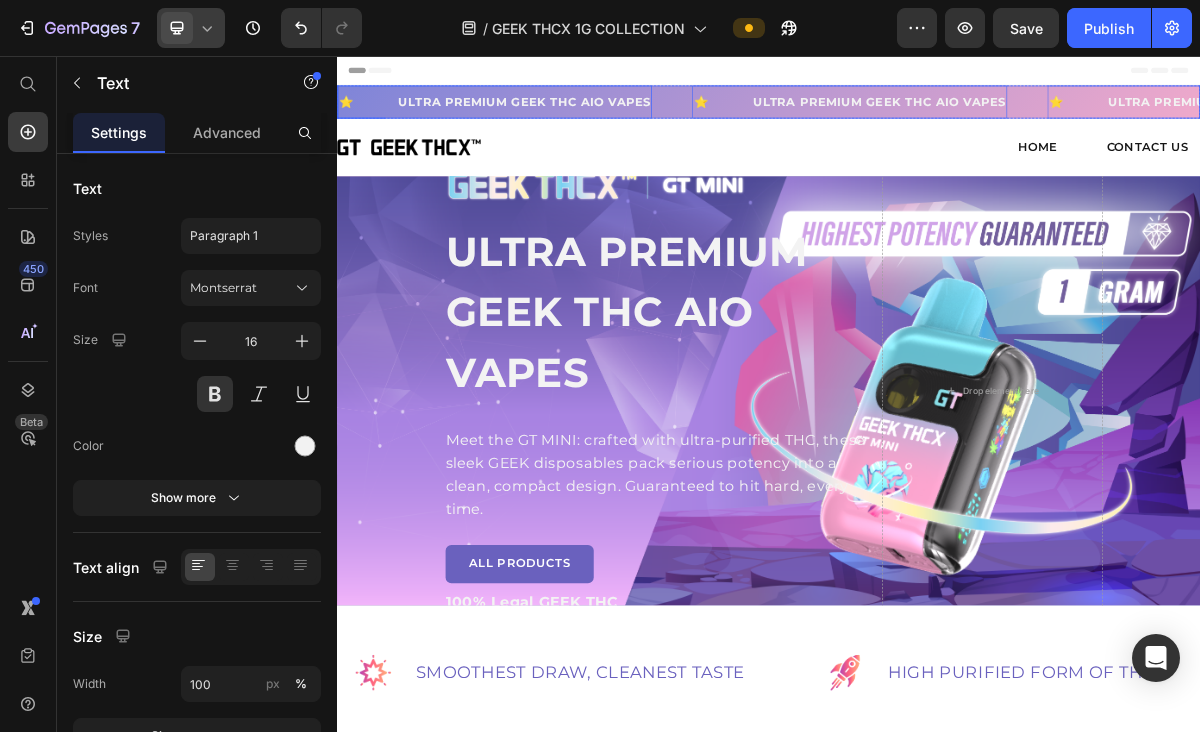 click on "⭐️           ULTRA PREMIUM GEEK THC AIO VAPES Text   0" at bounding box center (1077, 120) 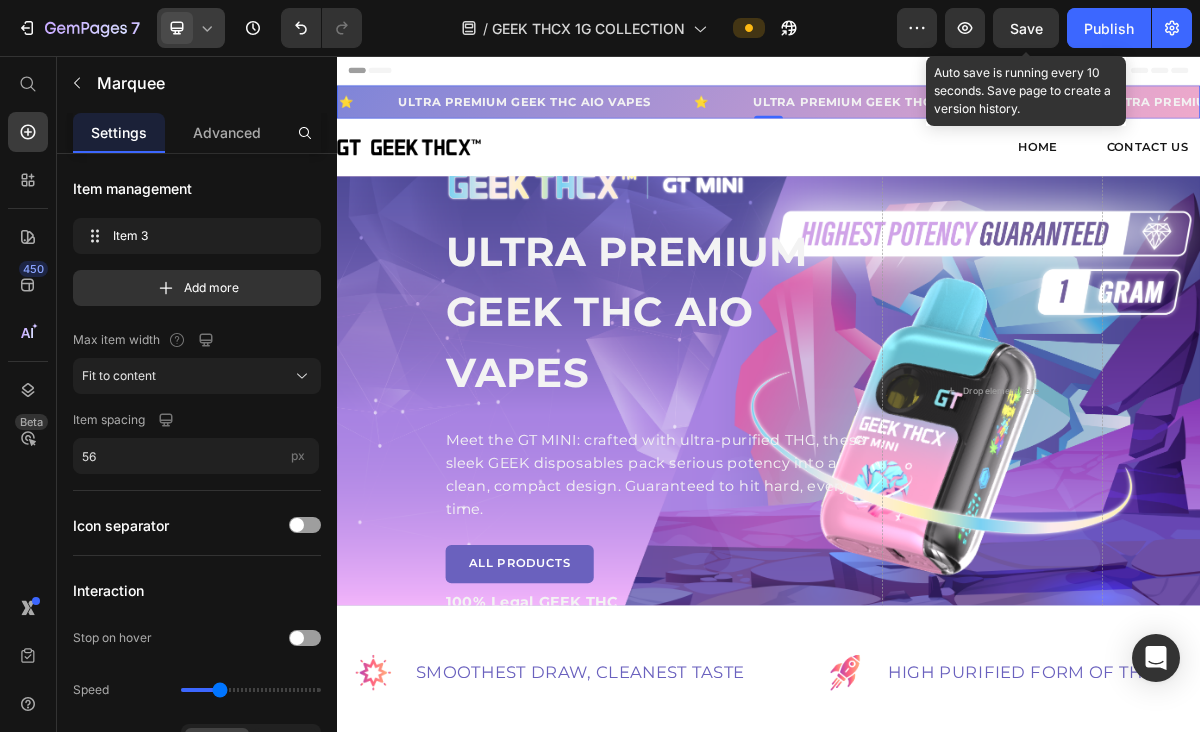 click on "Save" at bounding box center (1026, 28) 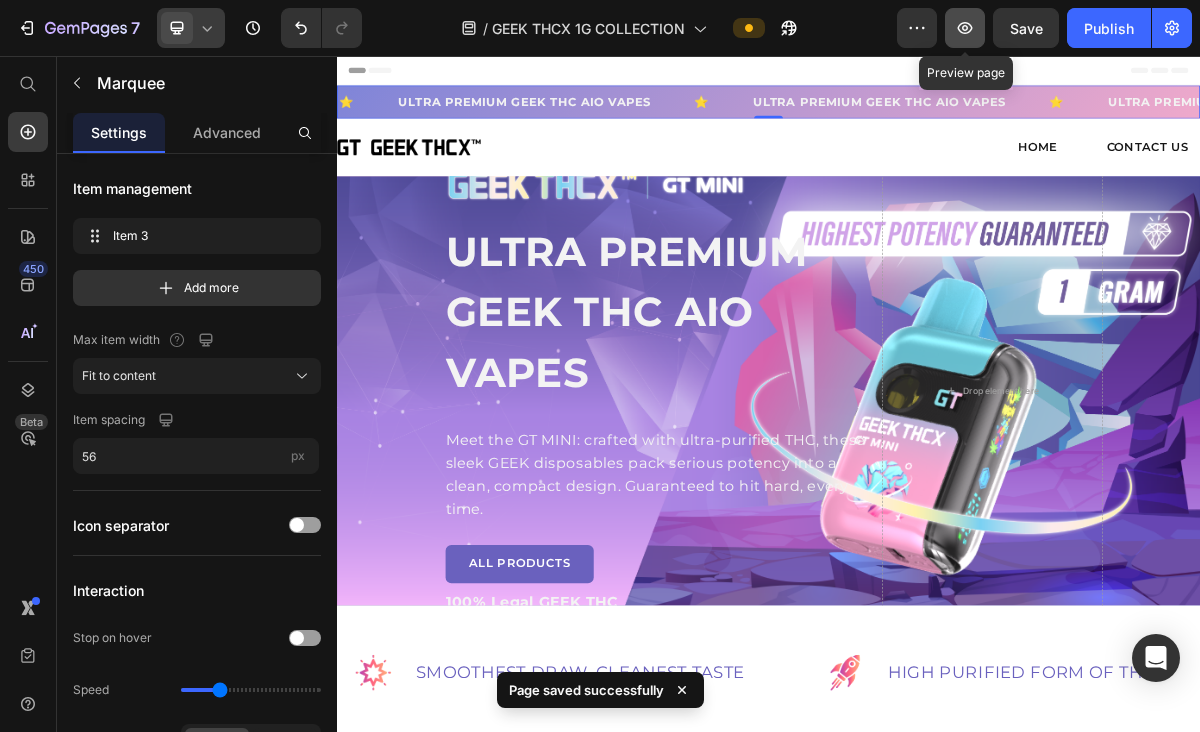 click 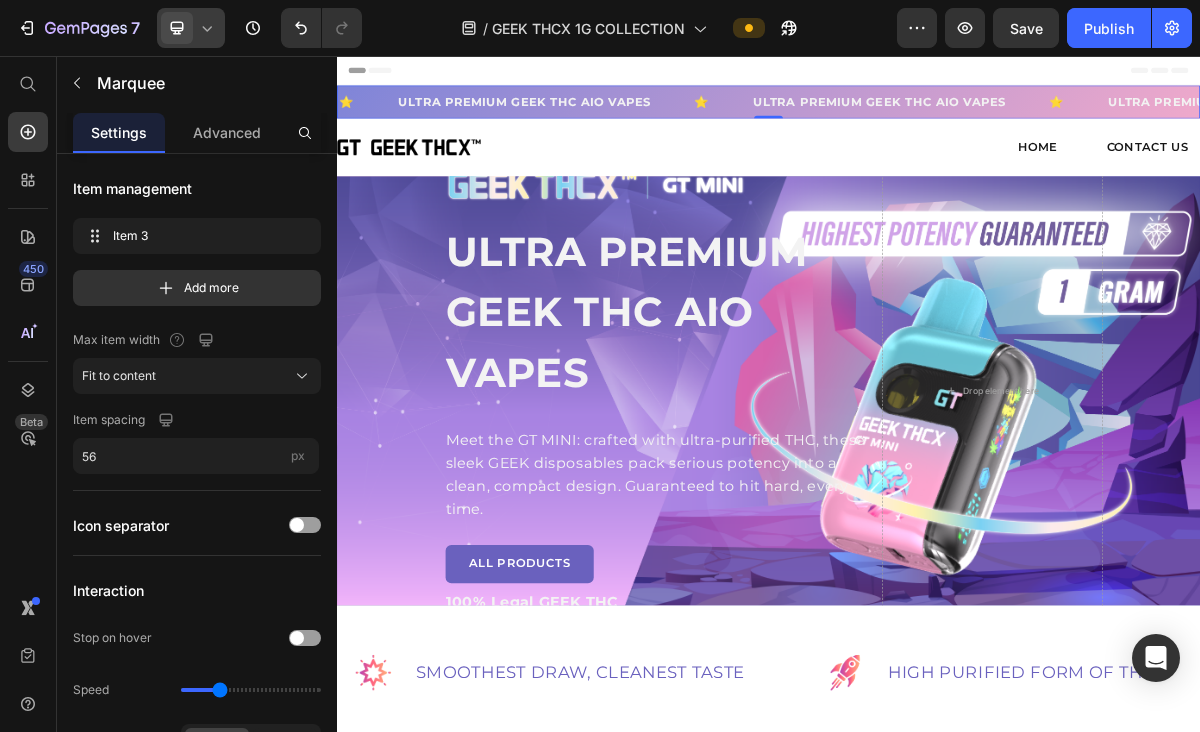 click 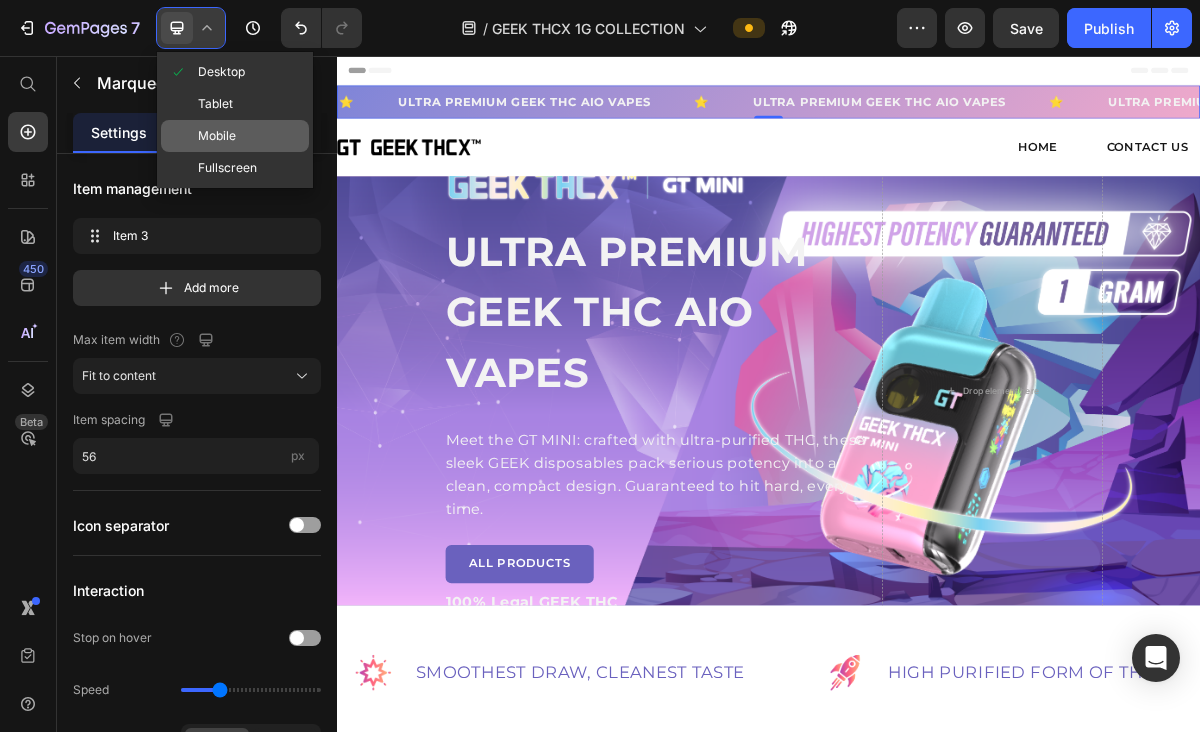 click on "Mobile" 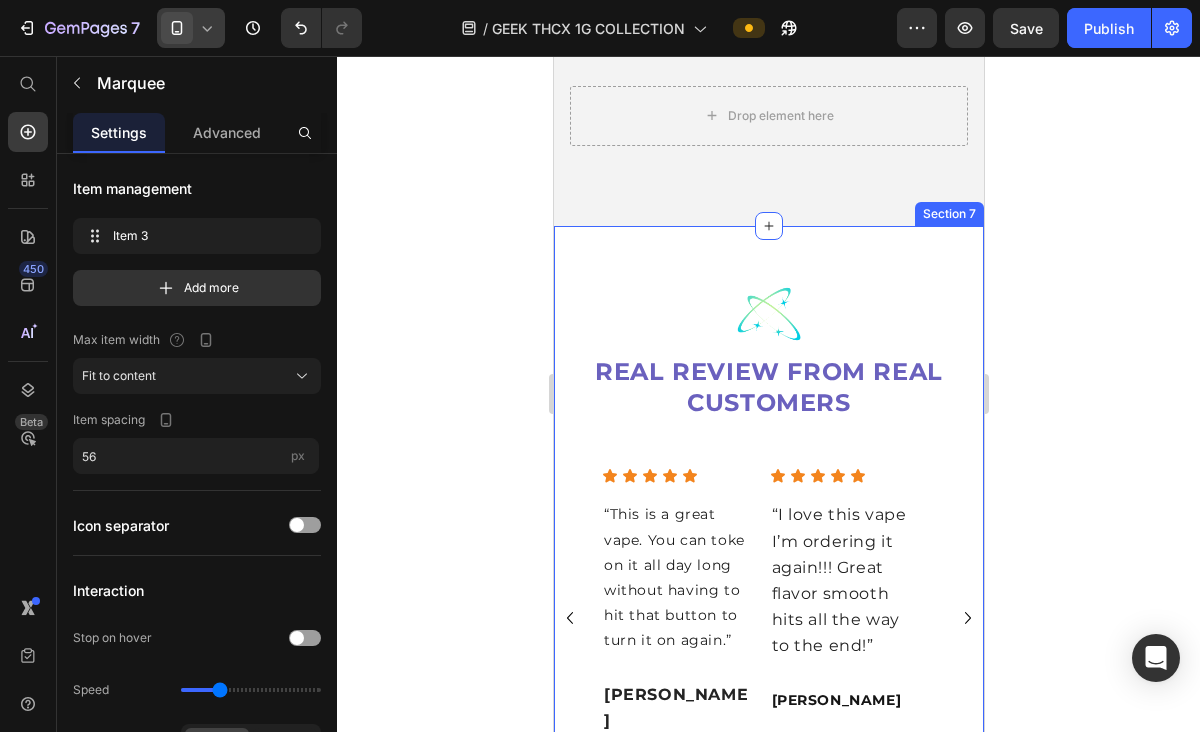 scroll, scrollTop: 4055, scrollLeft: 0, axis: vertical 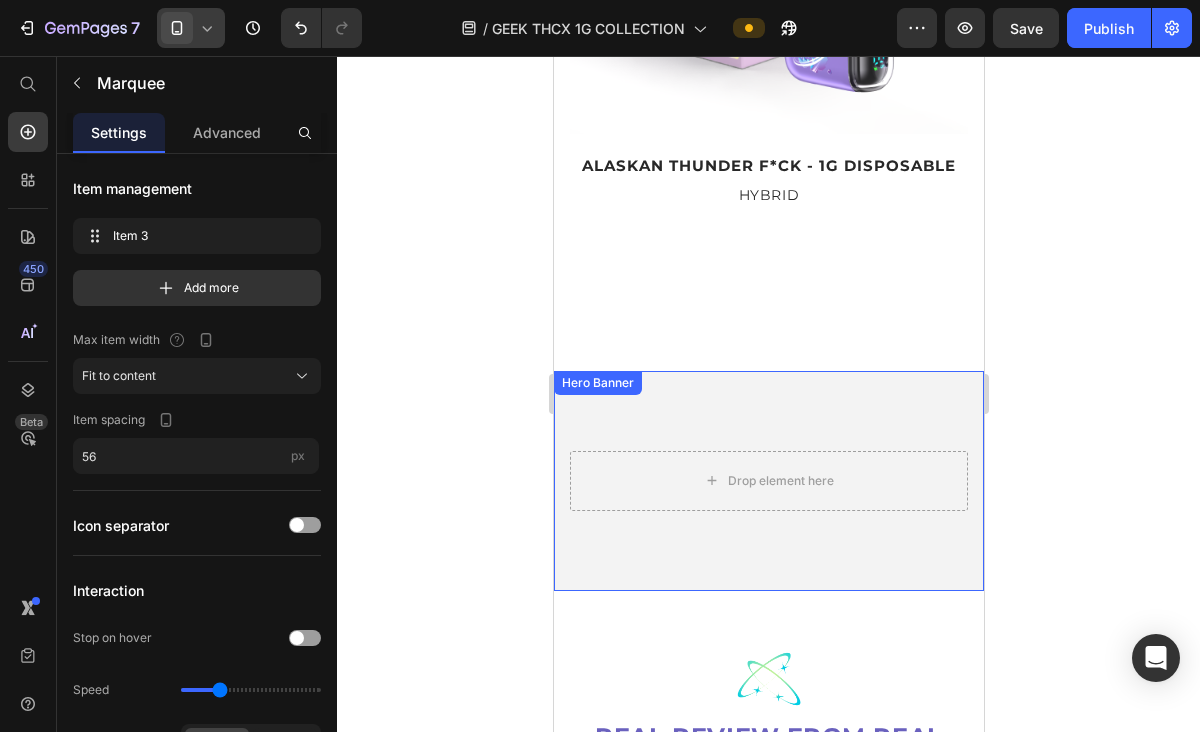 click on "Drop element here" at bounding box center (768, 481) 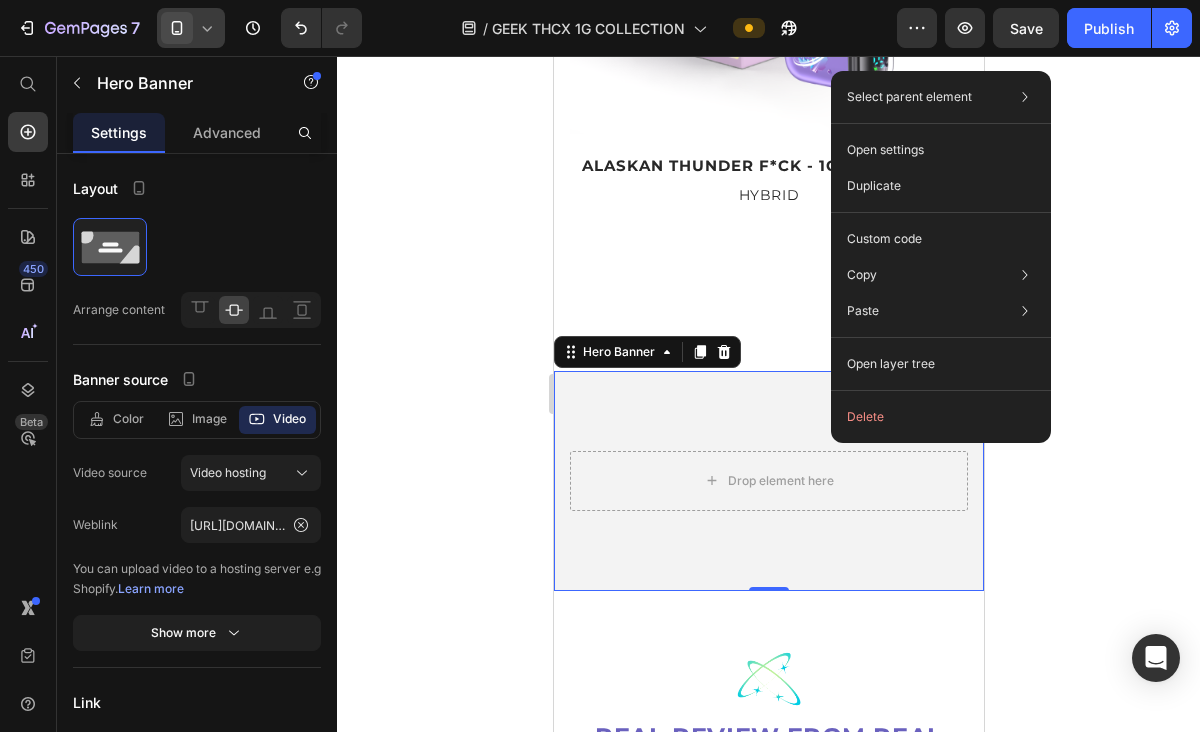 click at bounding box center (768, 481) 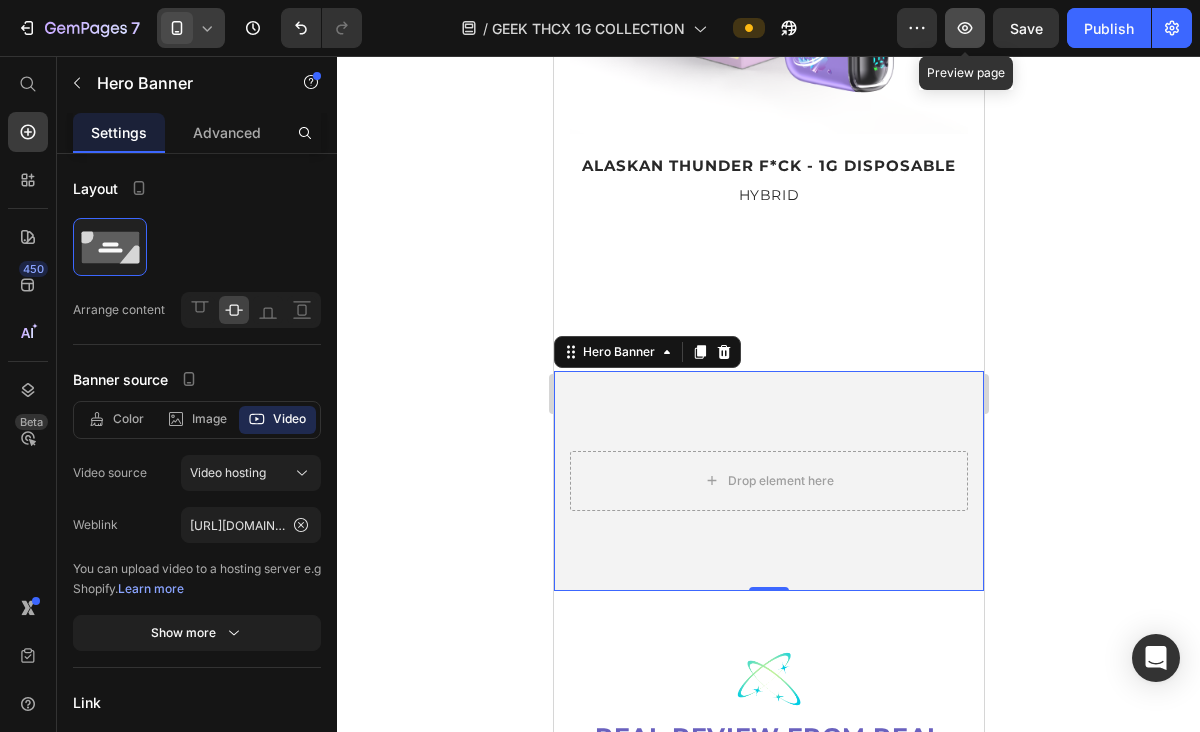 click 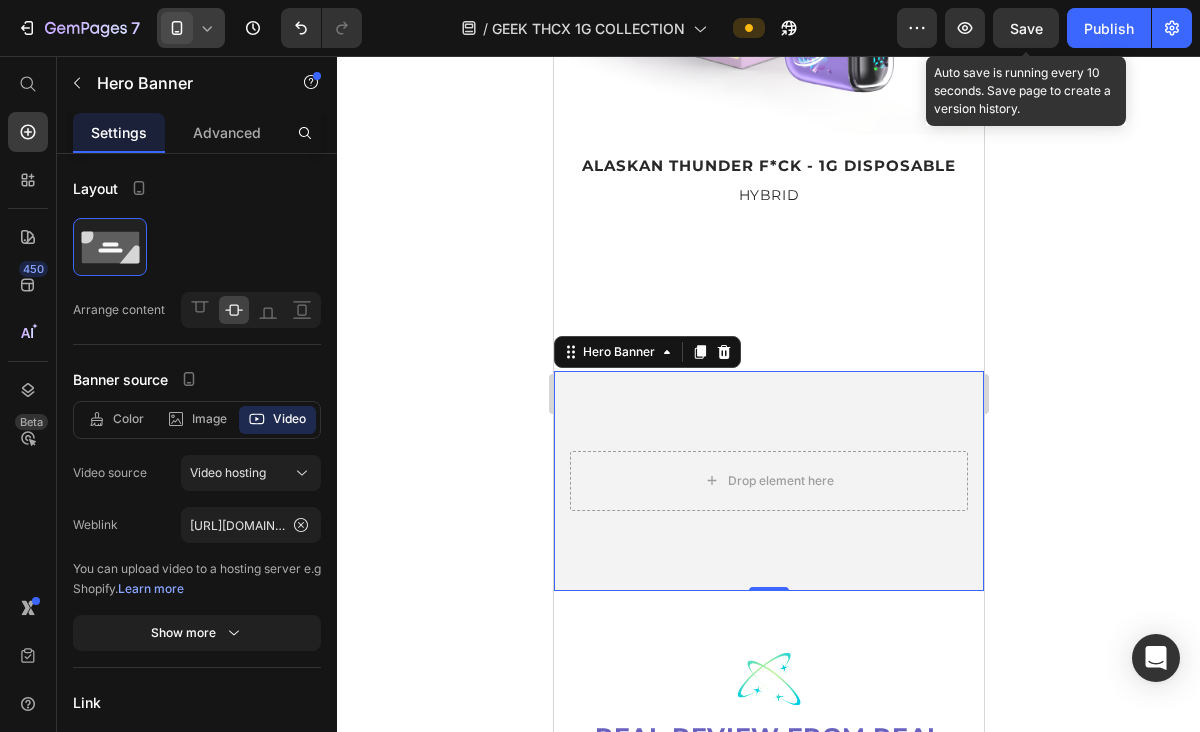 click on "Save" at bounding box center [1026, 28] 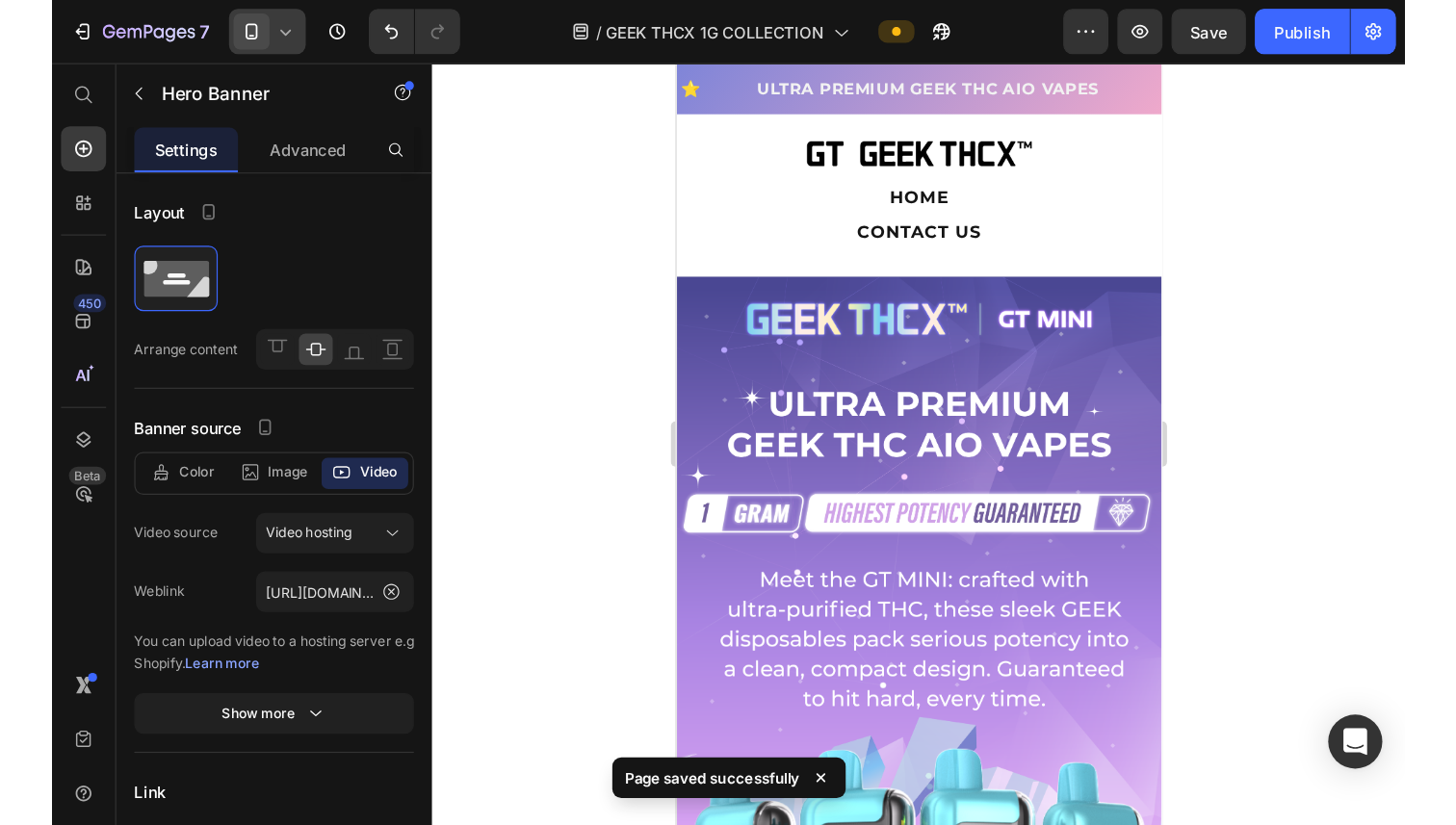 scroll, scrollTop: 43, scrollLeft: 0, axis: vertical 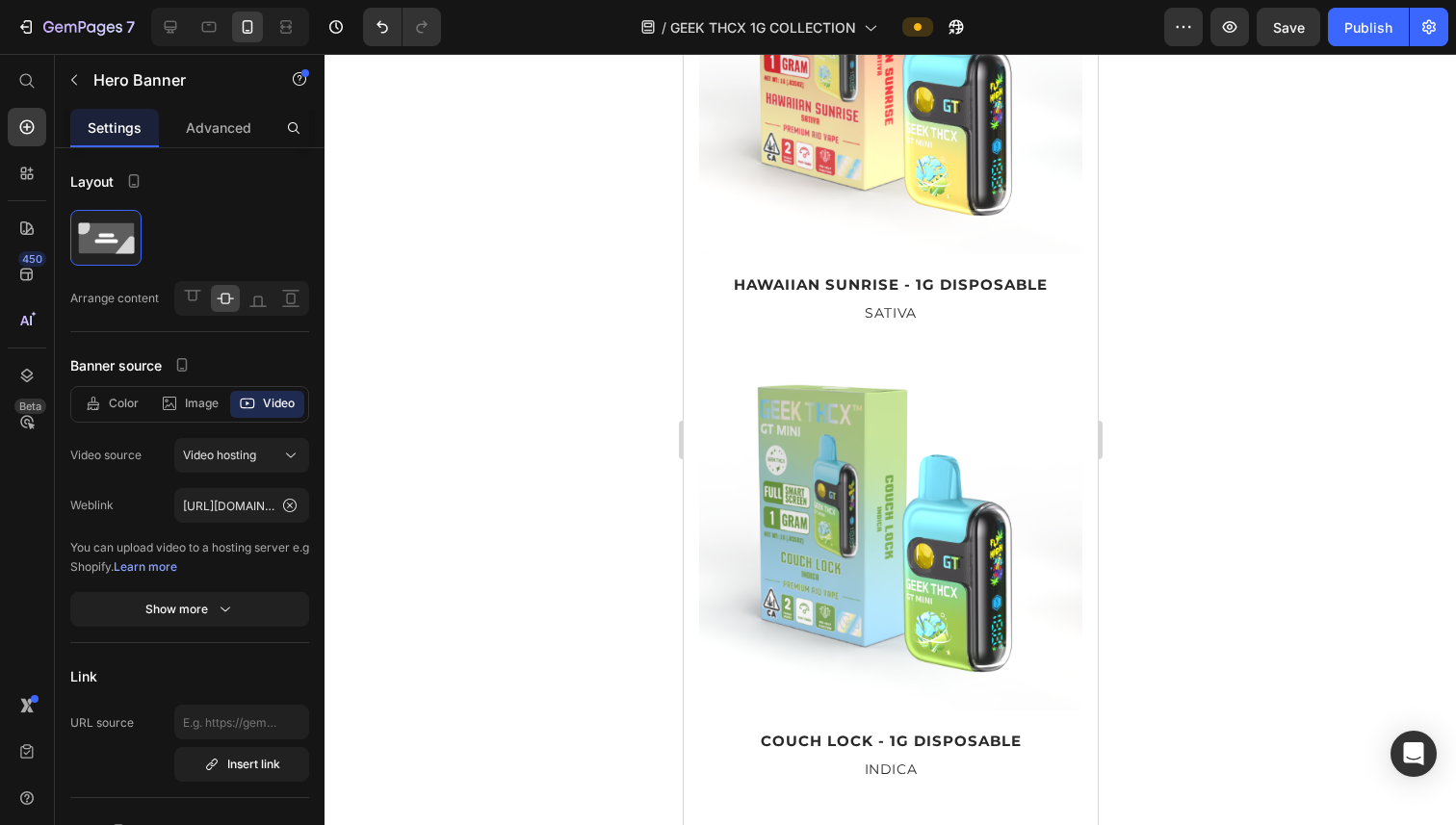 click at bounding box center (230, 27) 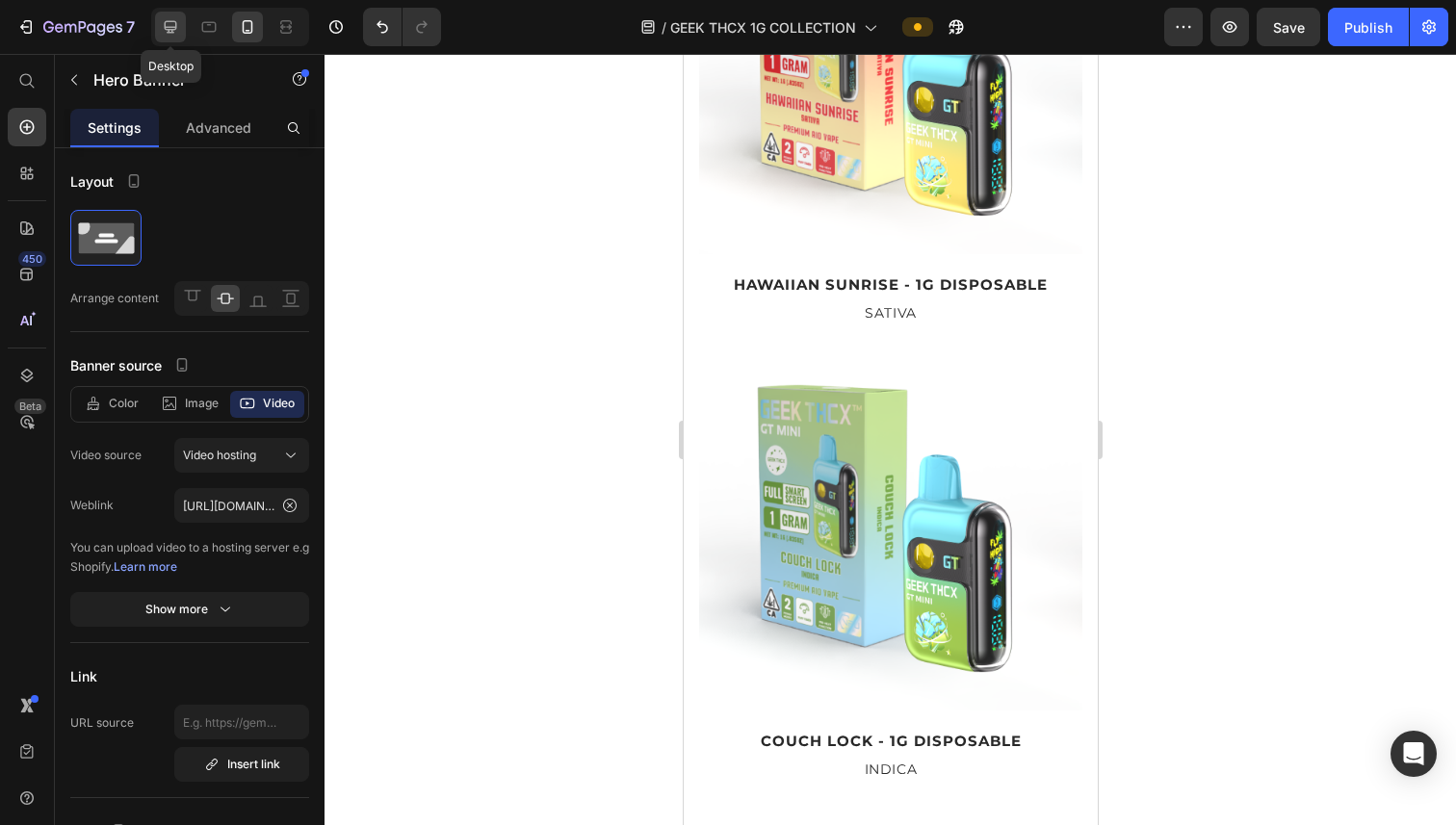 click 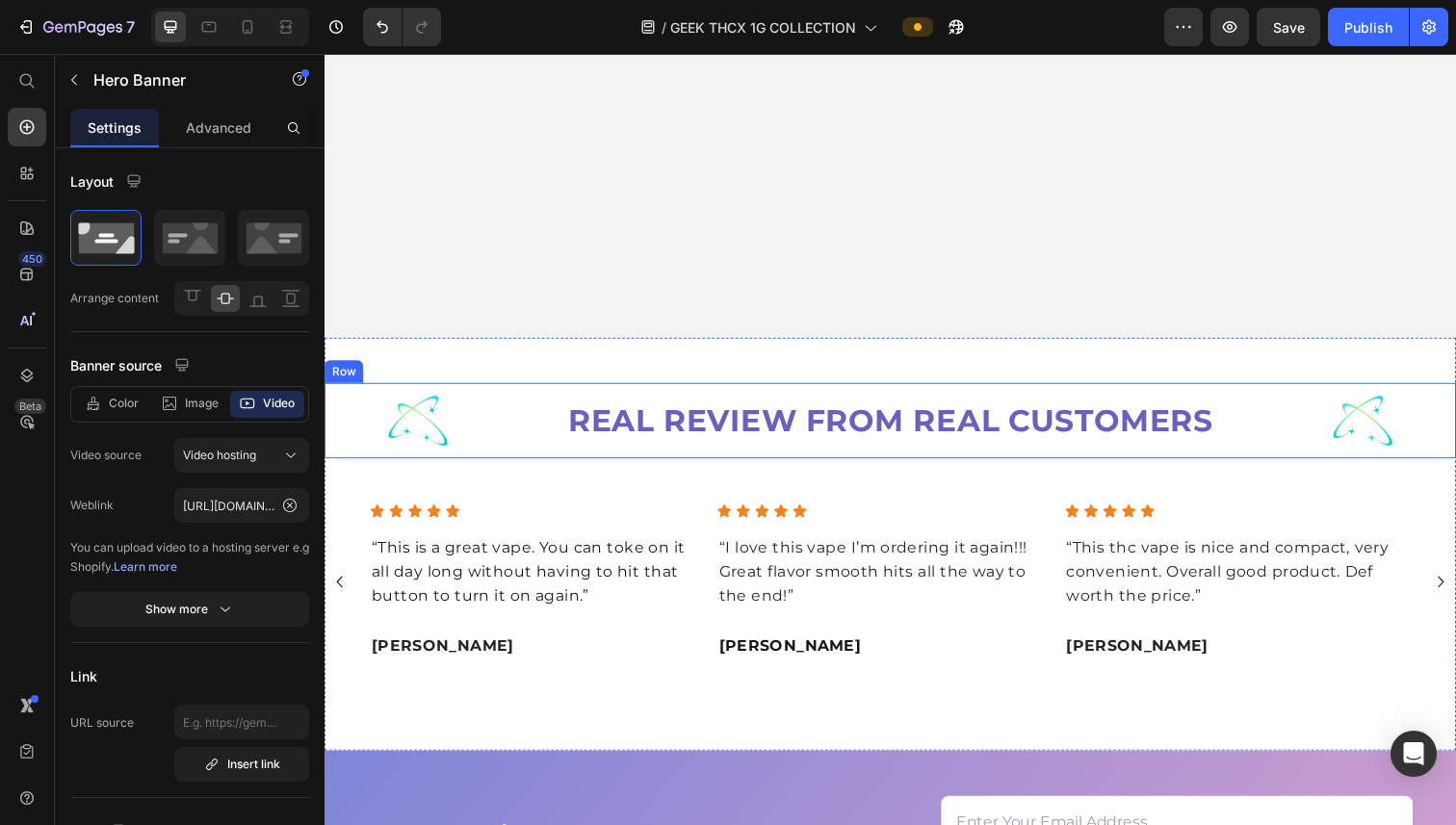scroll, scrollTop: 2598, scrollLeft: 0, axis: vertical 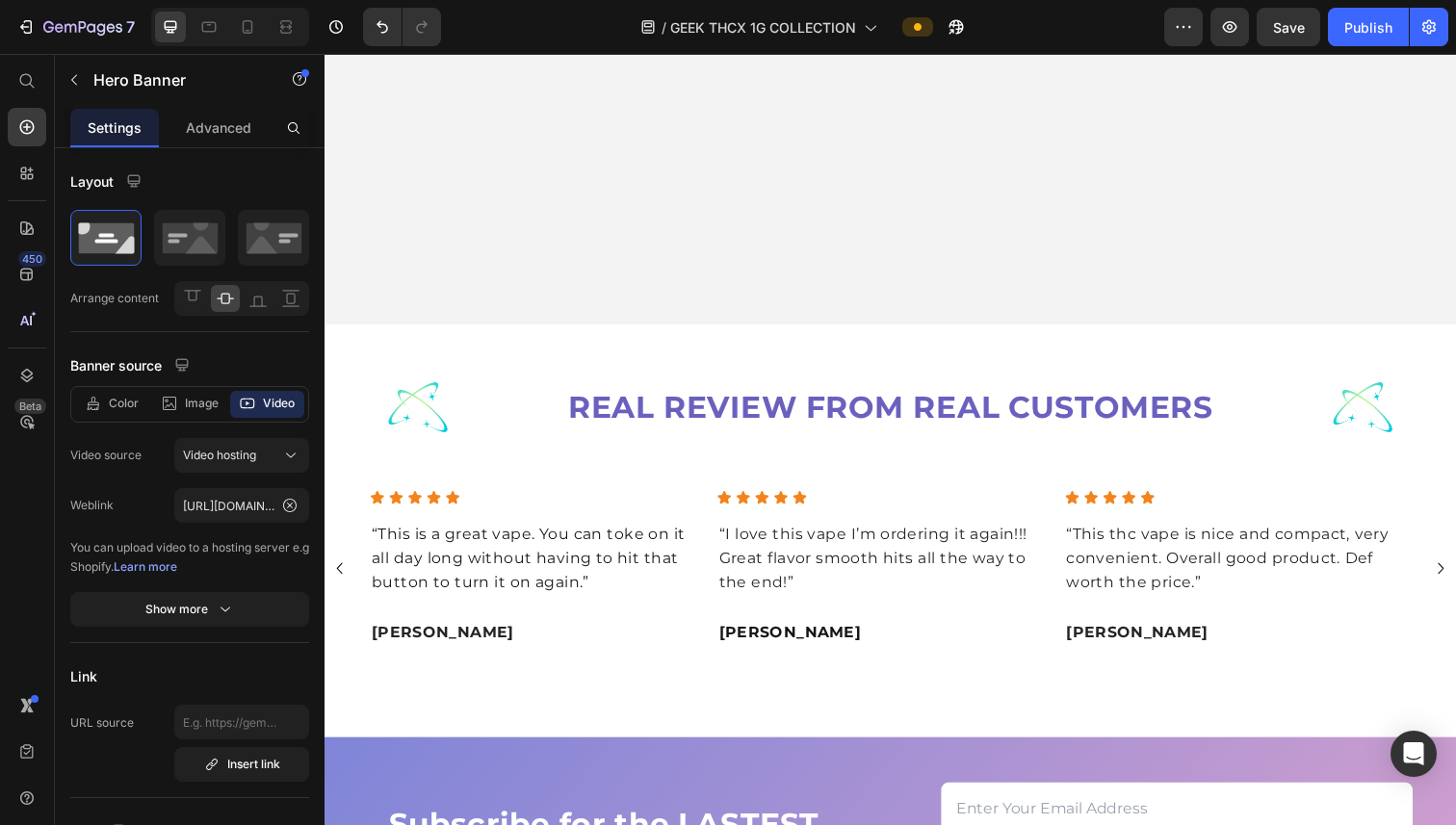 click at bounding box center (902, 5) 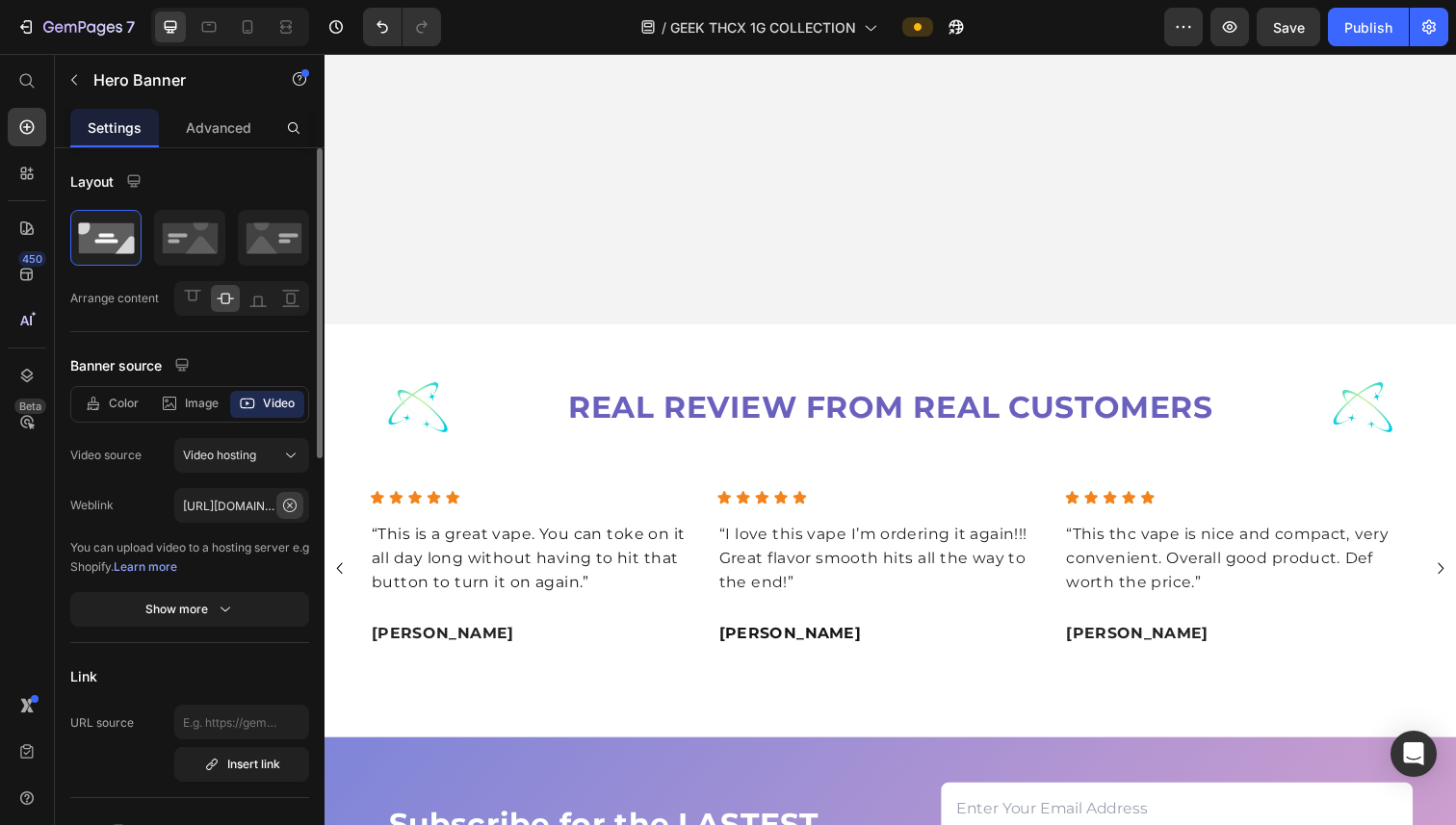 click 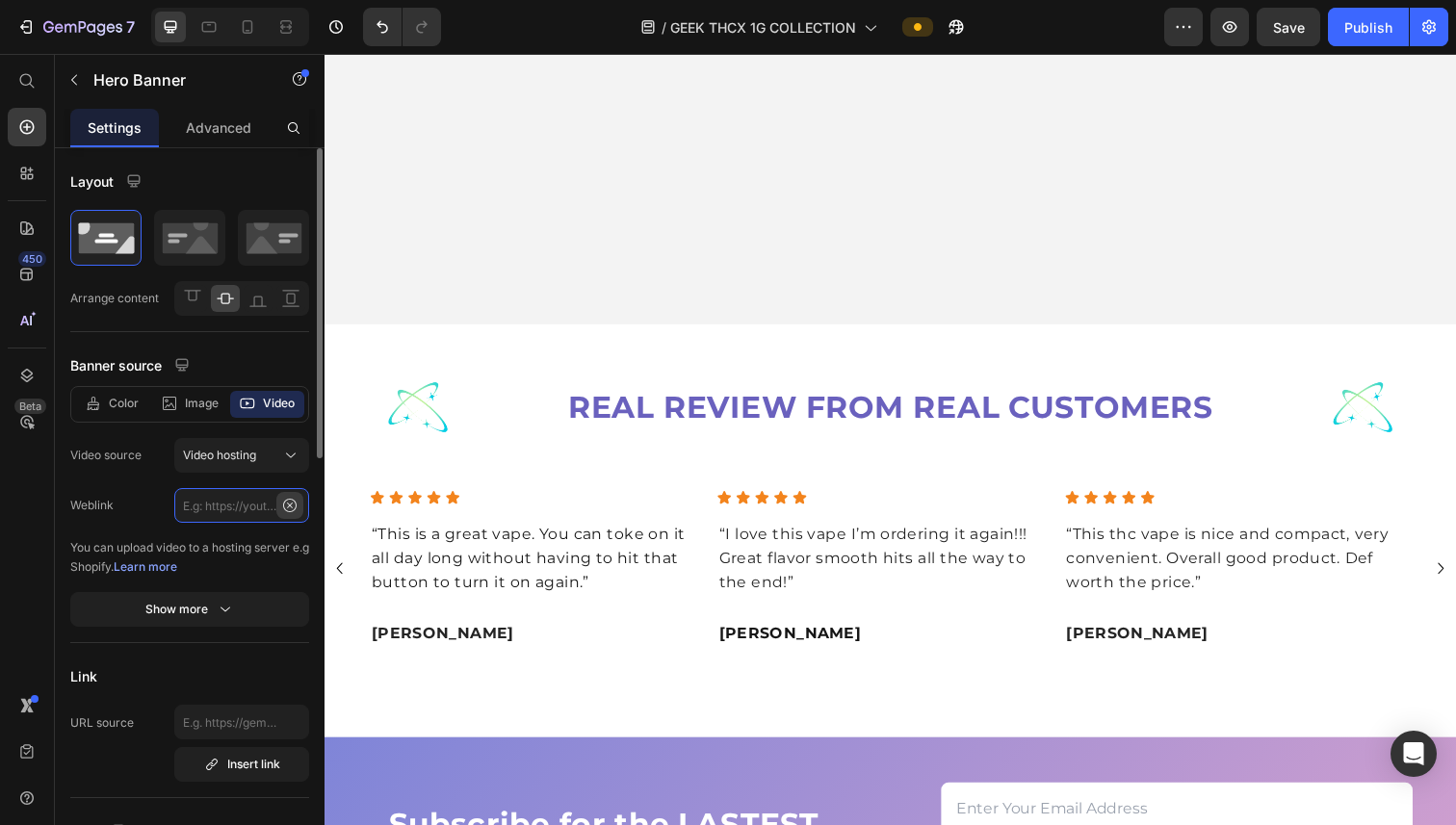 scroll, scrollTop: 0, scrollLeft: 0, axis: both 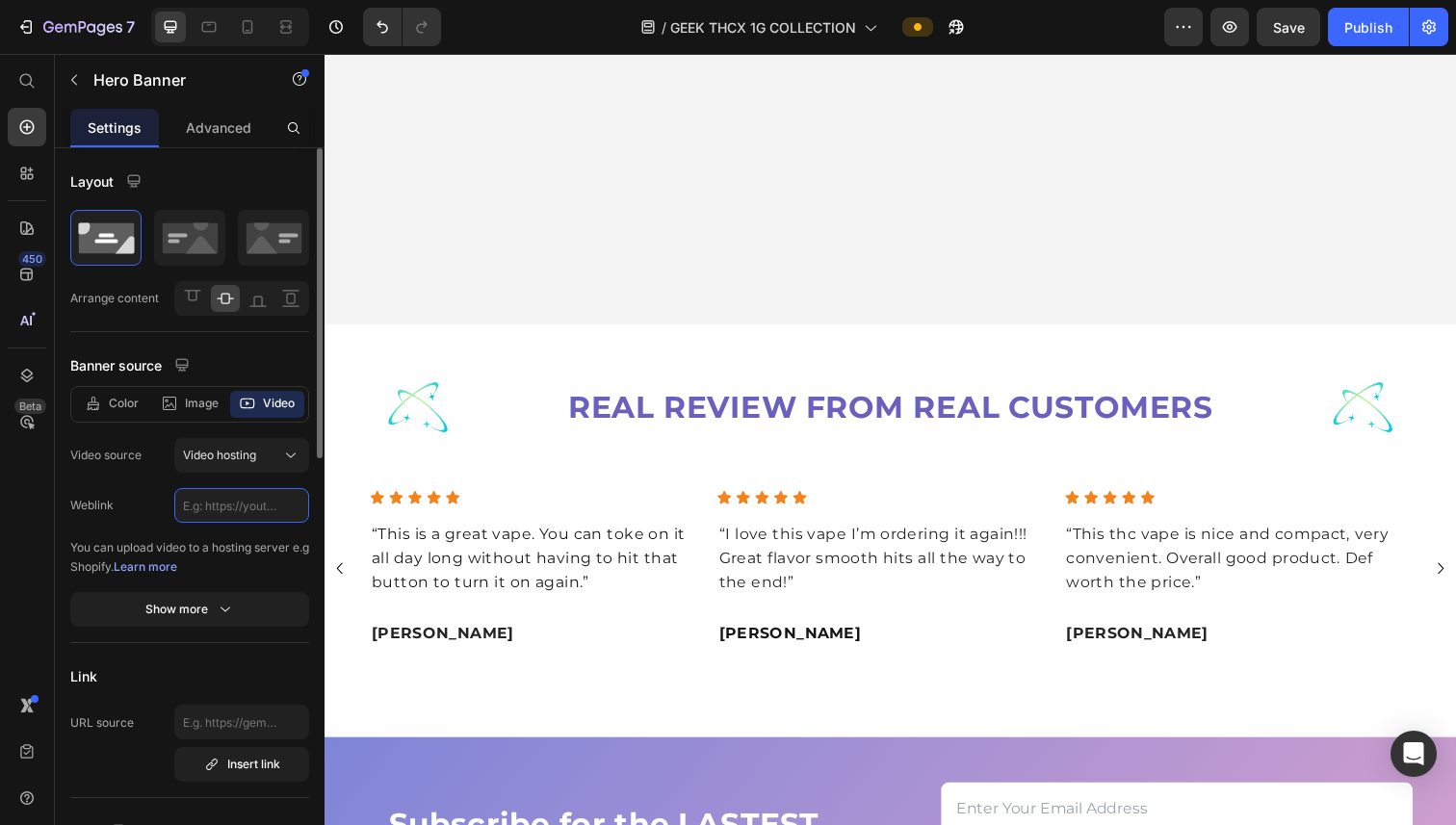 click 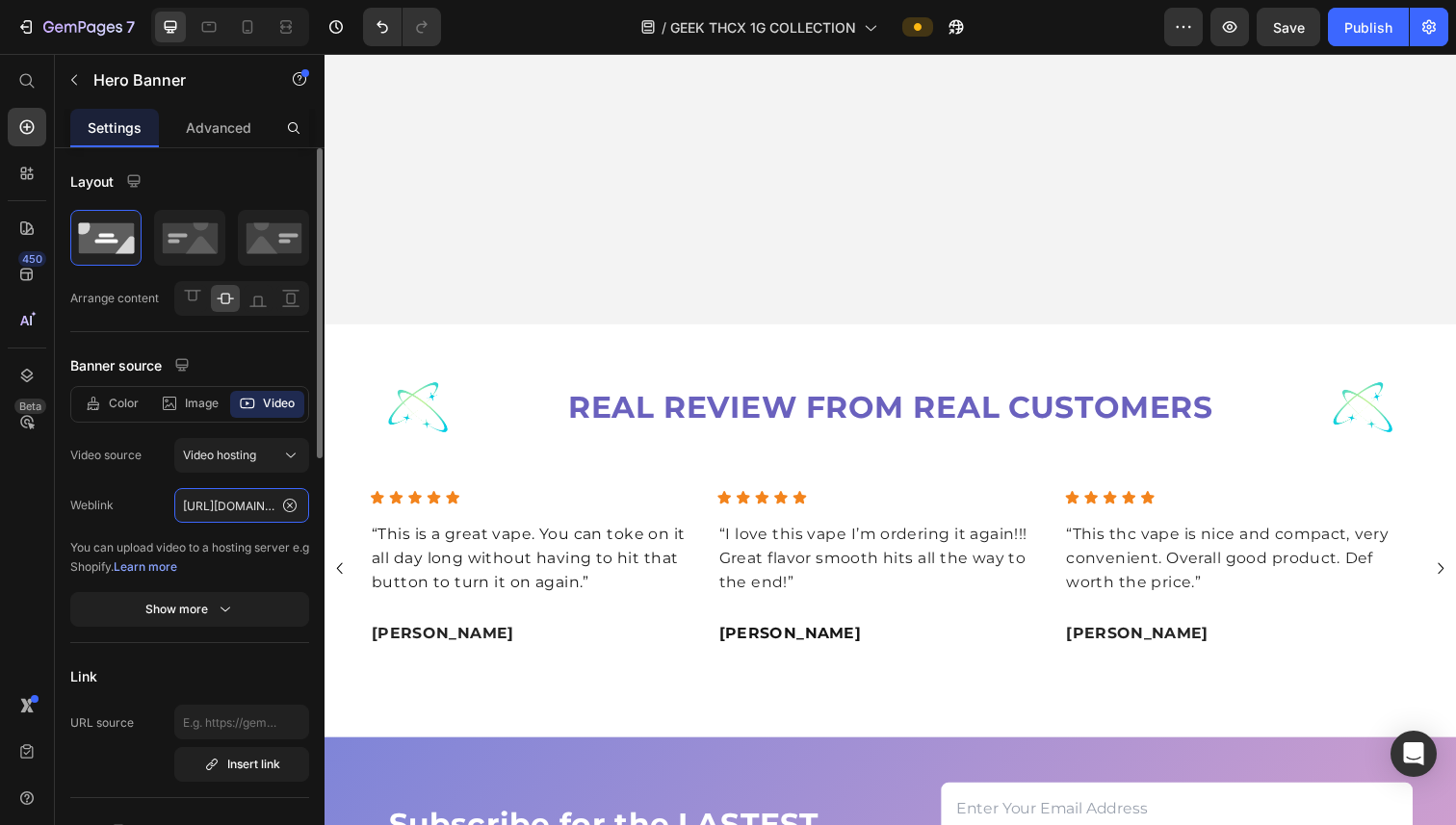 scroll, scrollTop: 0, scrollLeft: 345, axis: horizontal 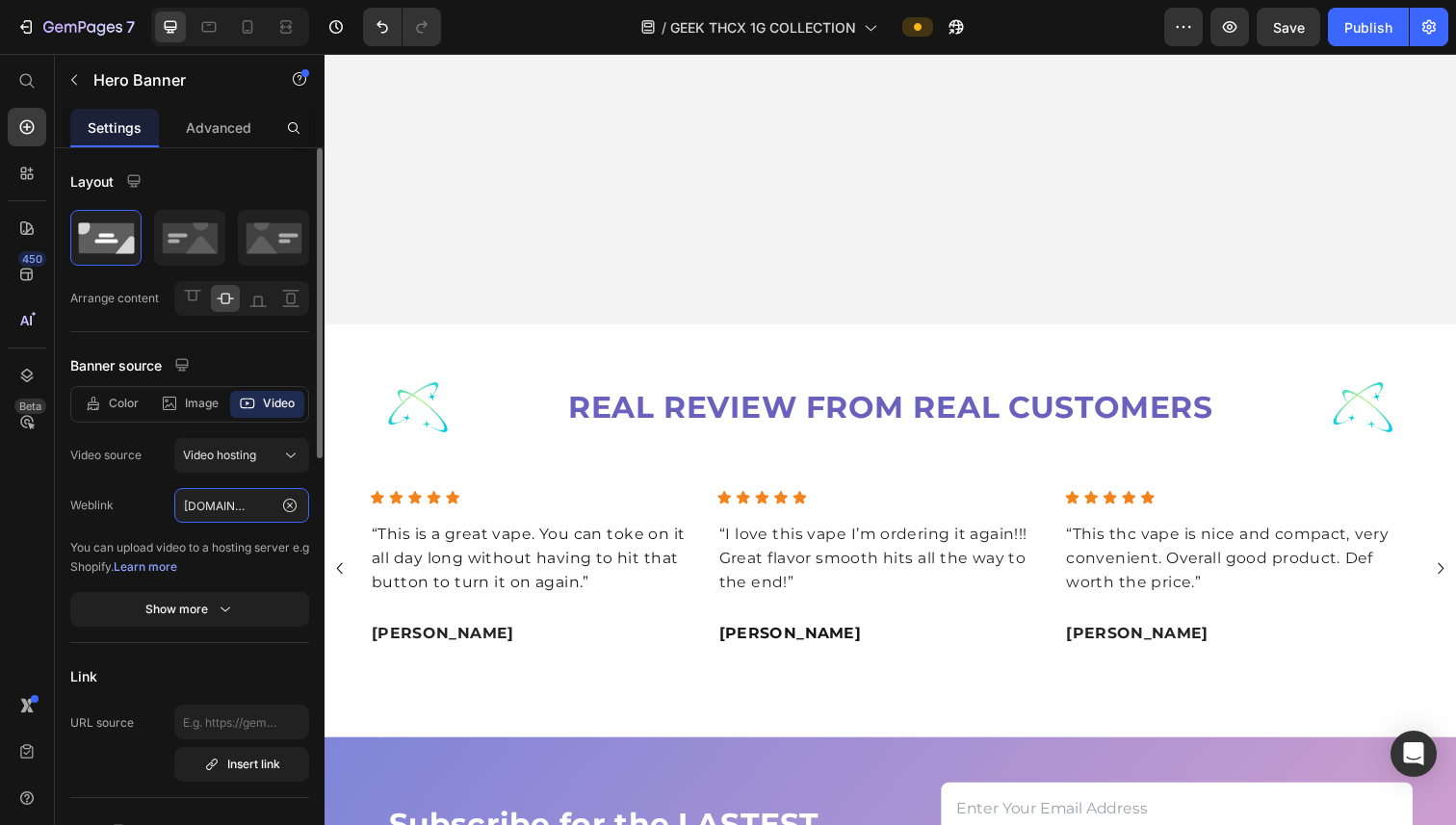 type on "[URL][DOMAIN_NAME]" 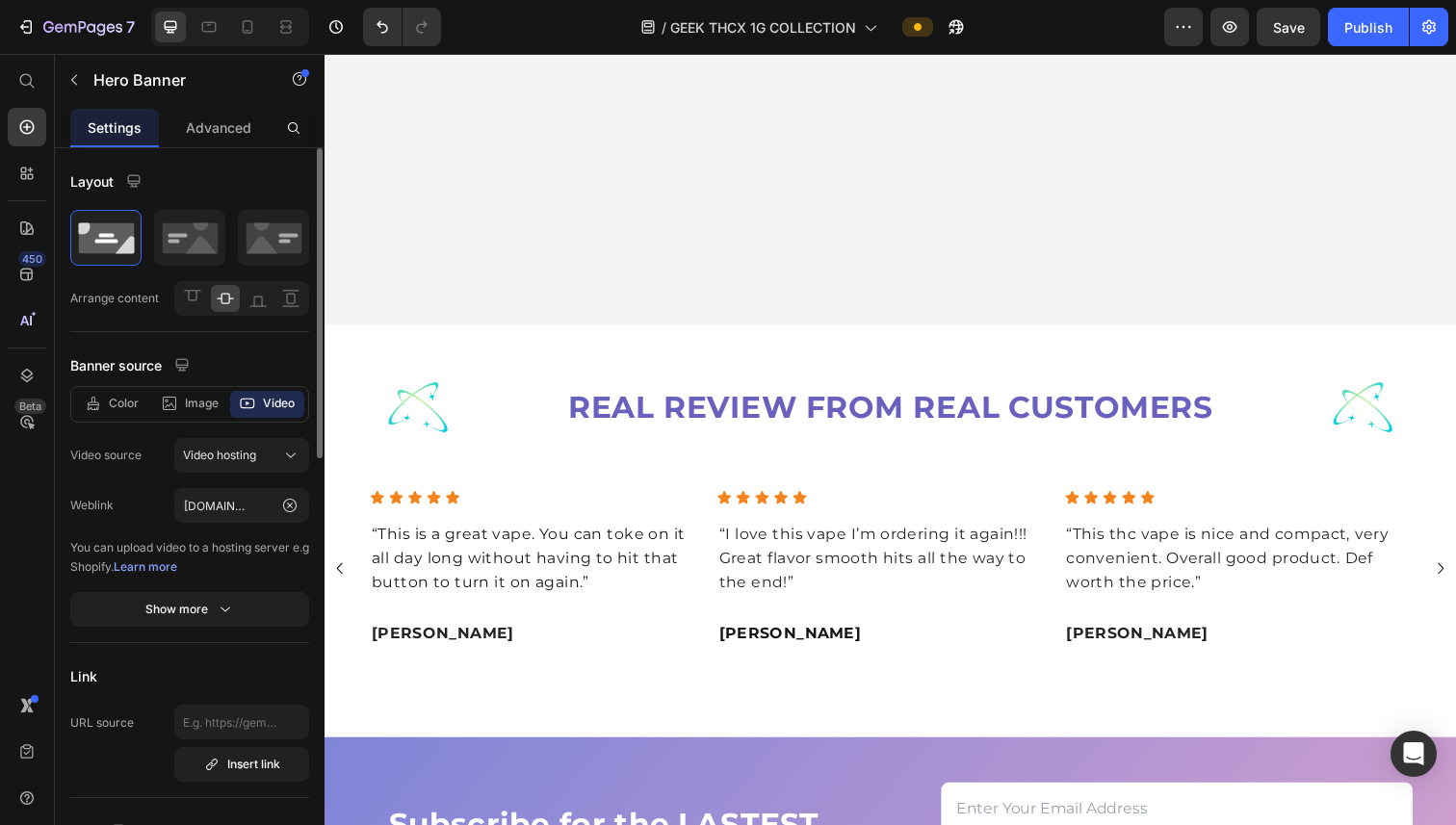 click on "Weblink" at bounding box center (122, 505) 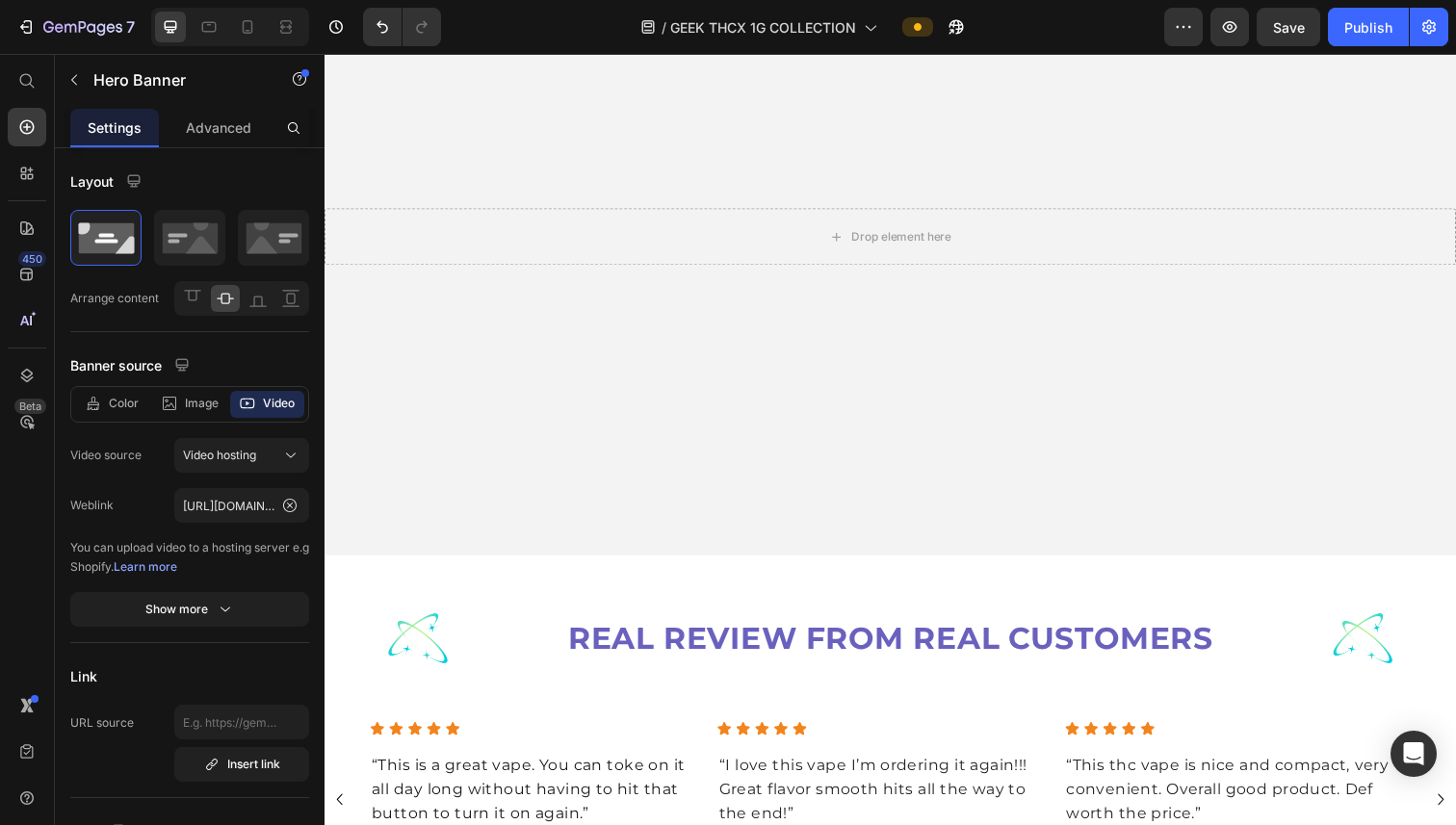 scroll, scrollTop: 2190, scrollLeft: 0, axis: vertical 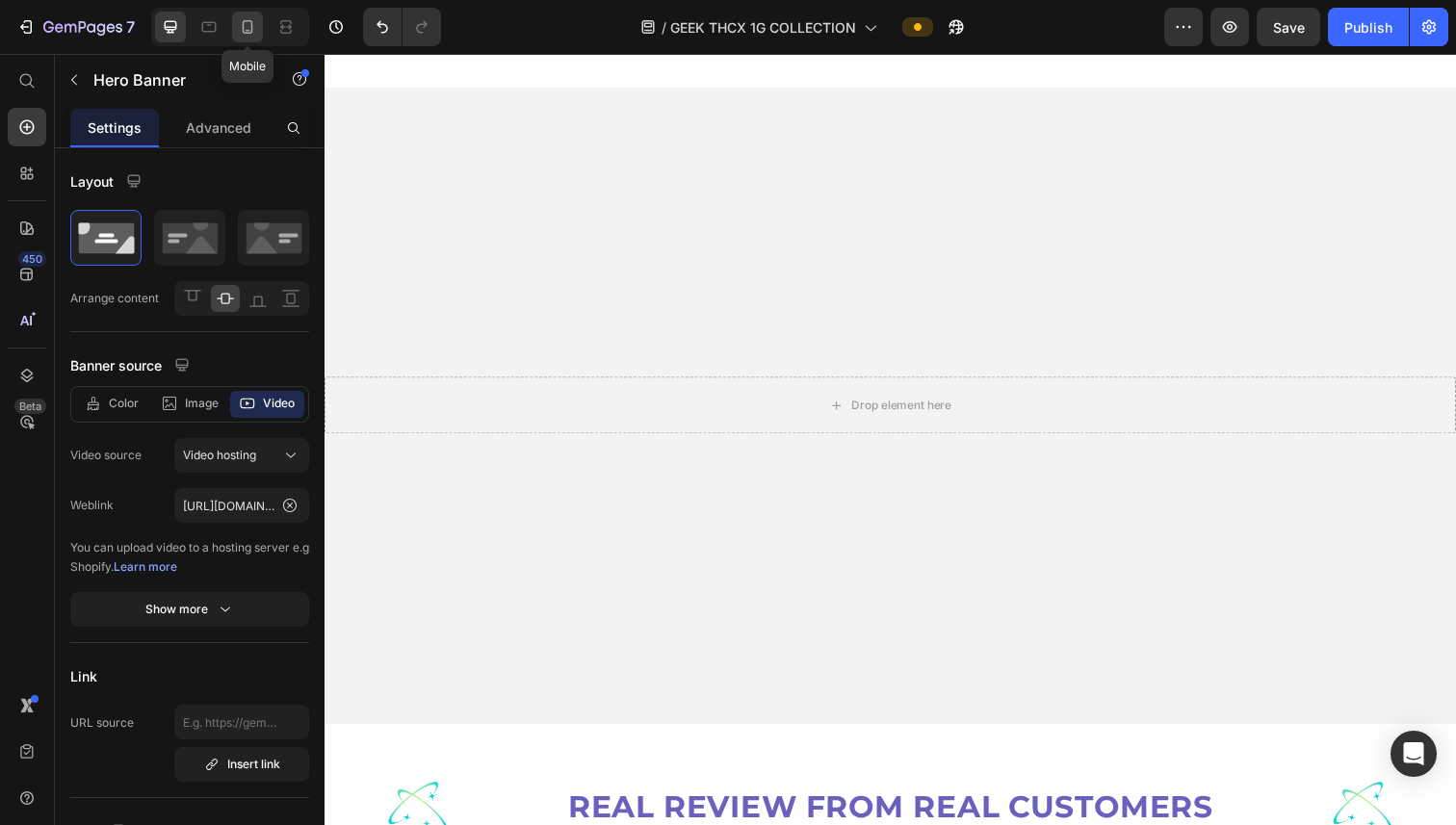 click 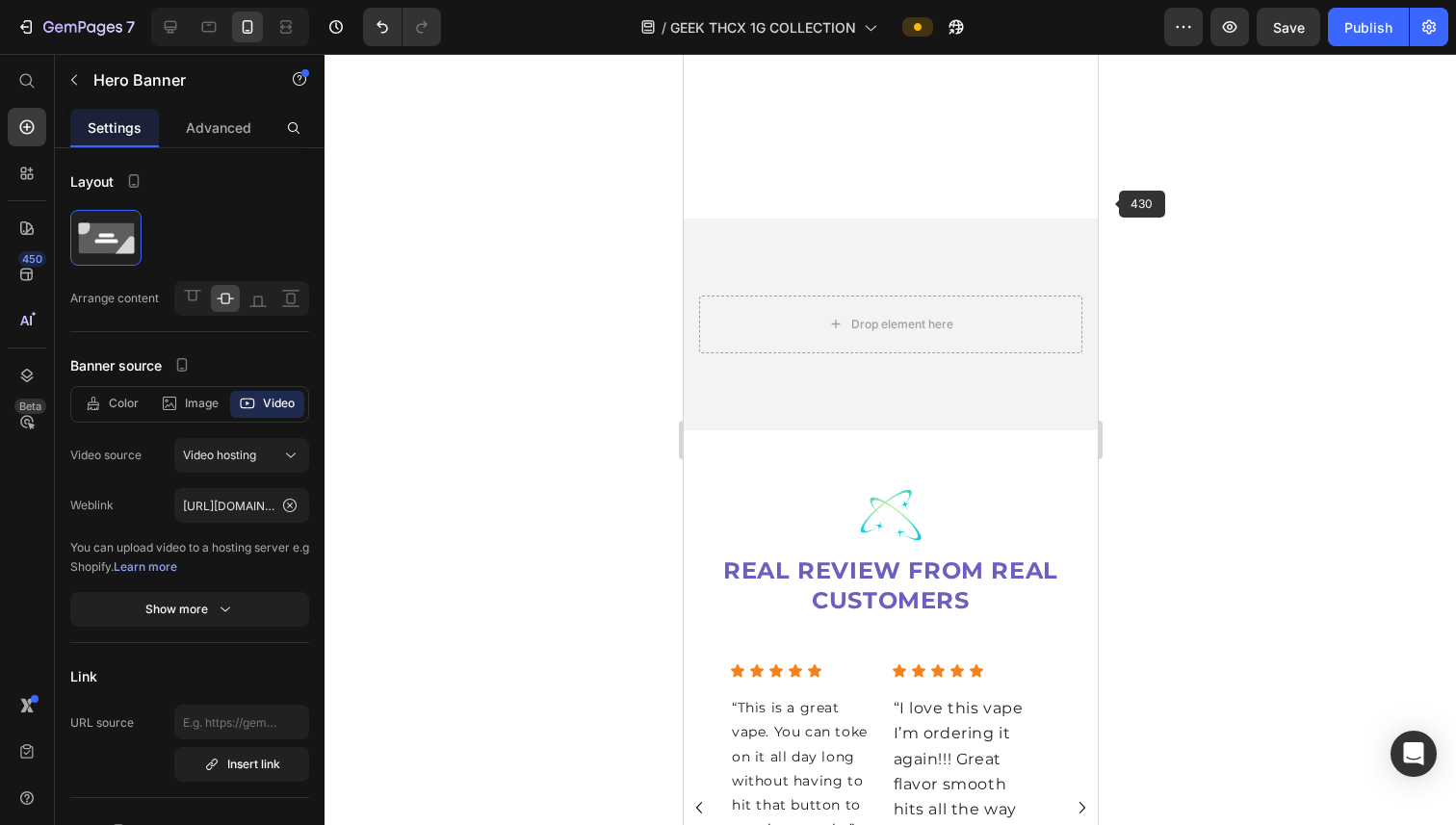 scroll, scrollTop: 3828, scrollLeft: 0, axis: vertical 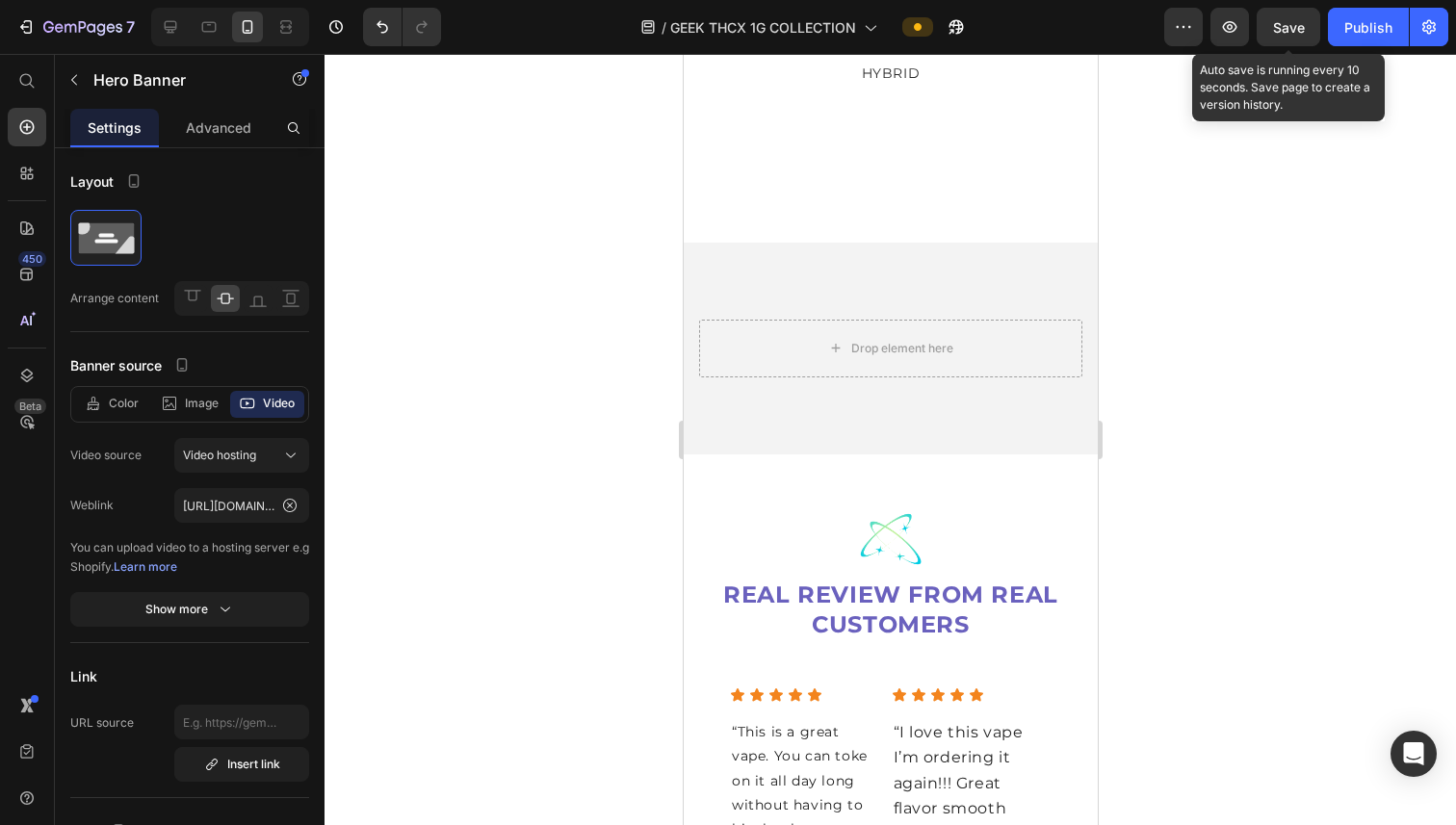 click on "Save" at bounding box center [1288, 27] 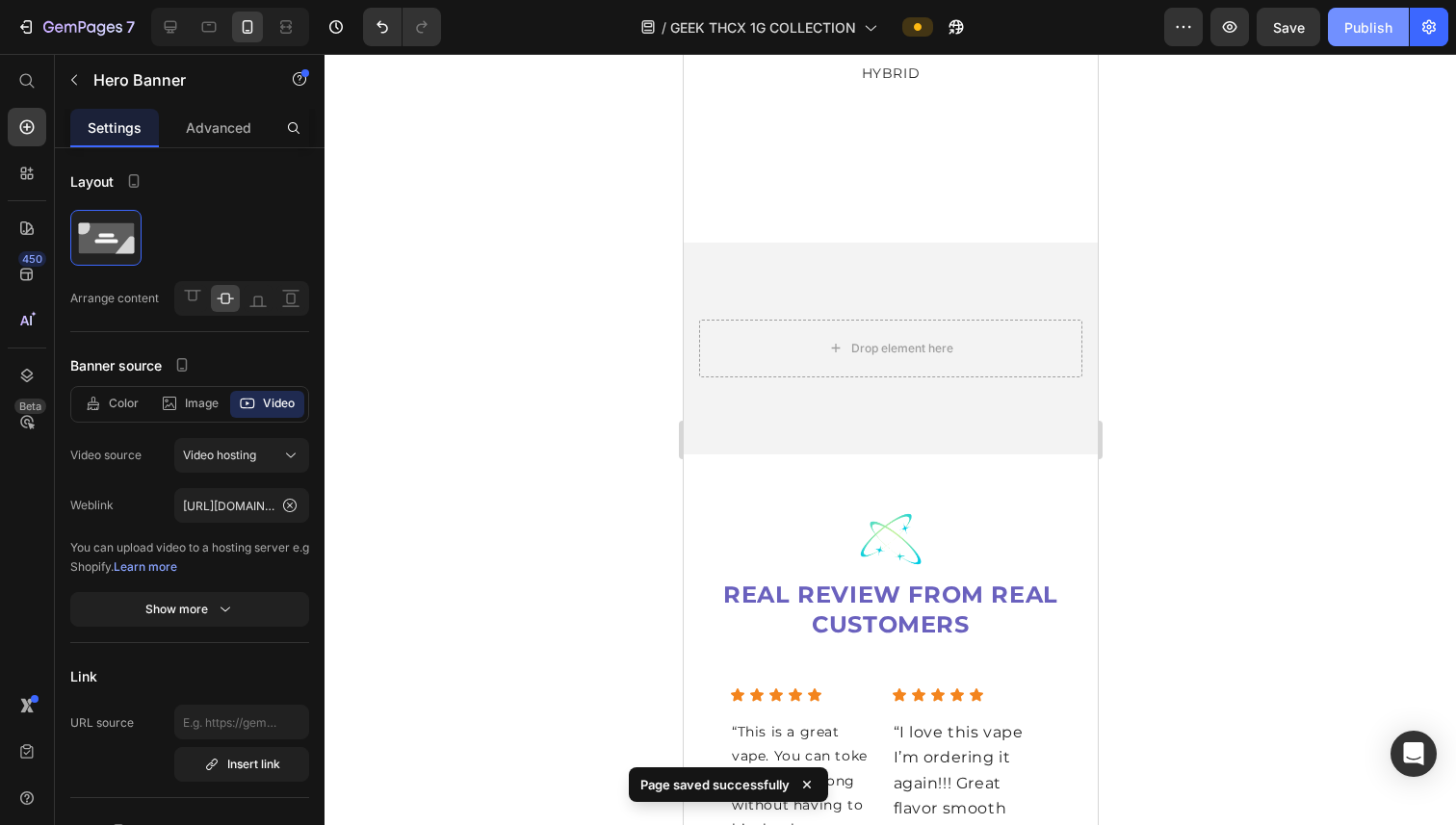 click on "Publish" at bounding box center (1368, 27) 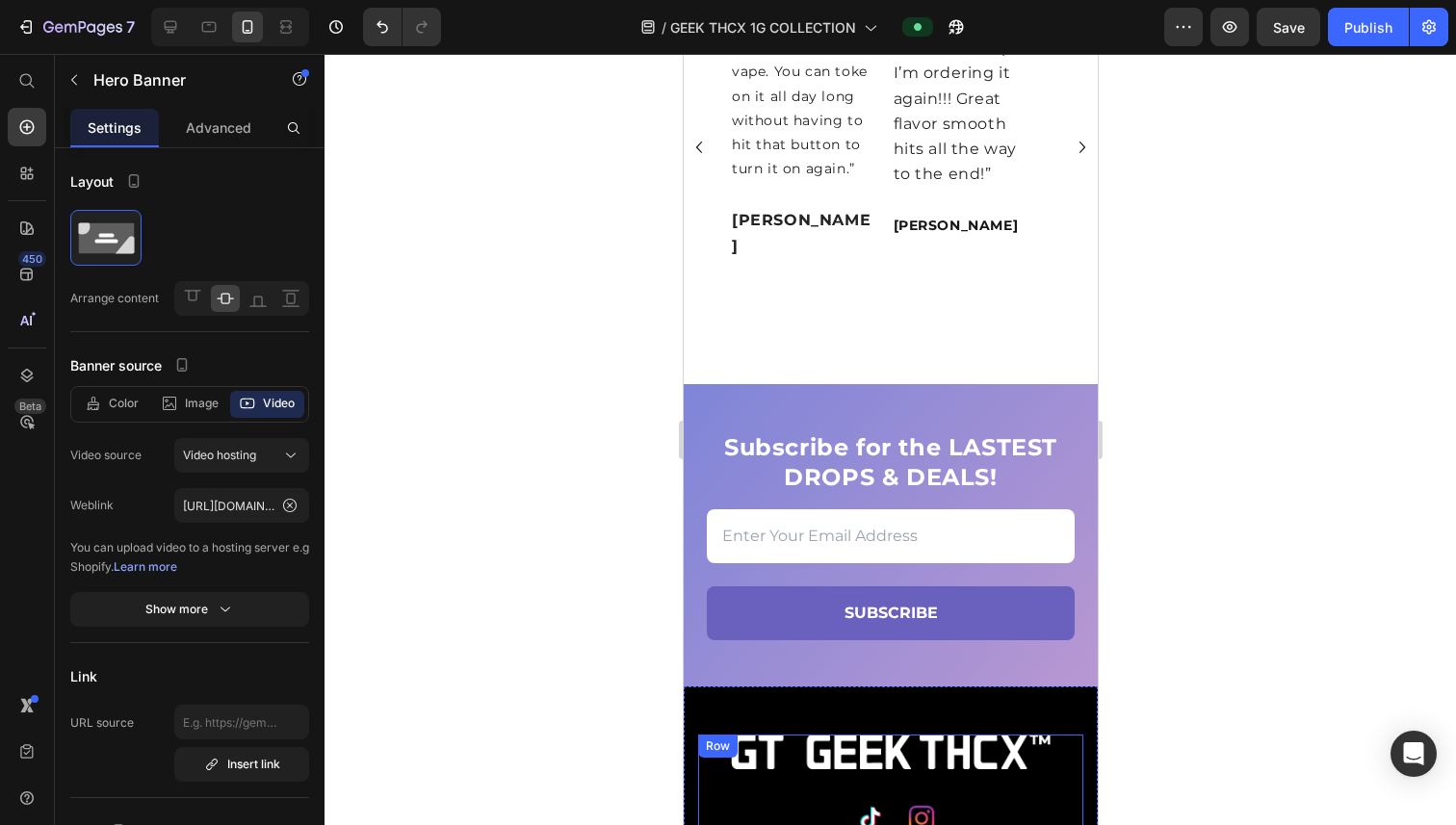 scroll, scrollTop: 4143, scrollLeft: 0, axis: vertical 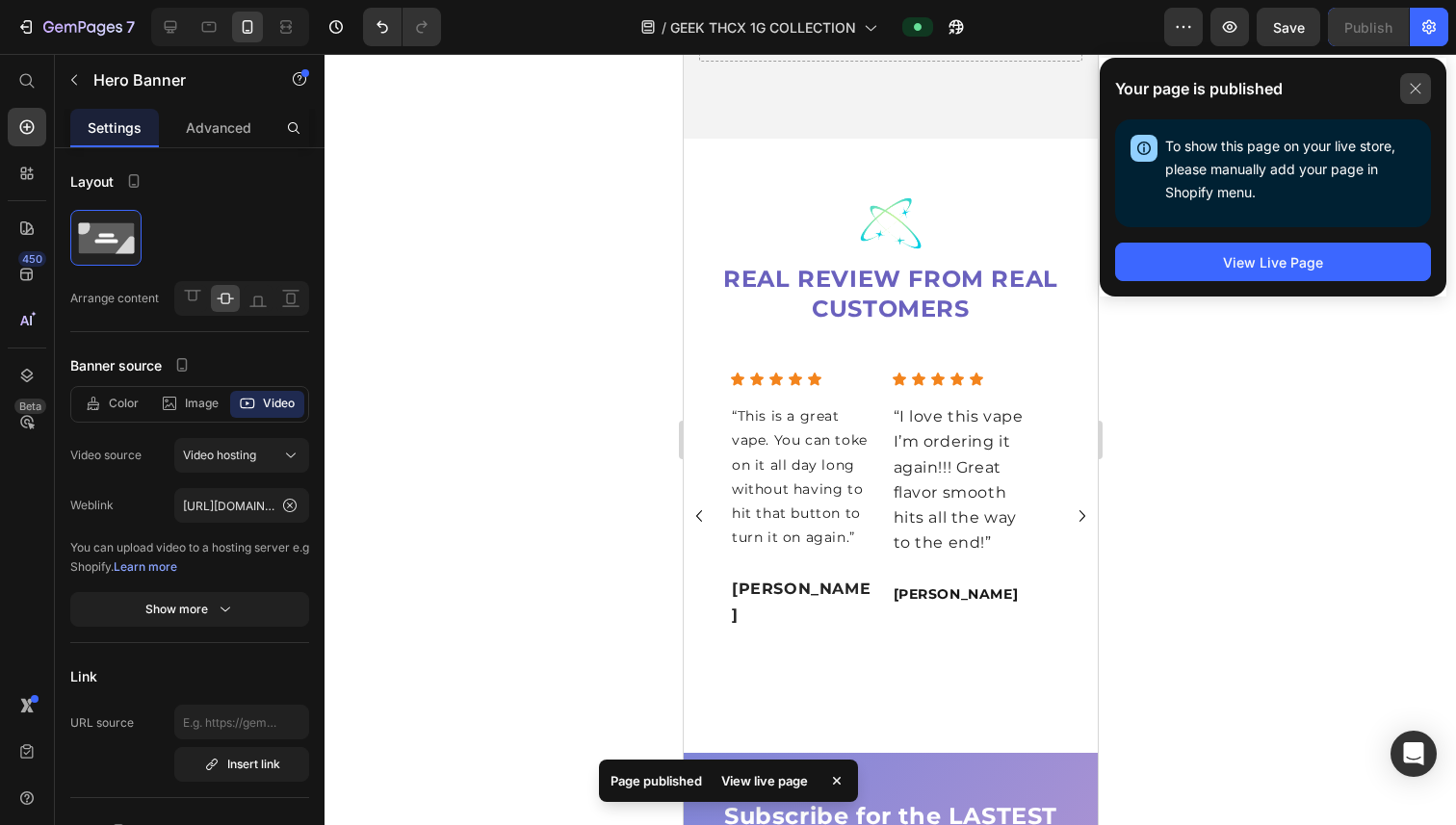 click 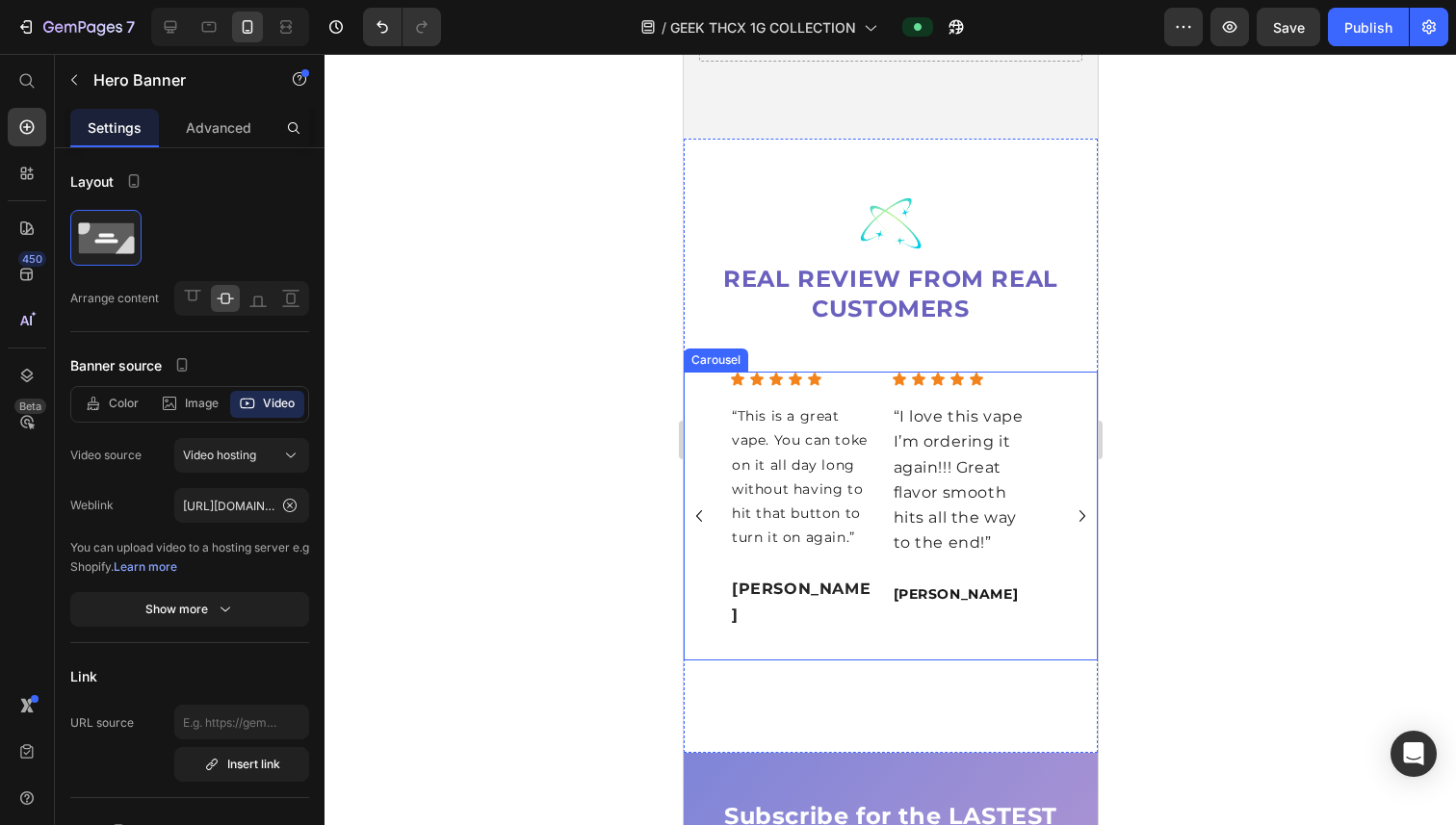 click on "Icon Icon Icon Icon Icon Icon List “This is a great vape. You can toke on it all day long without having to hit that button to turn it on again.” Text Block [PERSON_NAME] Text Block" at bounding box center (802, 516) 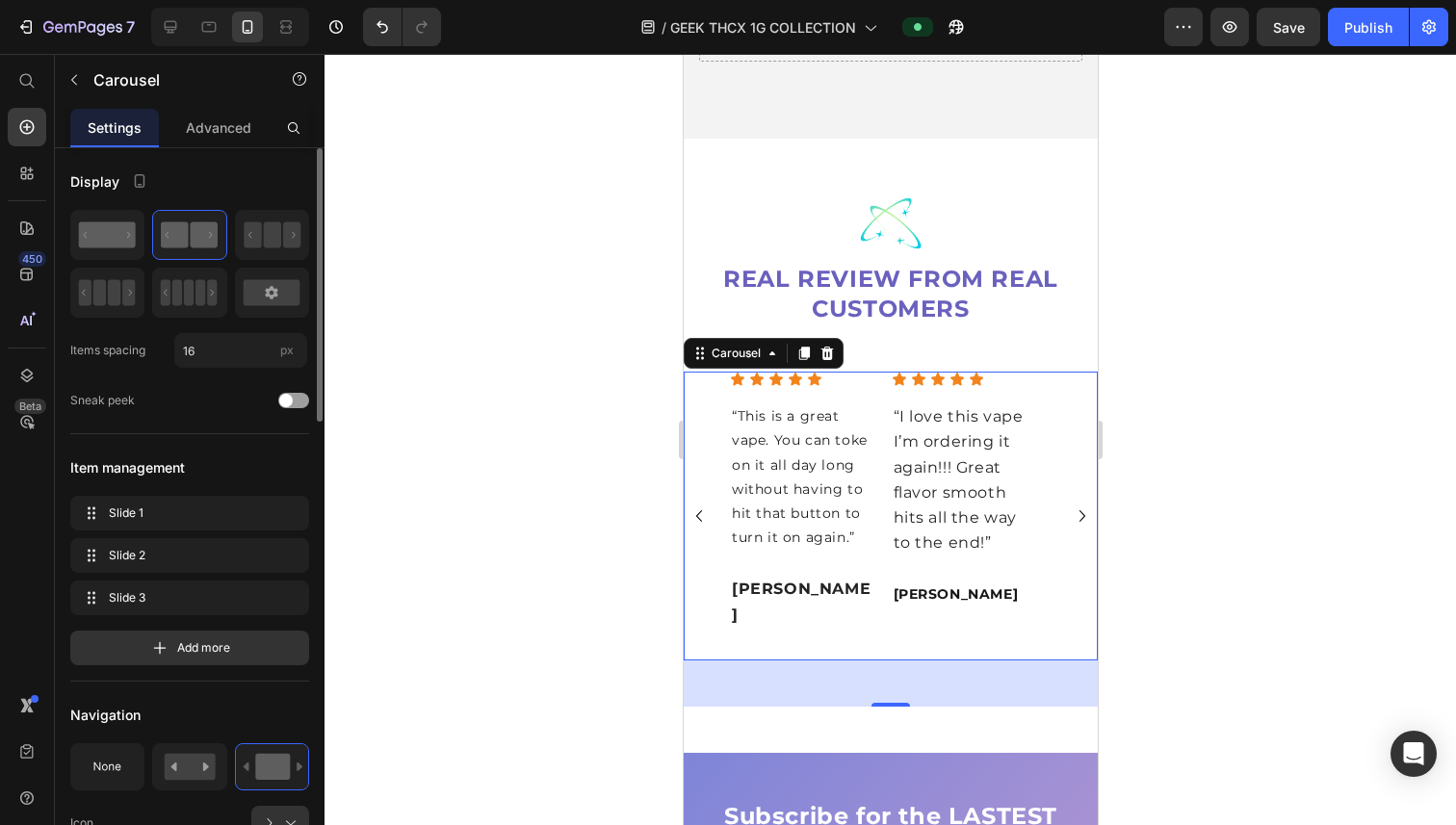 click 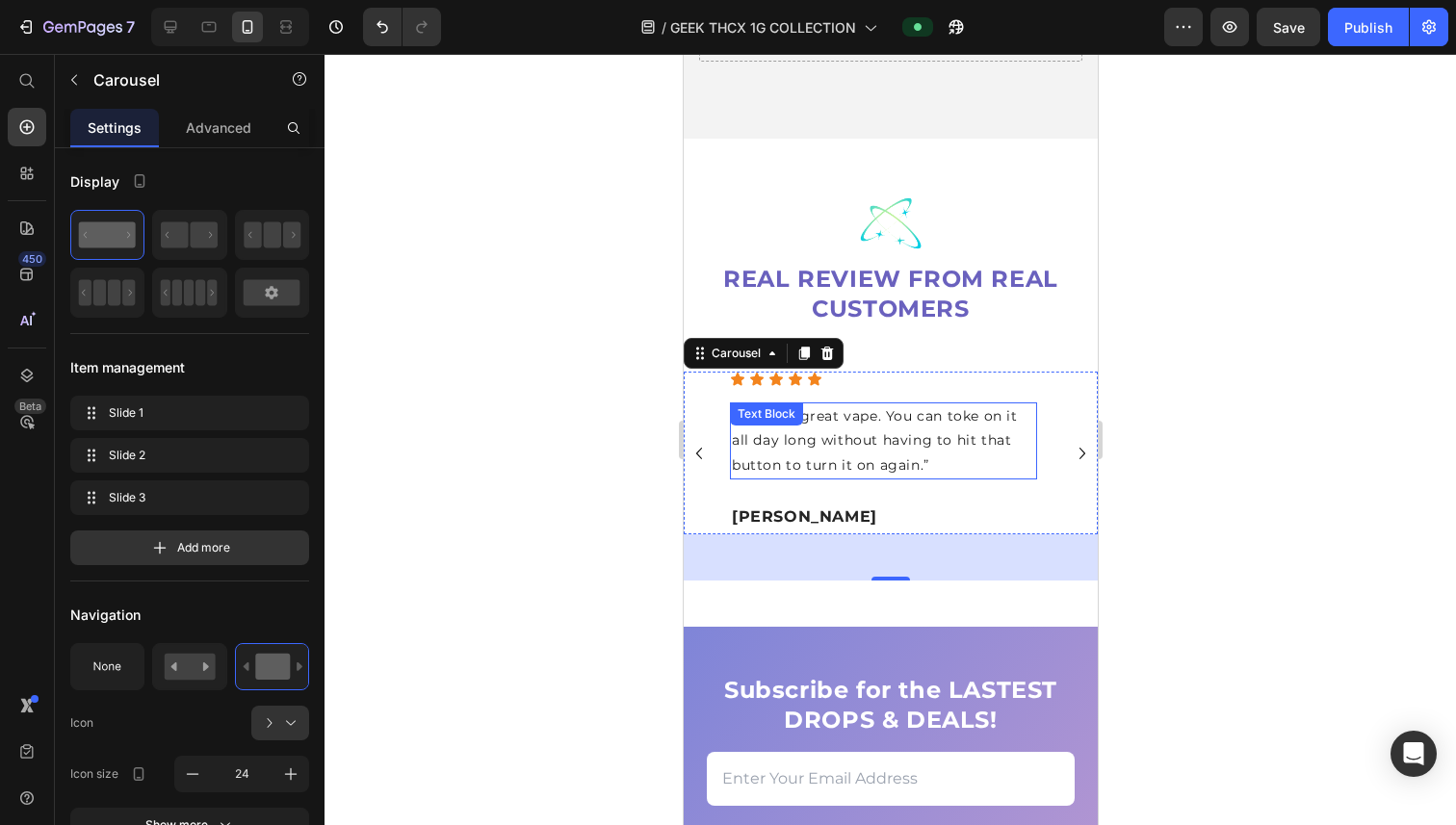 scroll, scrollTop: 3957, scrollLeft: 0, axis: vertical 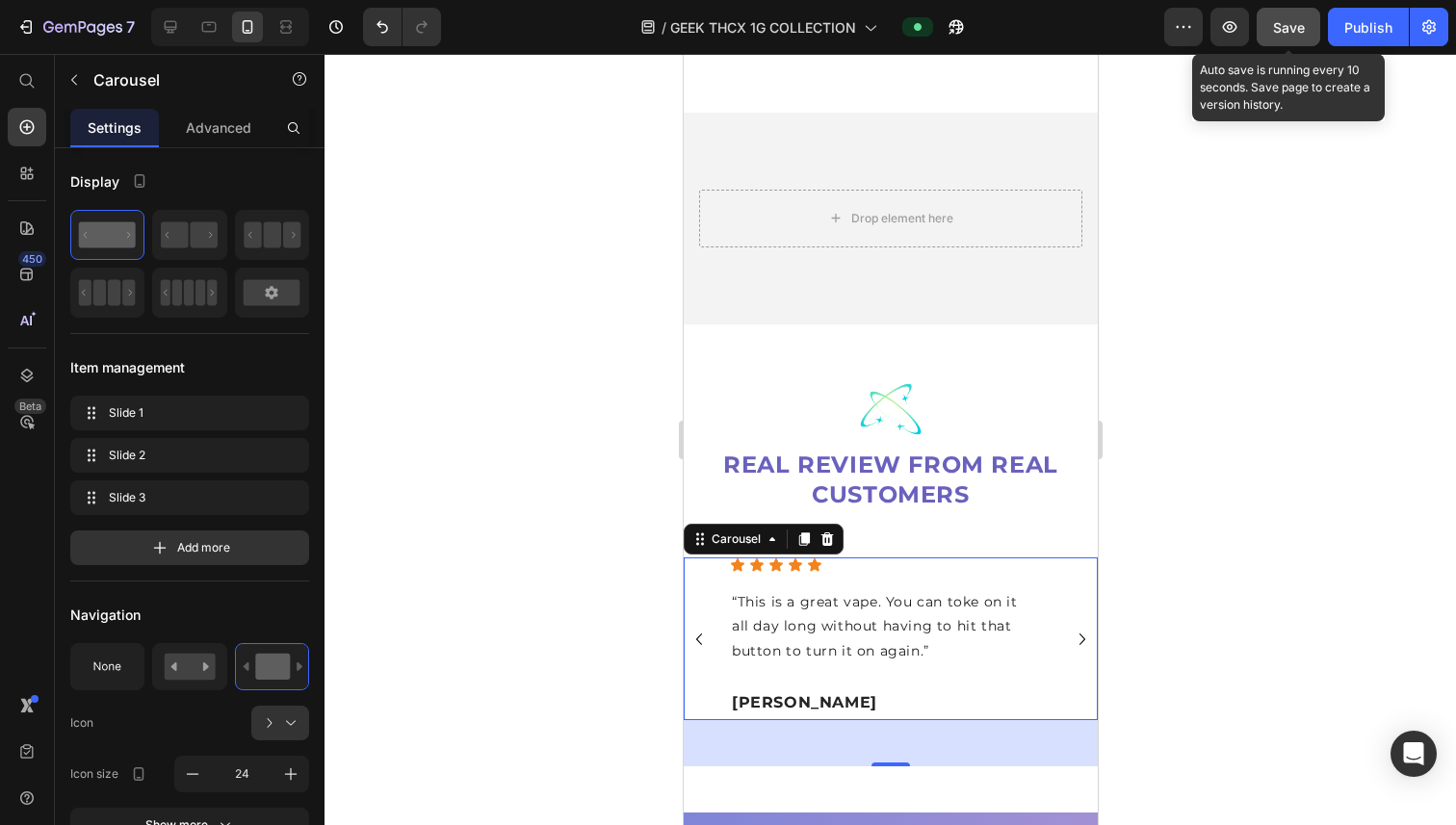 click on "Save" 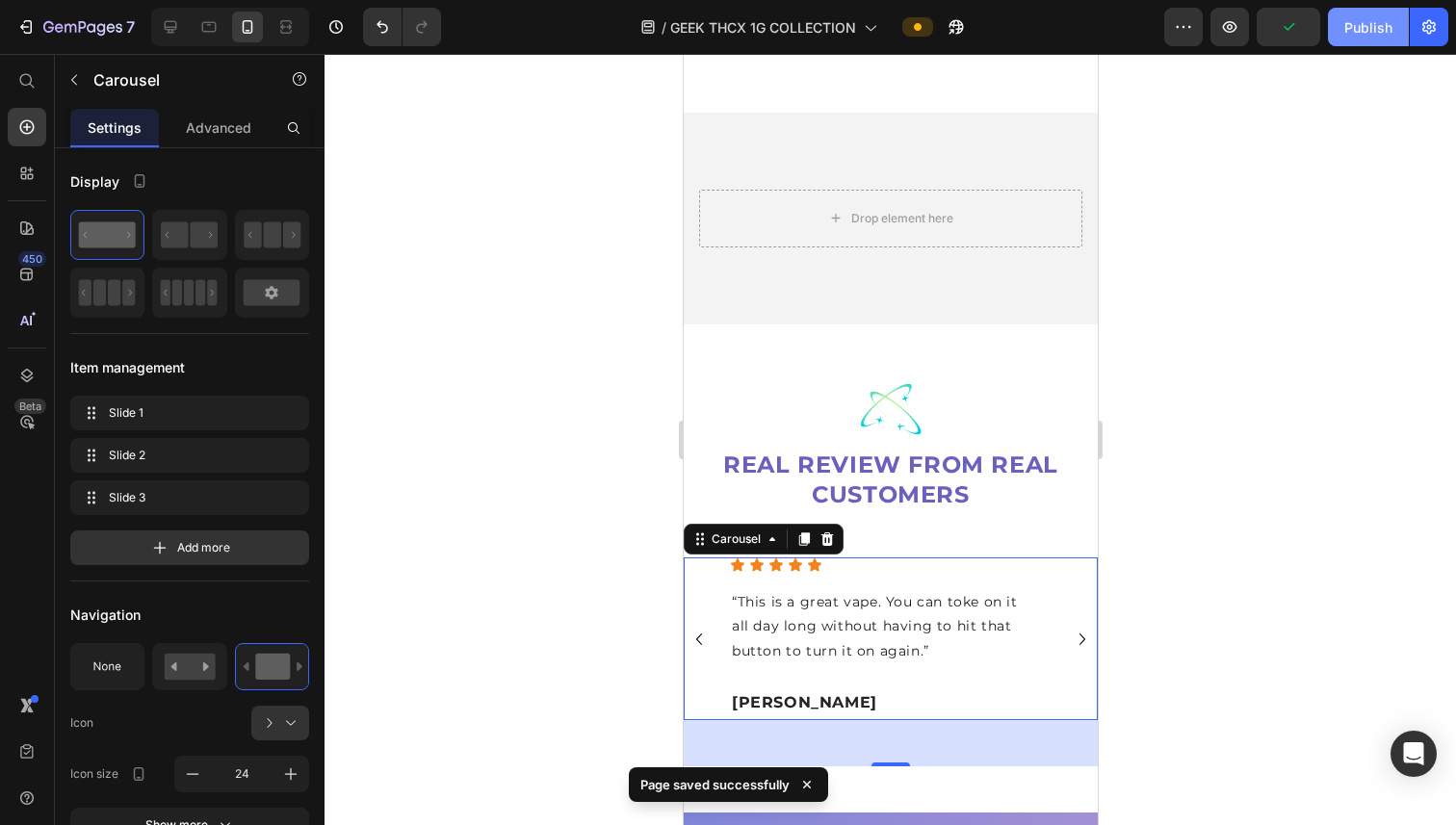 click on "Publish" 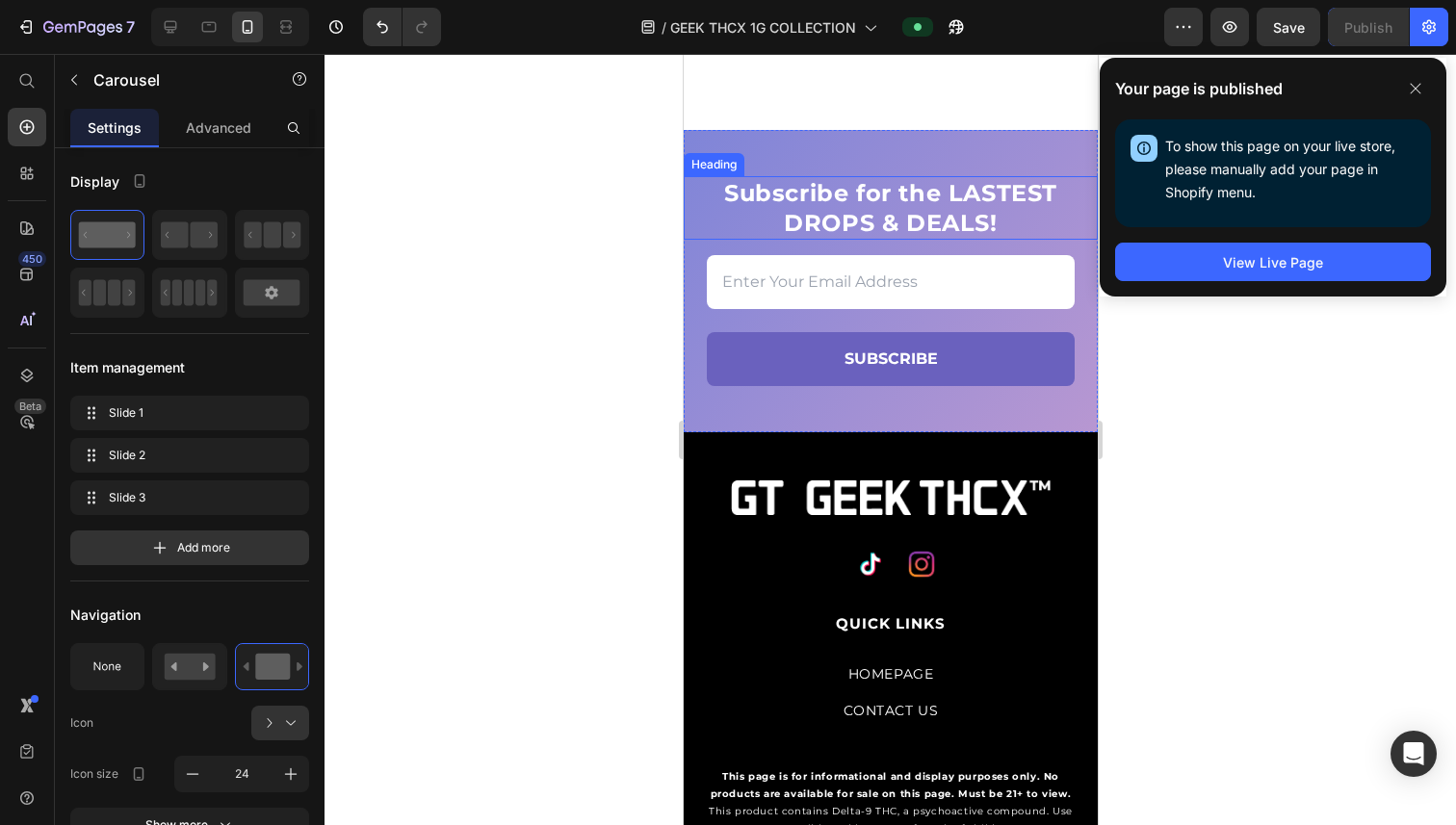 scroll, scrollTop: 4843, scrollLeft: 0, axis: vertical 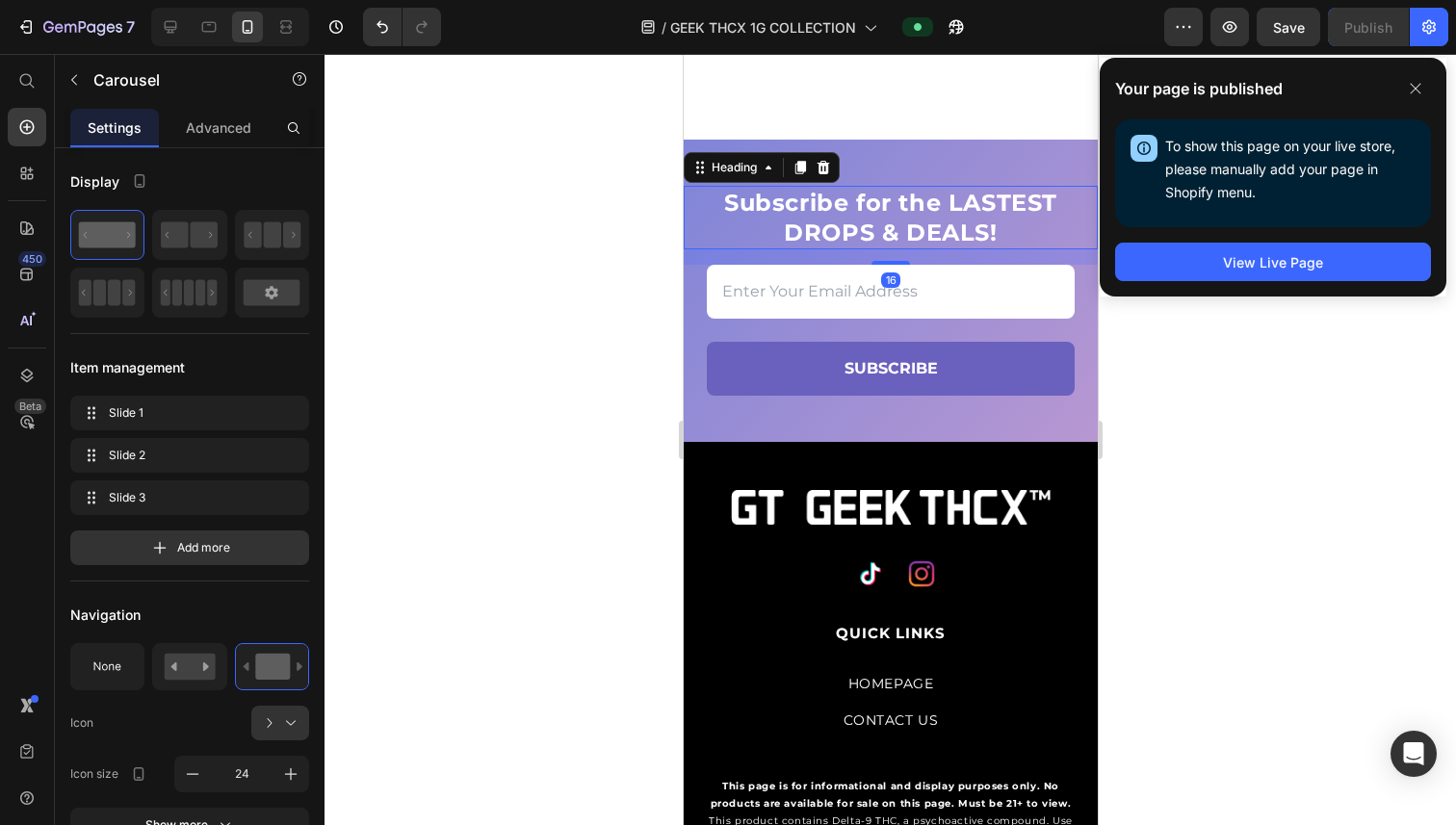 click on "Subscribe for the LASTEST DROPS & DEALS!" at bounding box center [890, 218] 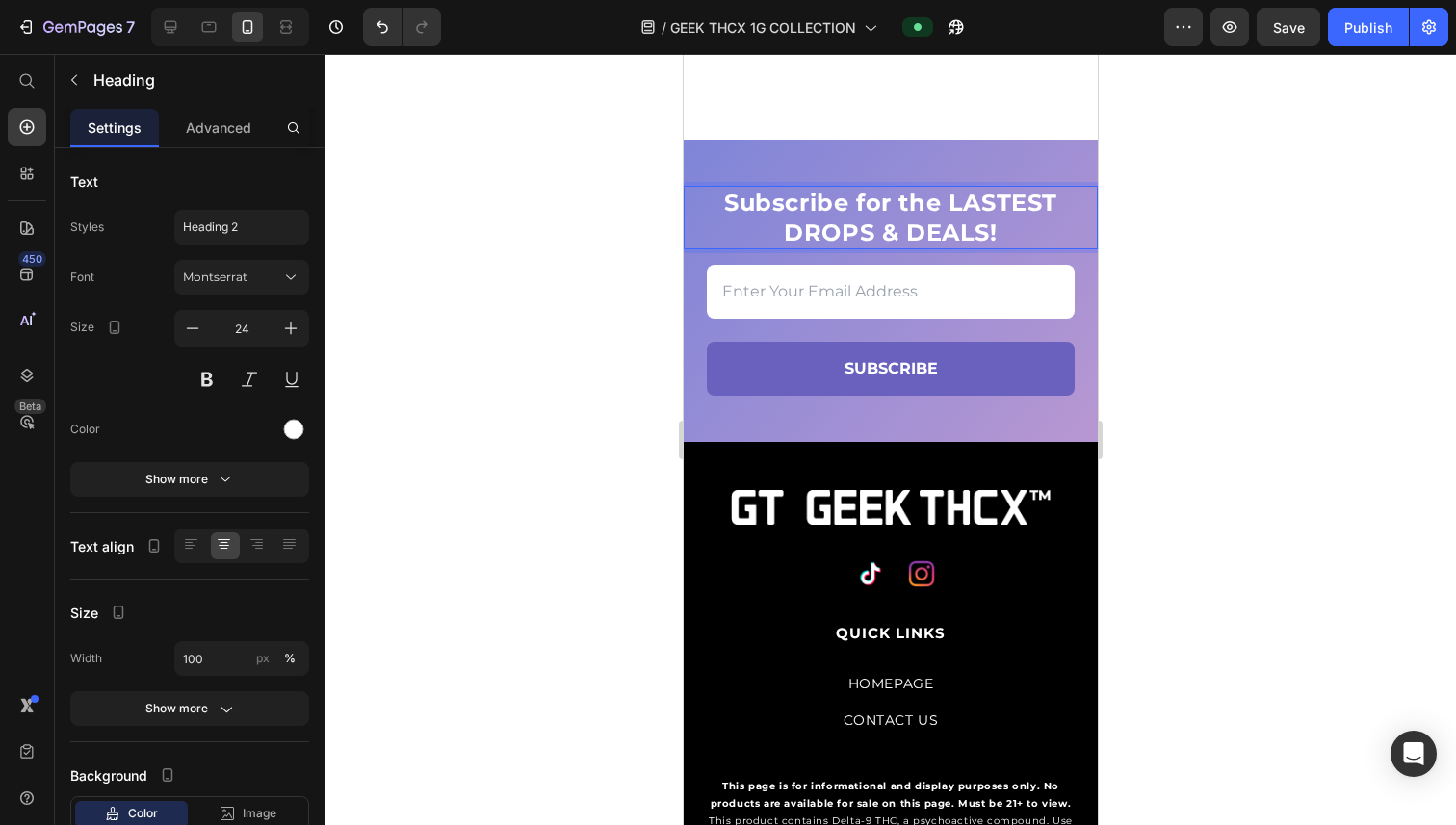 click on "Subscribe for the LASTEST DROPS & DEALS!" at bounding box center [890, 218] 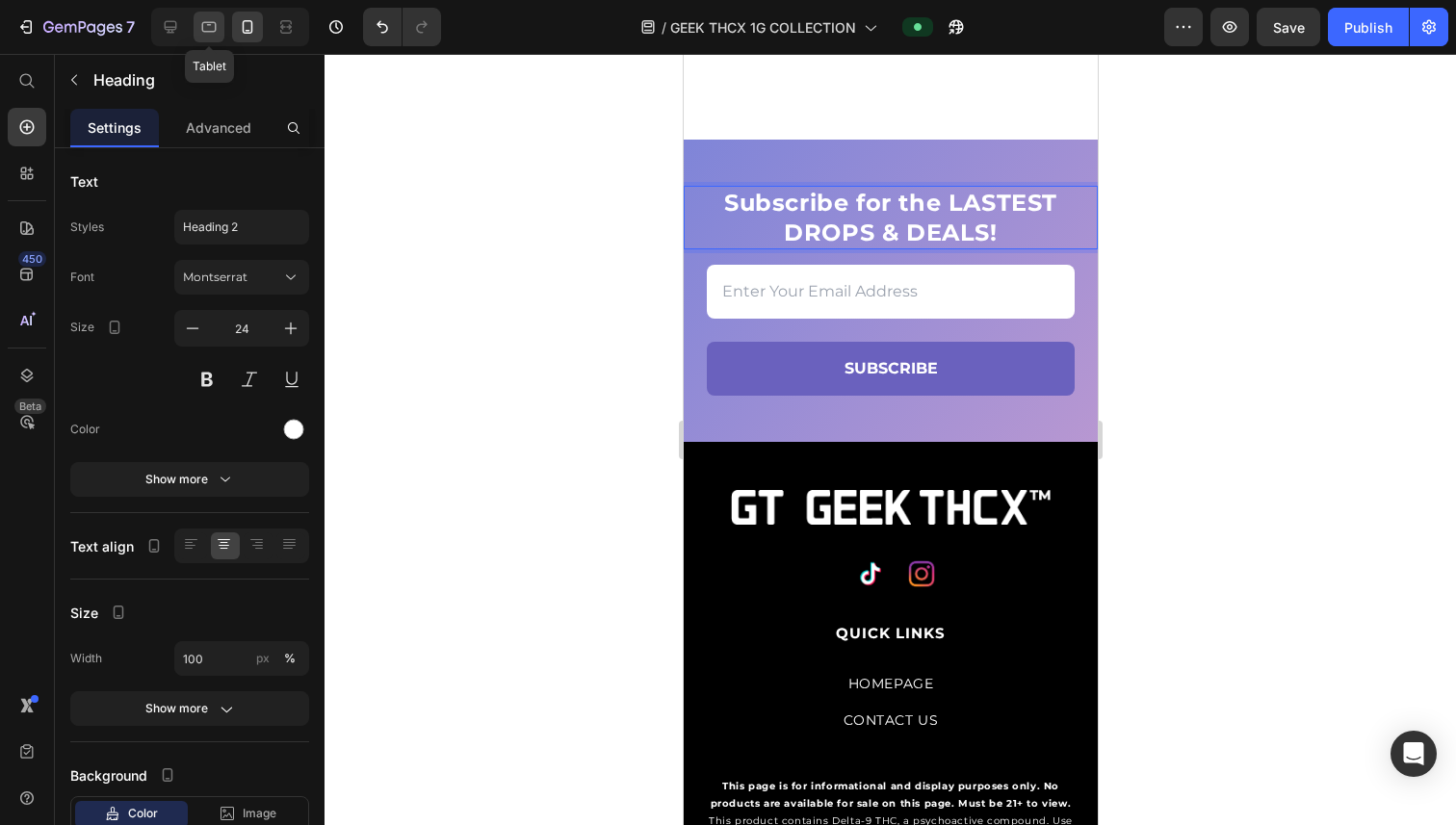 click 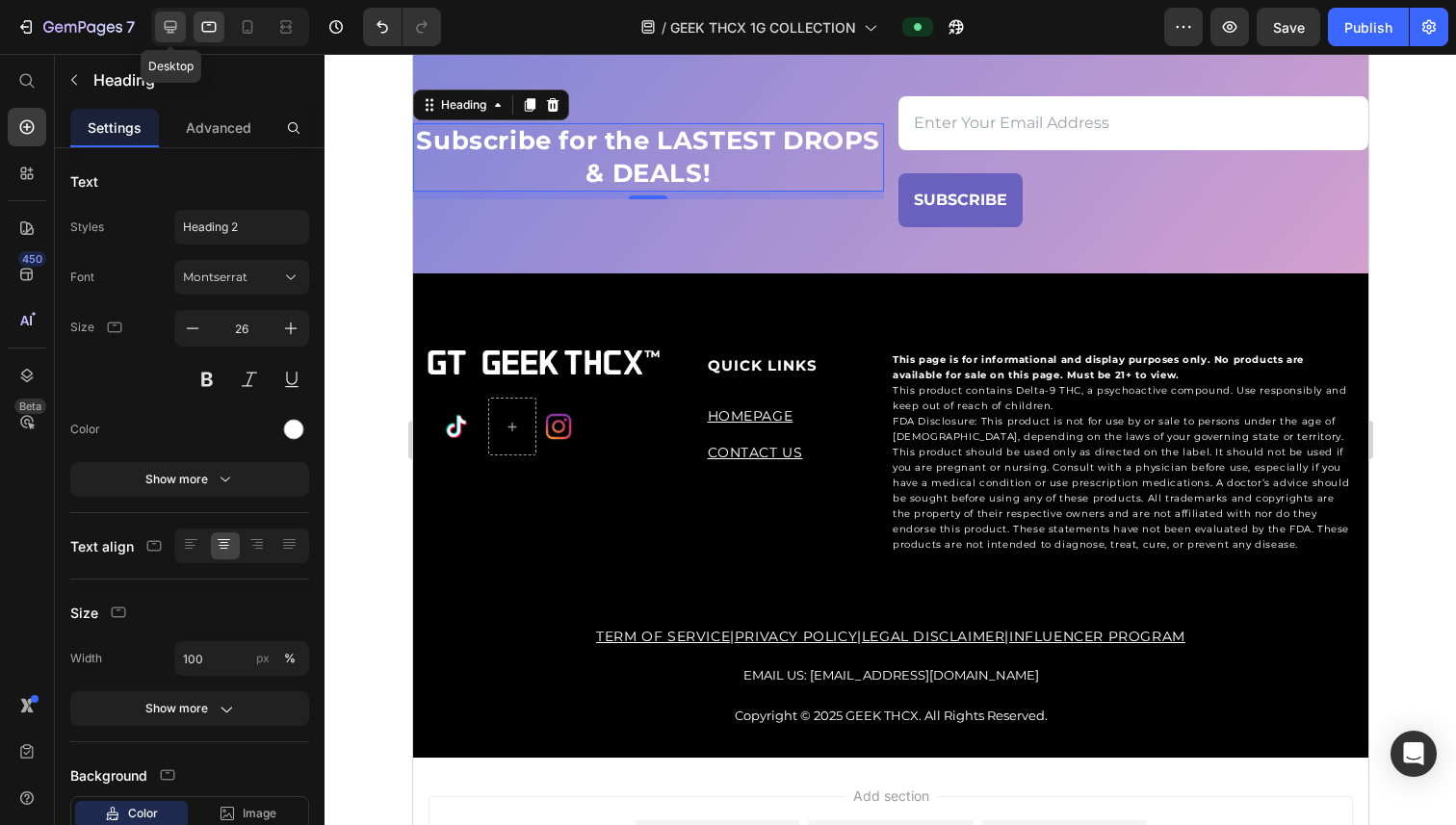 click 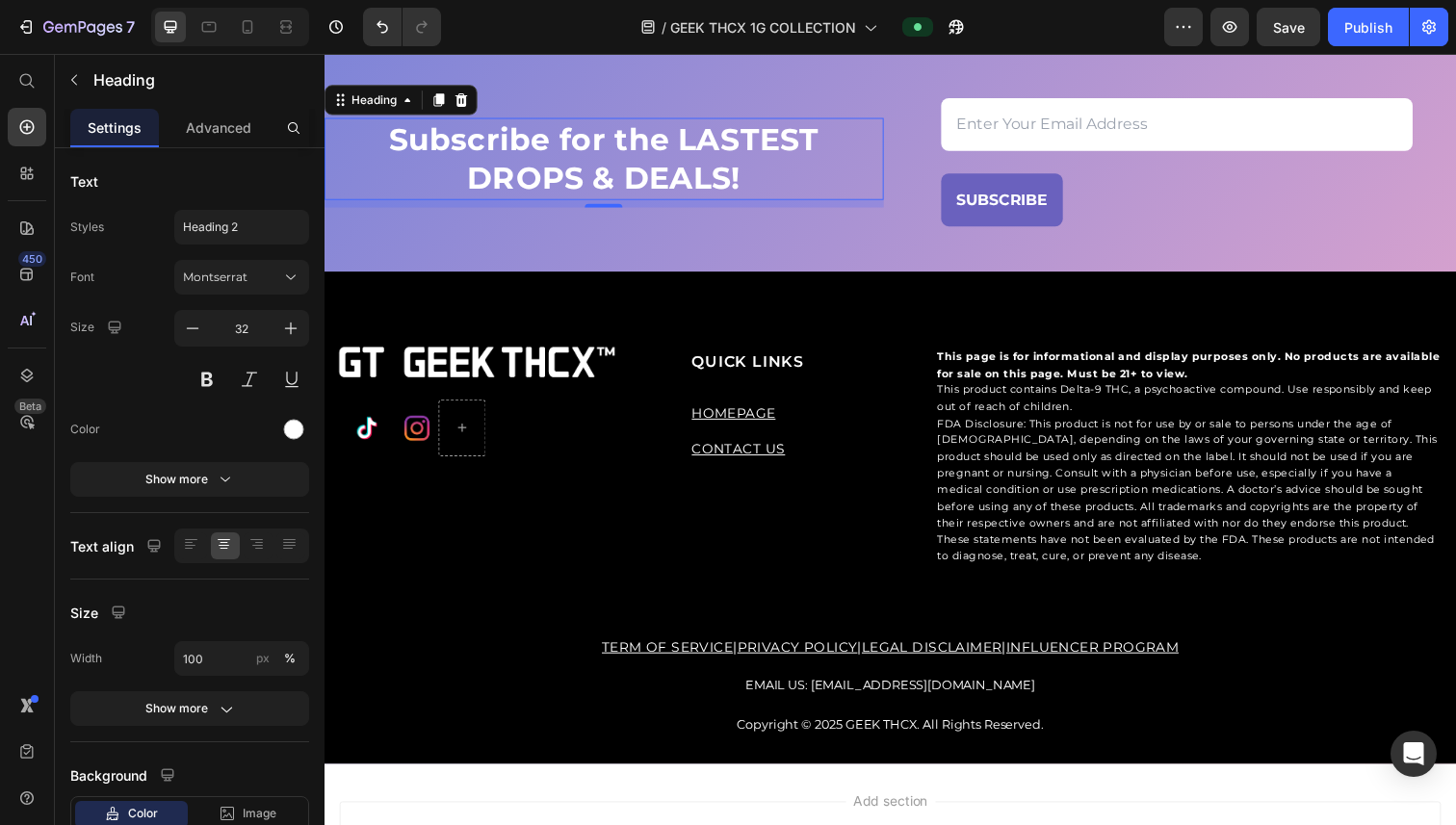 scroll, scrollTop: 5360, scrollLeft: 0, axis: vertical 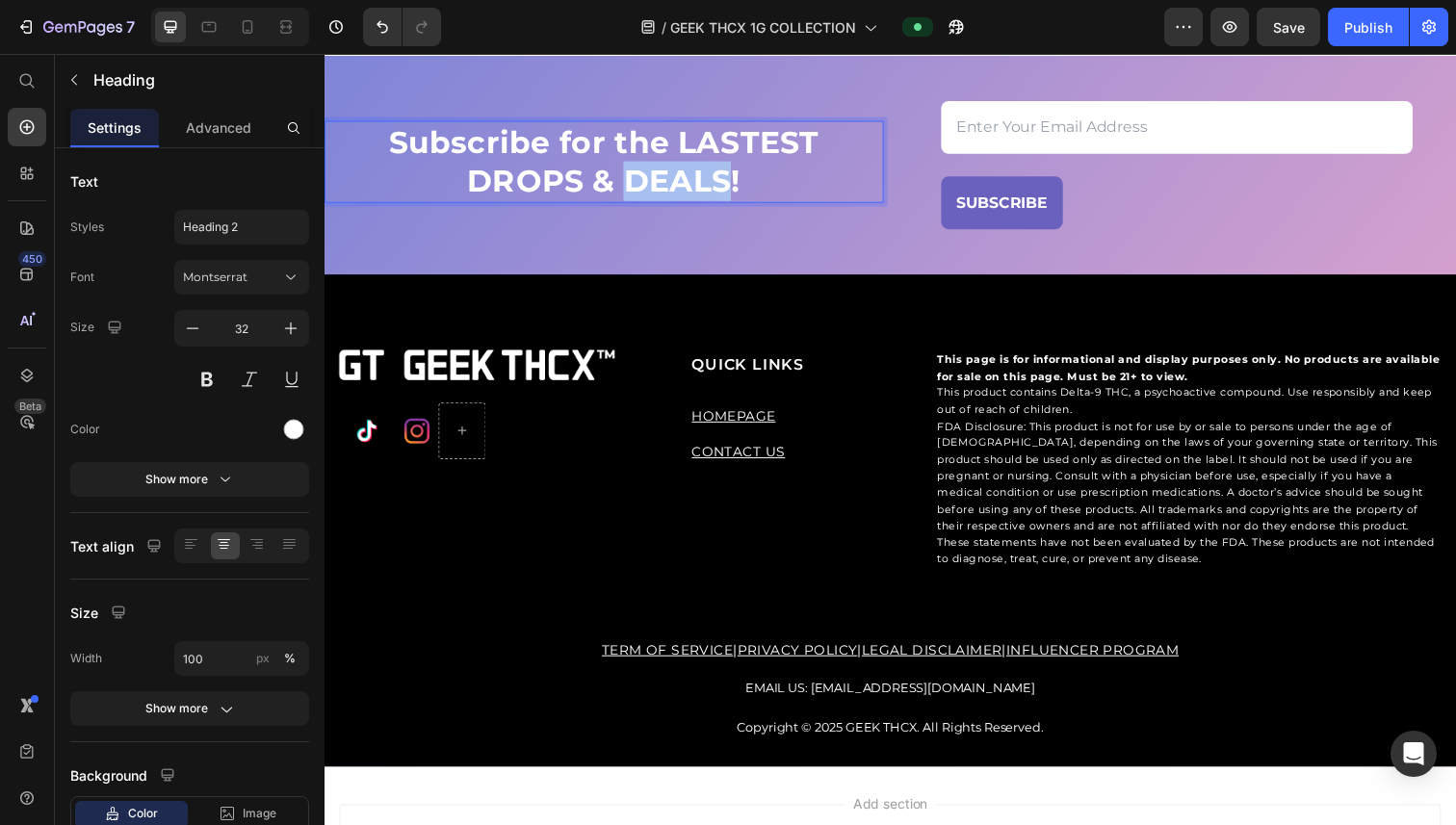 click on "Subscribe for the LASTEST DROPS & DEALS!" at bounding box center [610, 164] 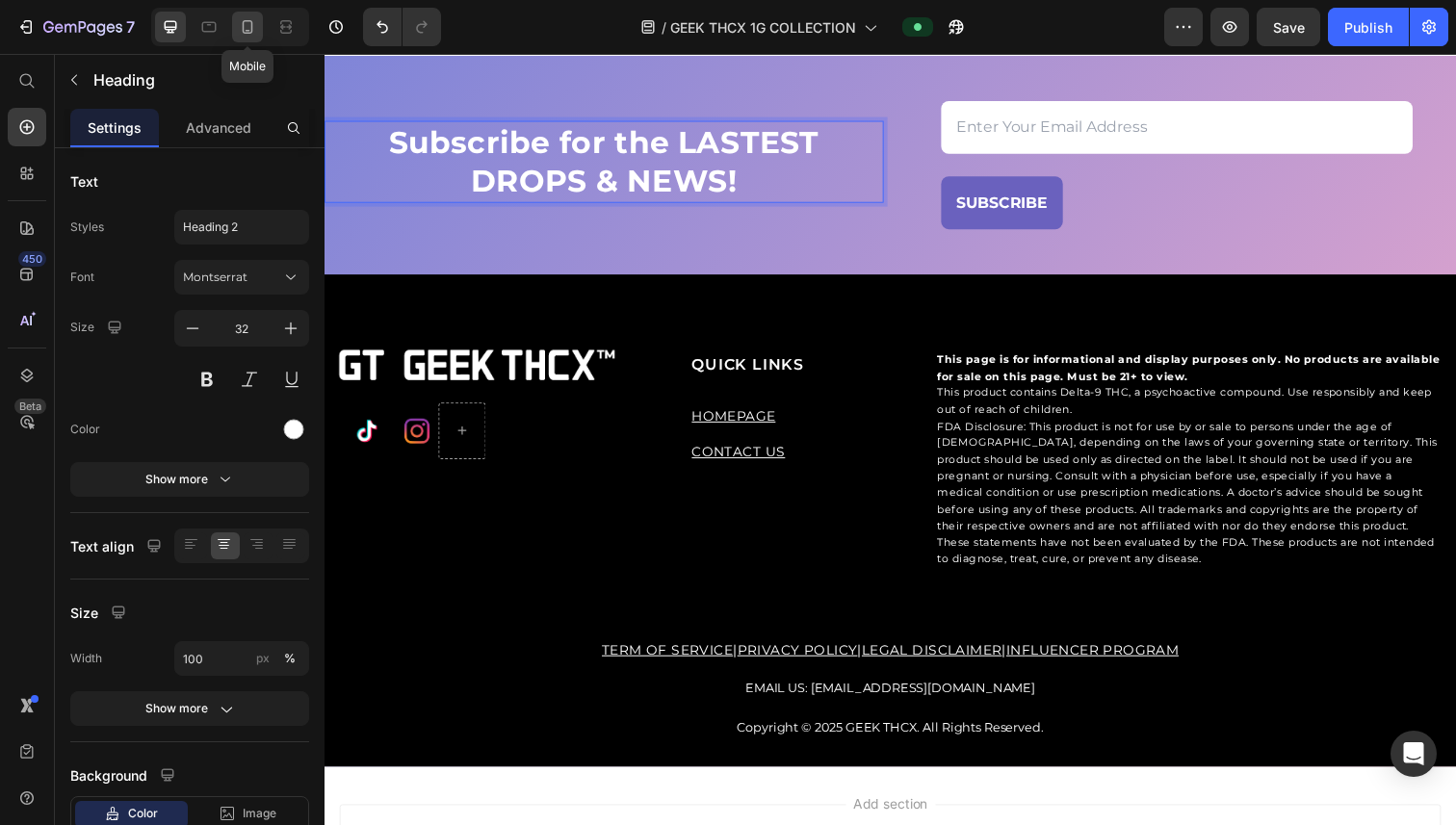 click 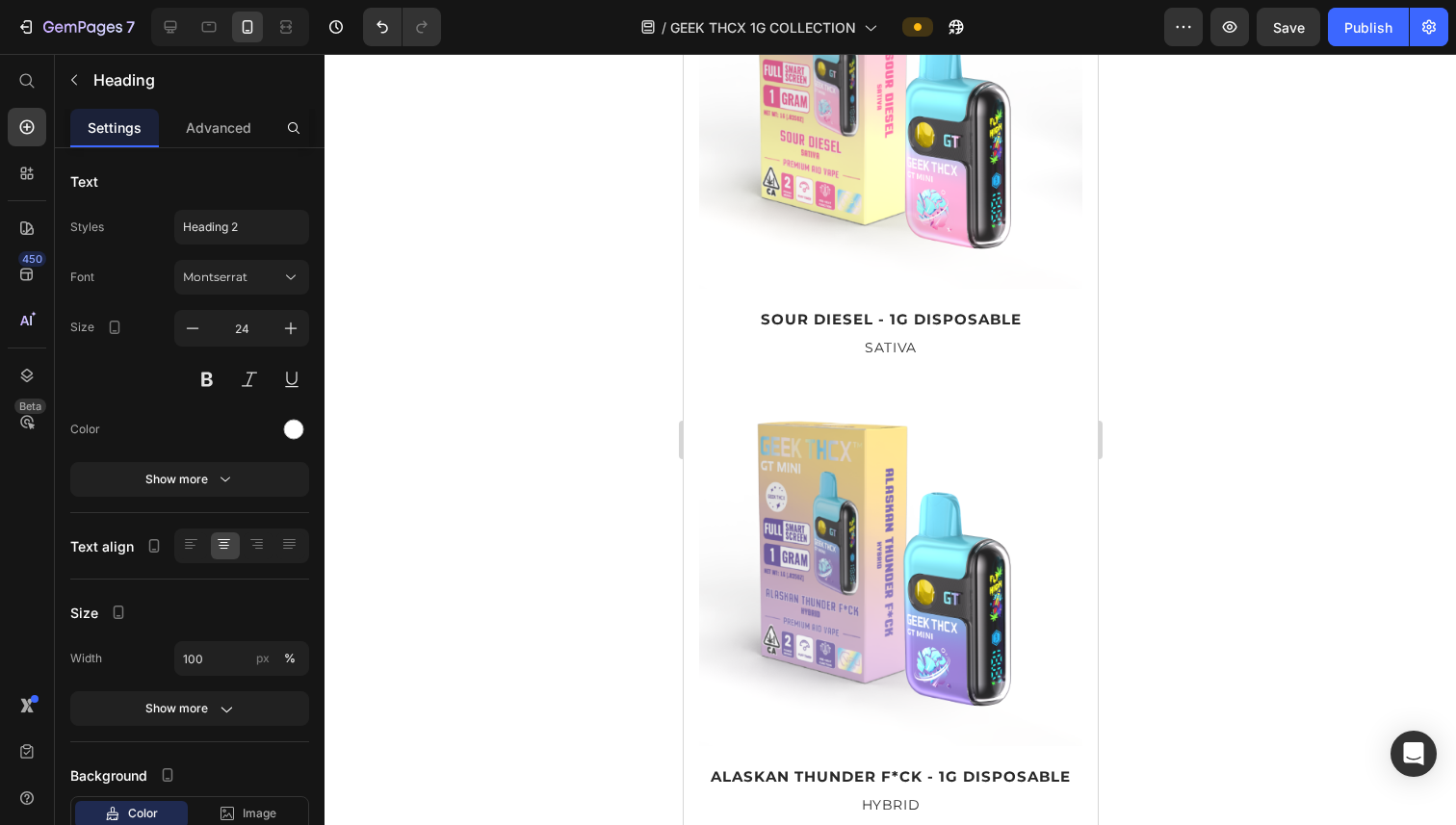scroll, scrollTop: 3301, scrollLeft: 0, axis: vertical 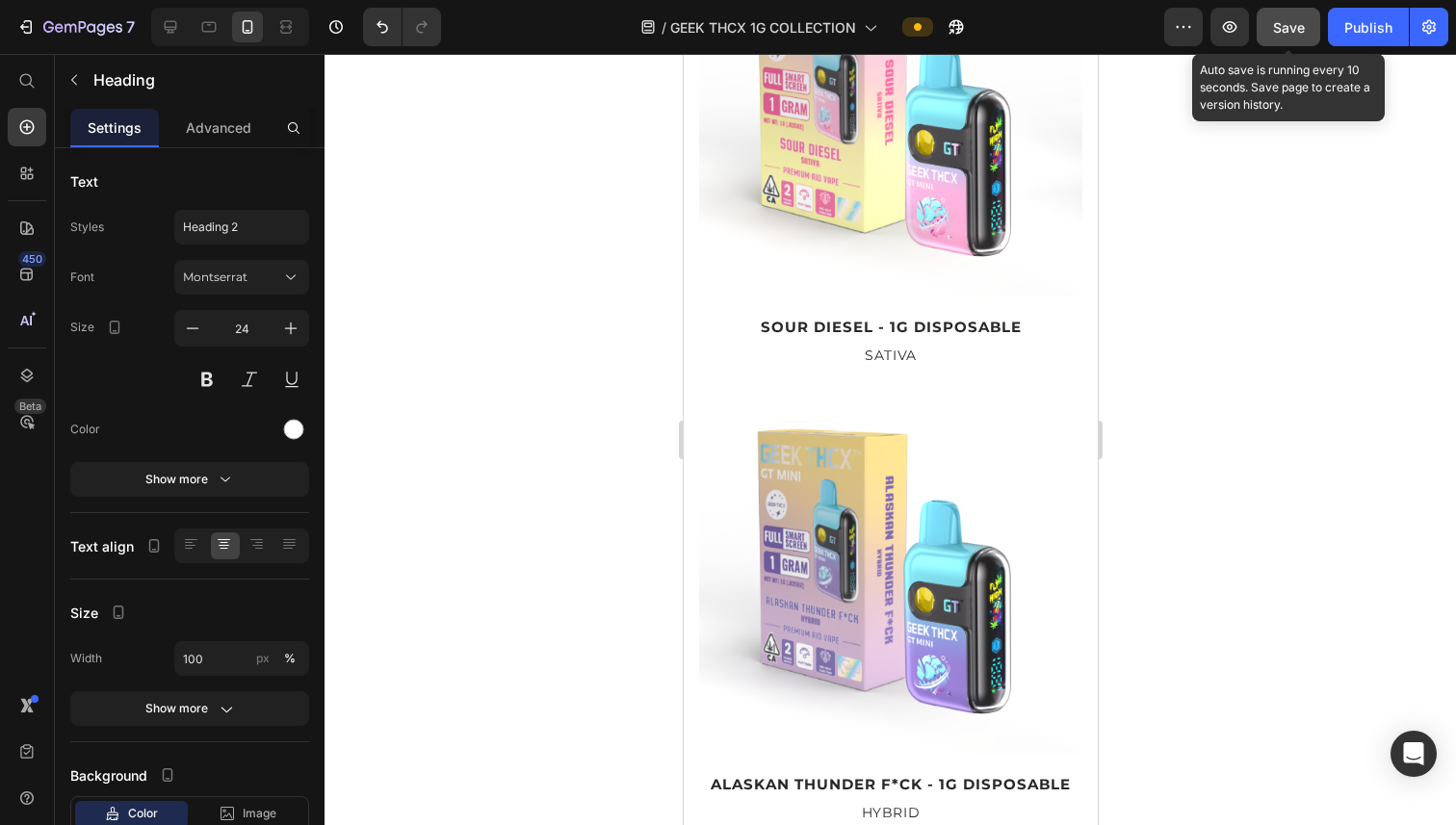 click on "Save" 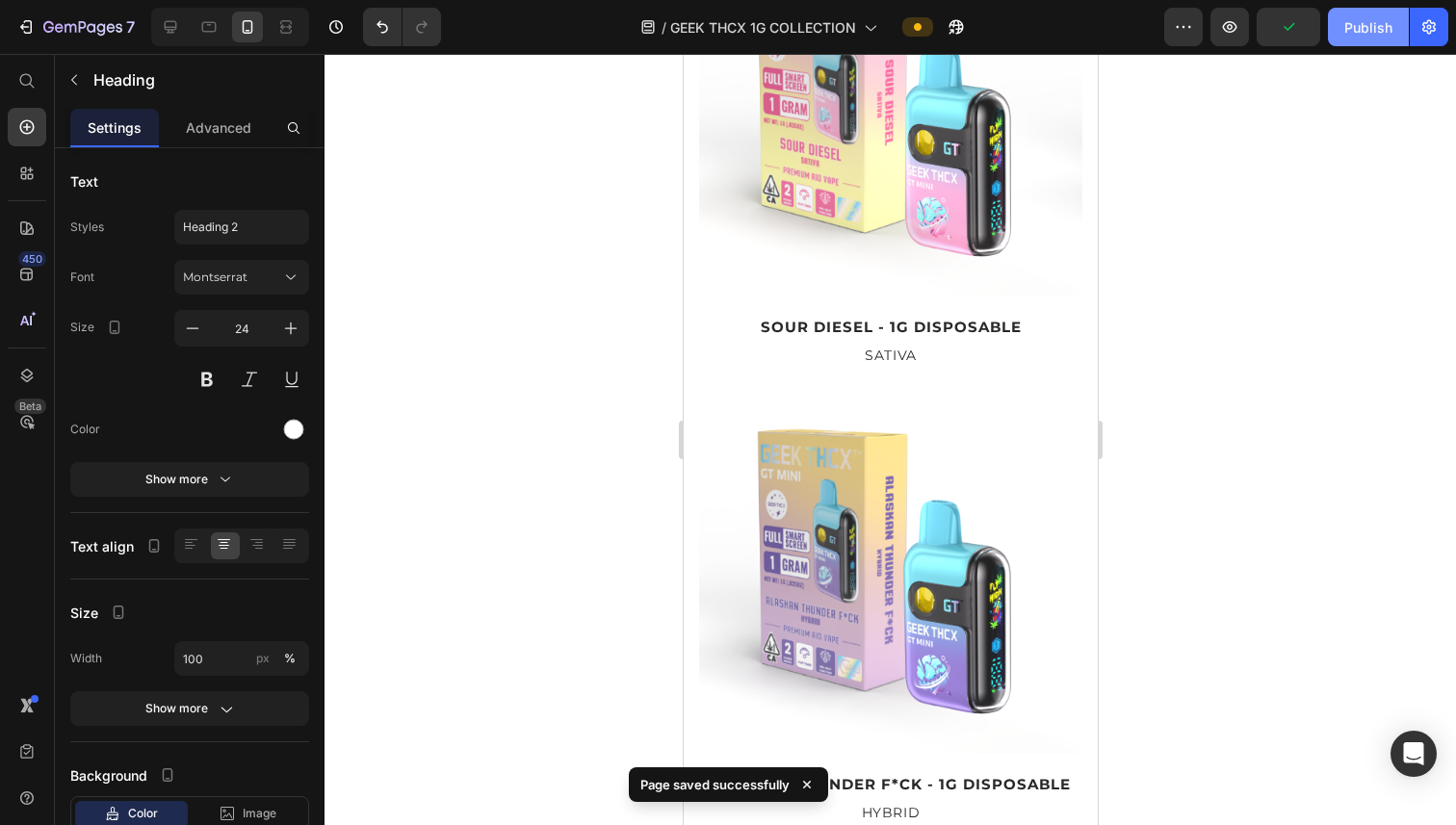 click on "Publish" at bounding box center (1368, 27) 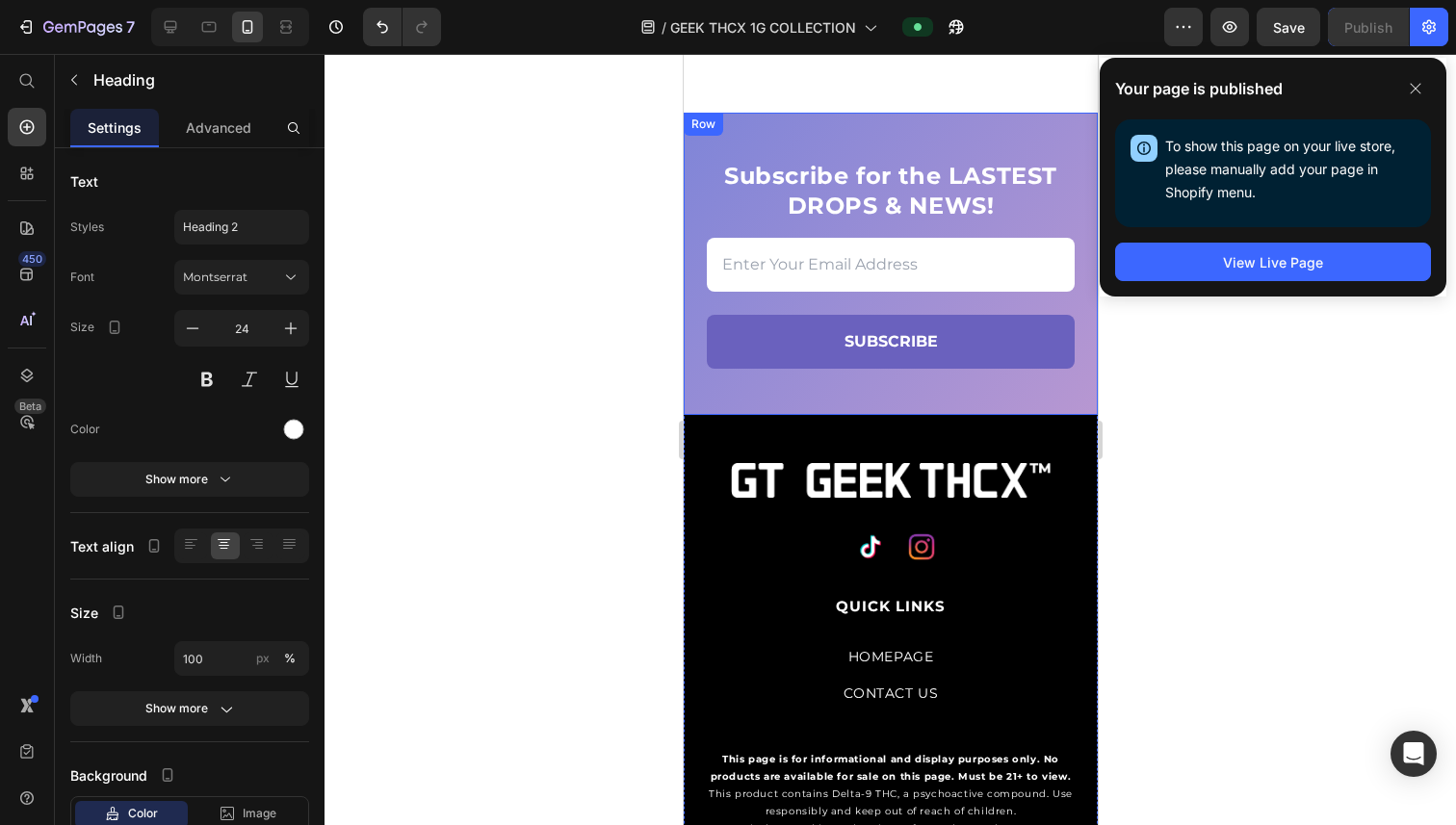 scroll, scrollTop: 4866, scrollLeft: 0, axis: vertical 